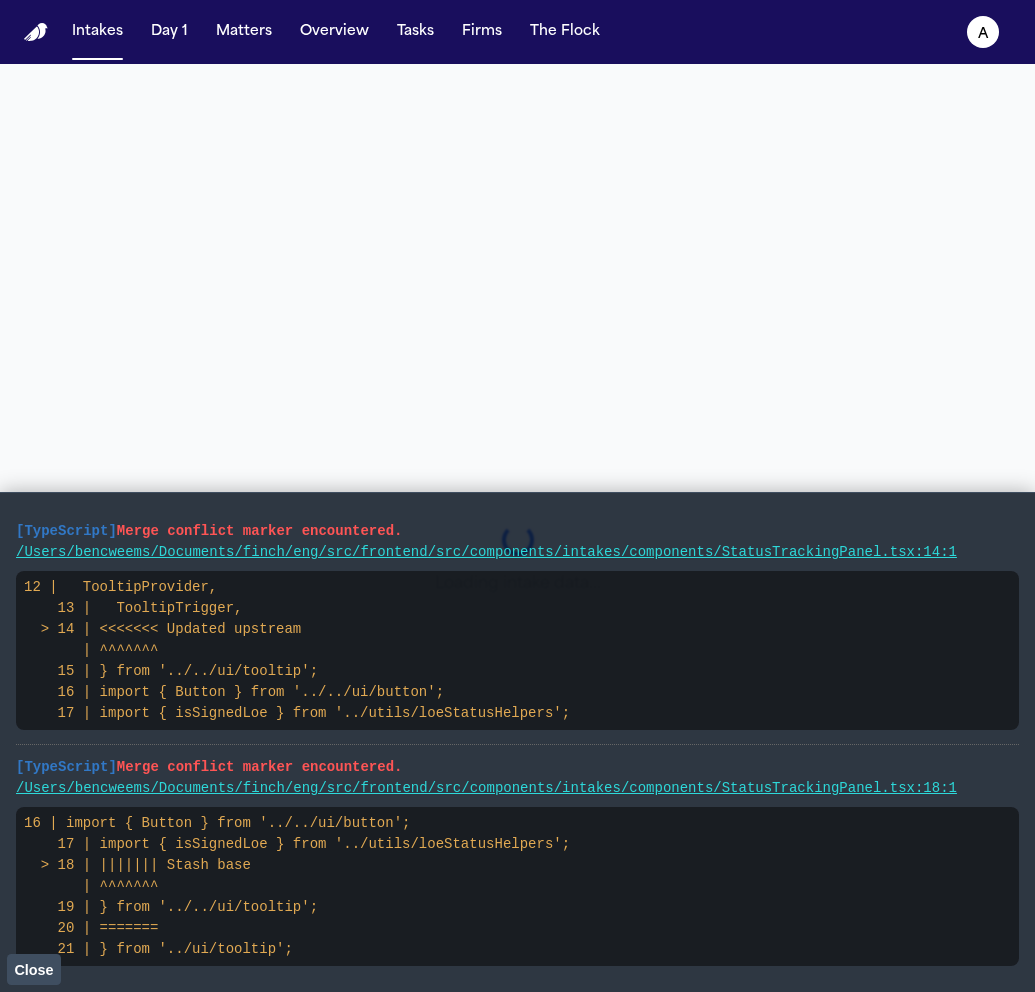 scroll, scrollTop: 0, scrollLeft: 0, axis: both 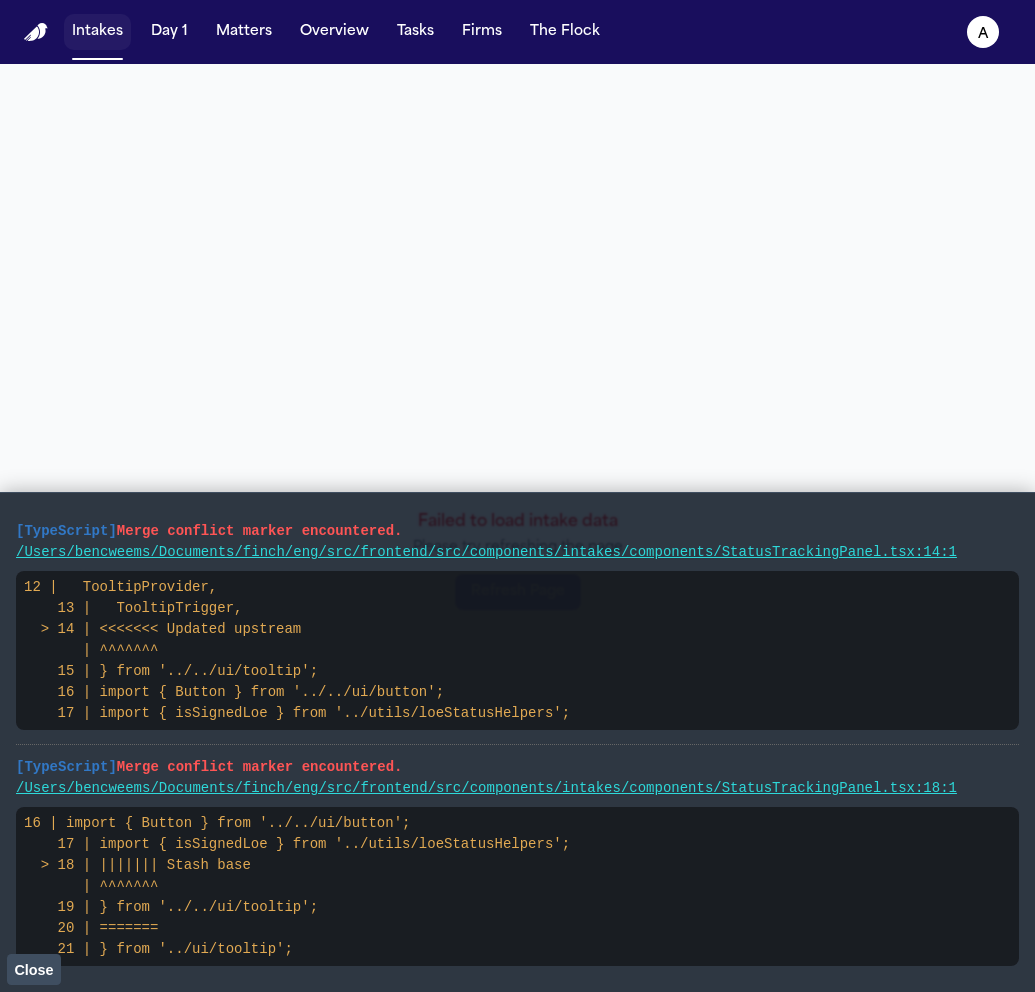 click on "Intakes" at bounding box center (97, 32) 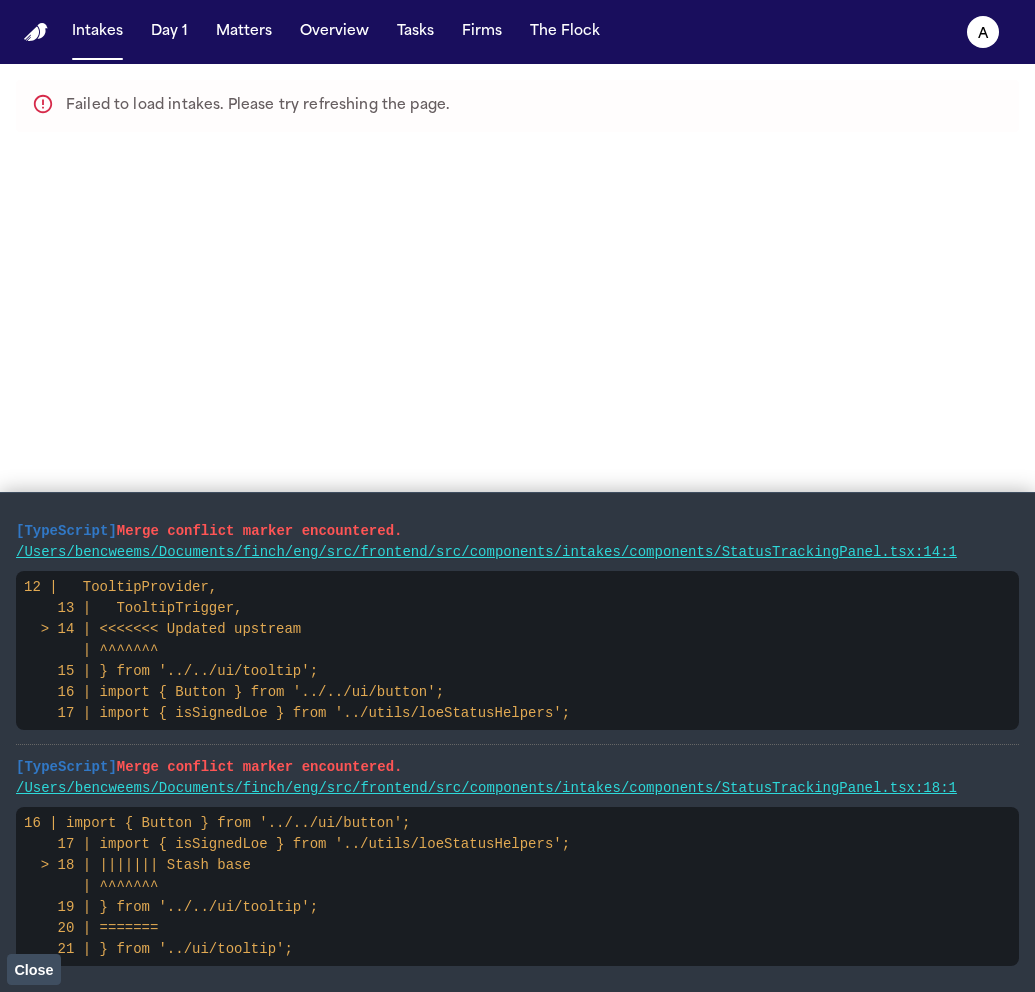 type 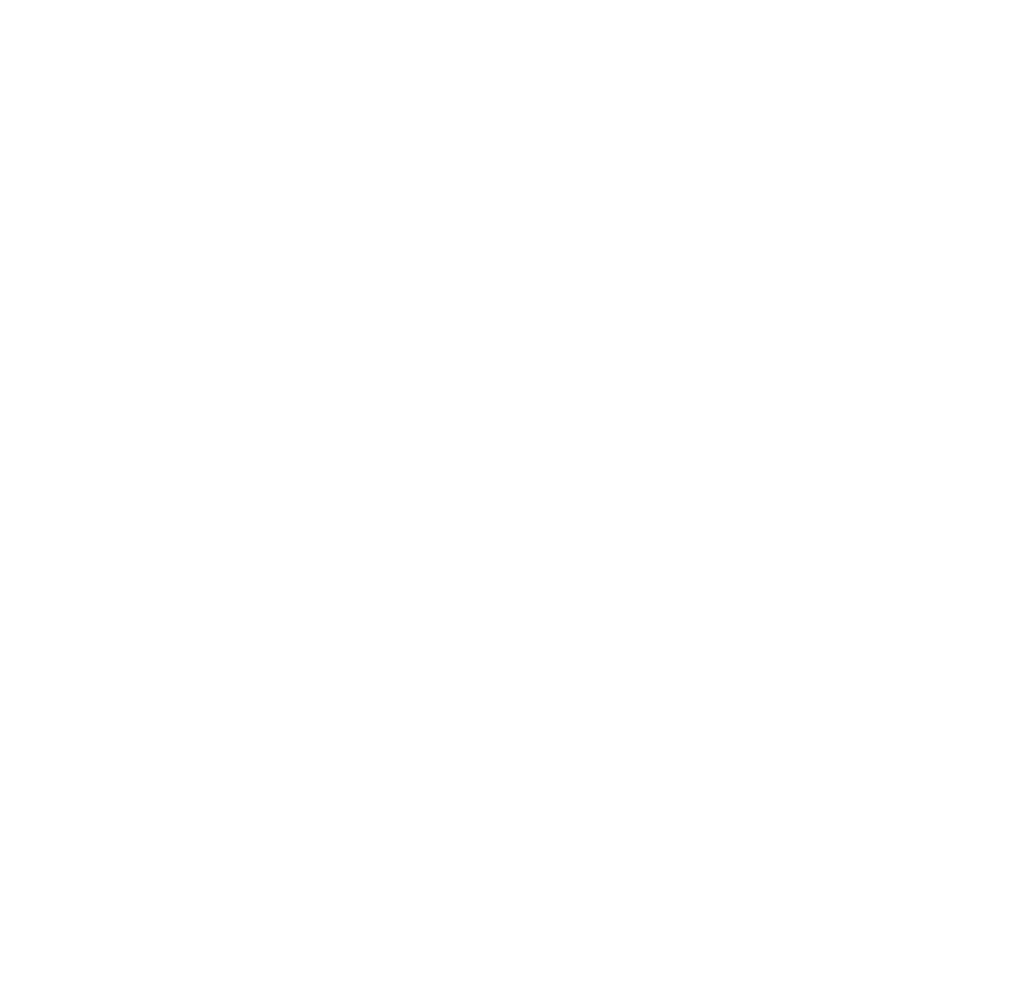 scroll, scrollTop: 0, scrollLeft: 0, axis: both 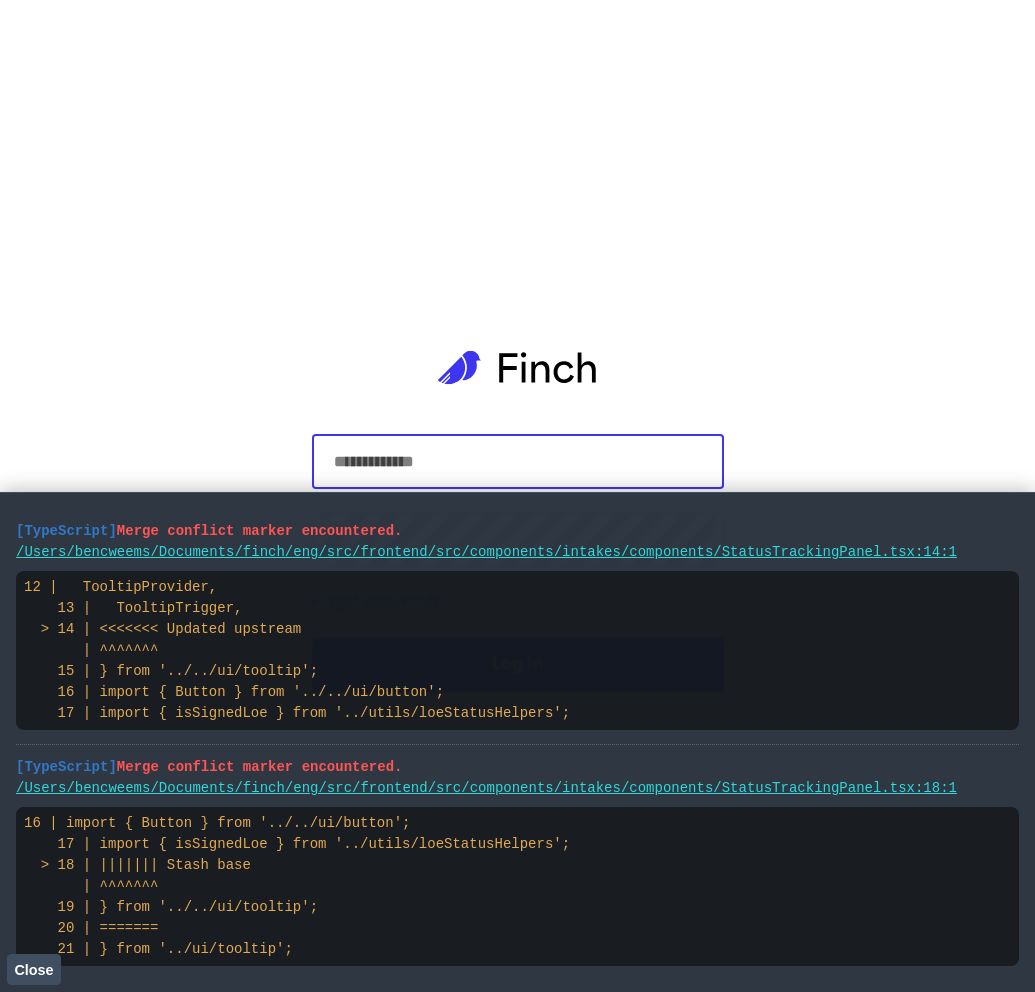 click at bounding box center [518, 462] 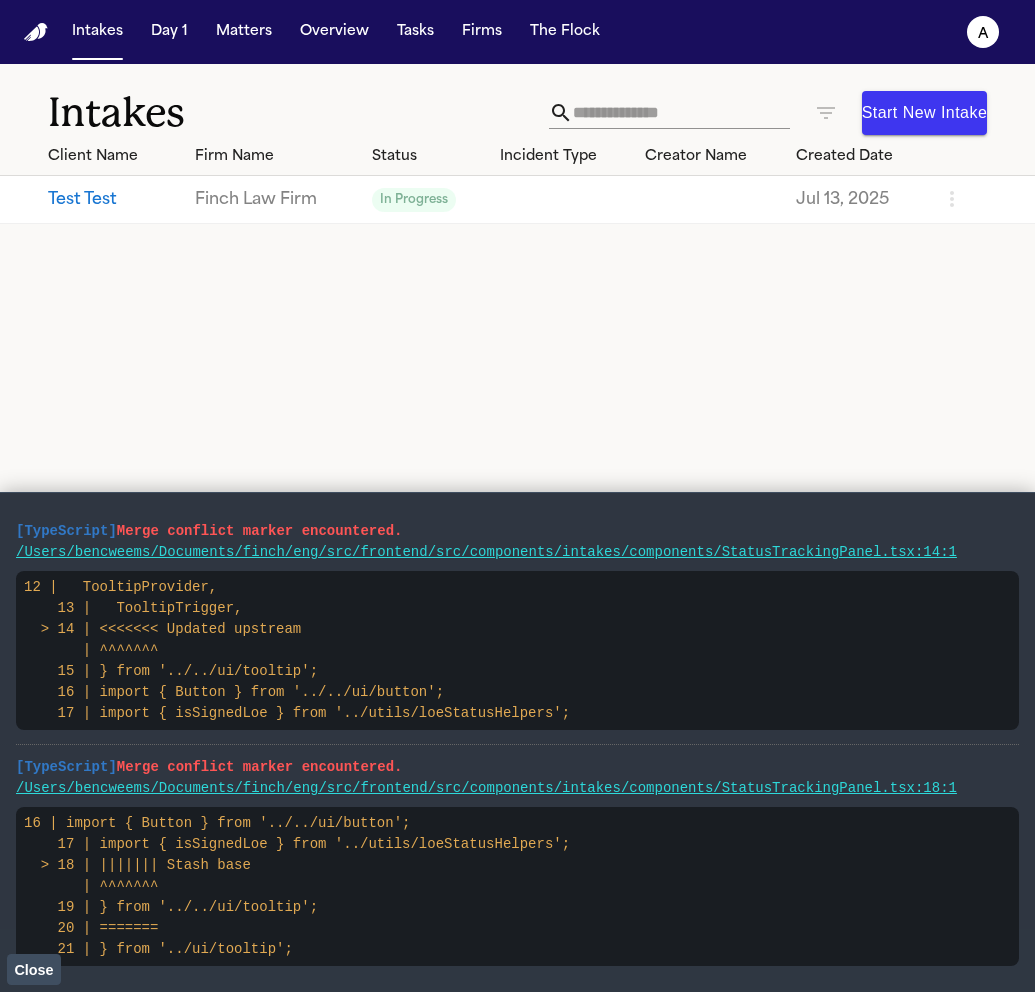 click on "Close" at bounding box center (33, 970) 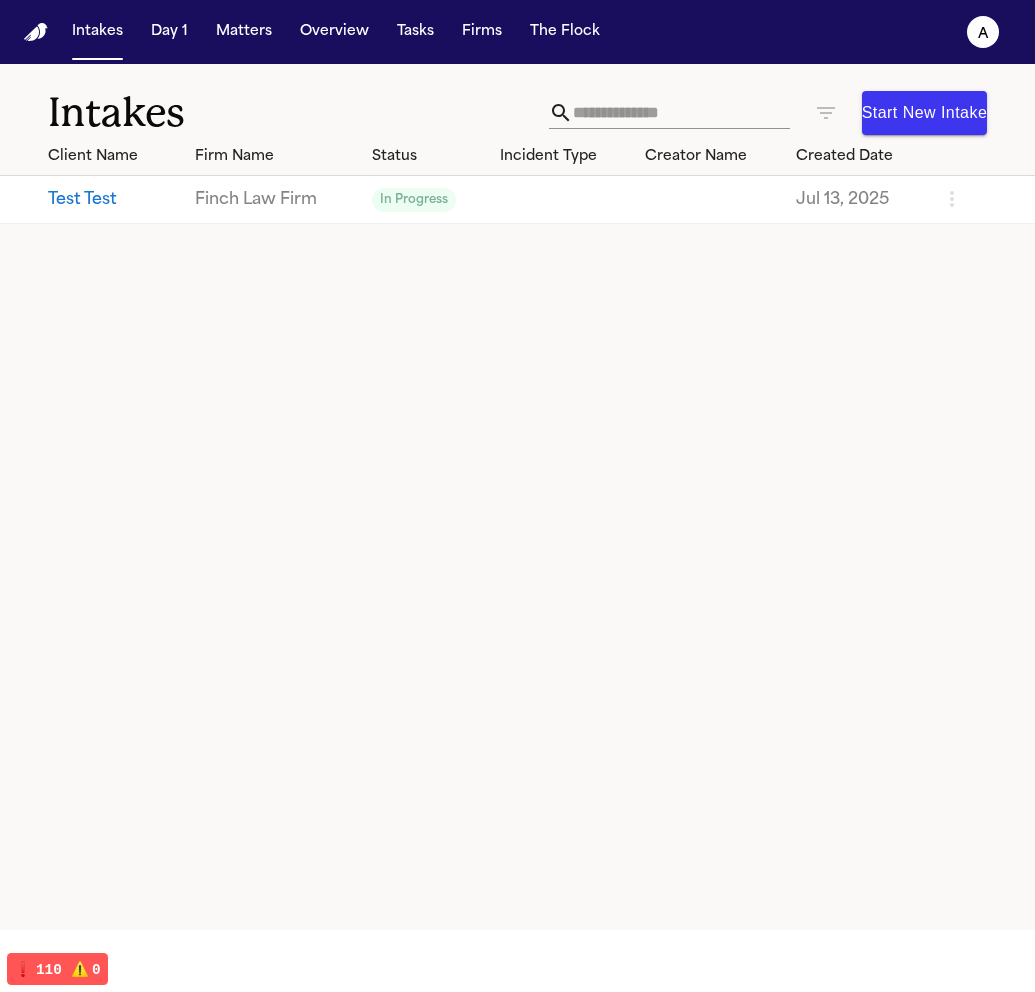 click on "Finch Law Firm" at bounding box center [275, 200] 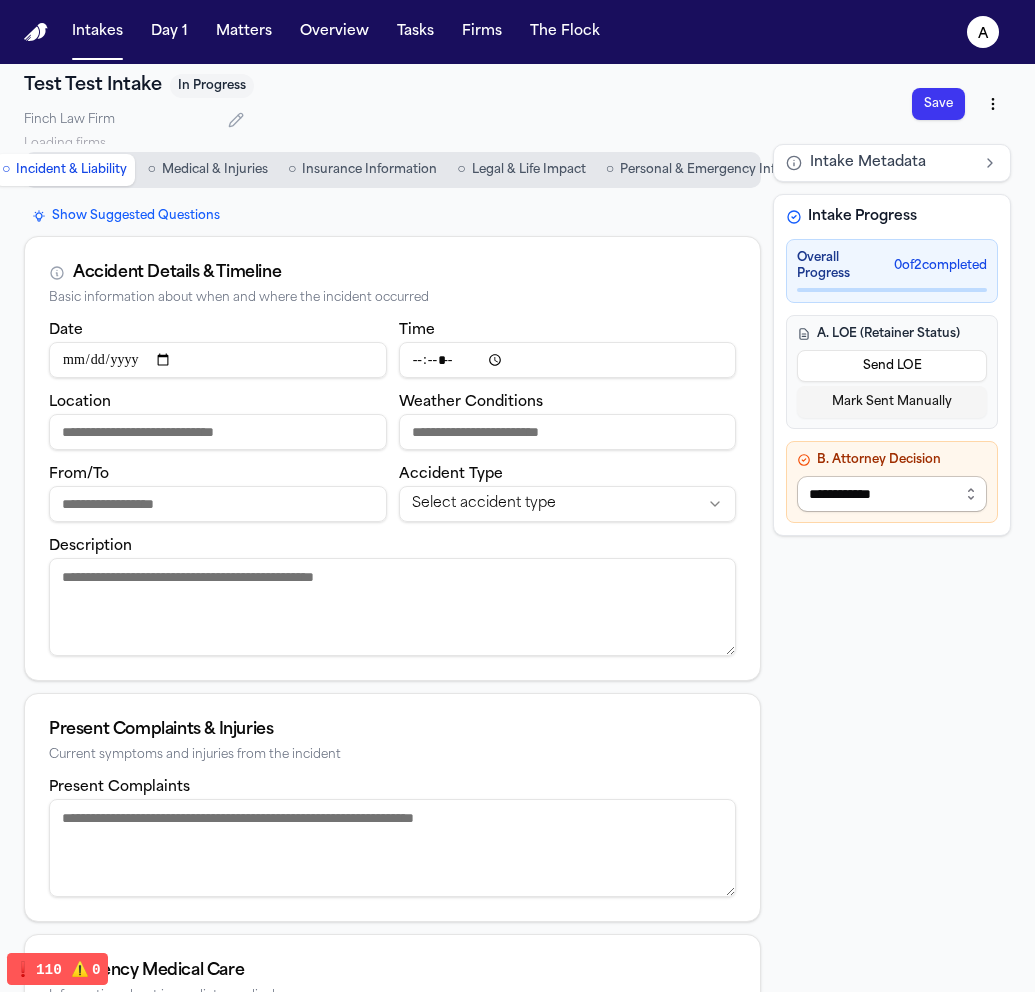 click on "**********" at bounding box center [892, 494] 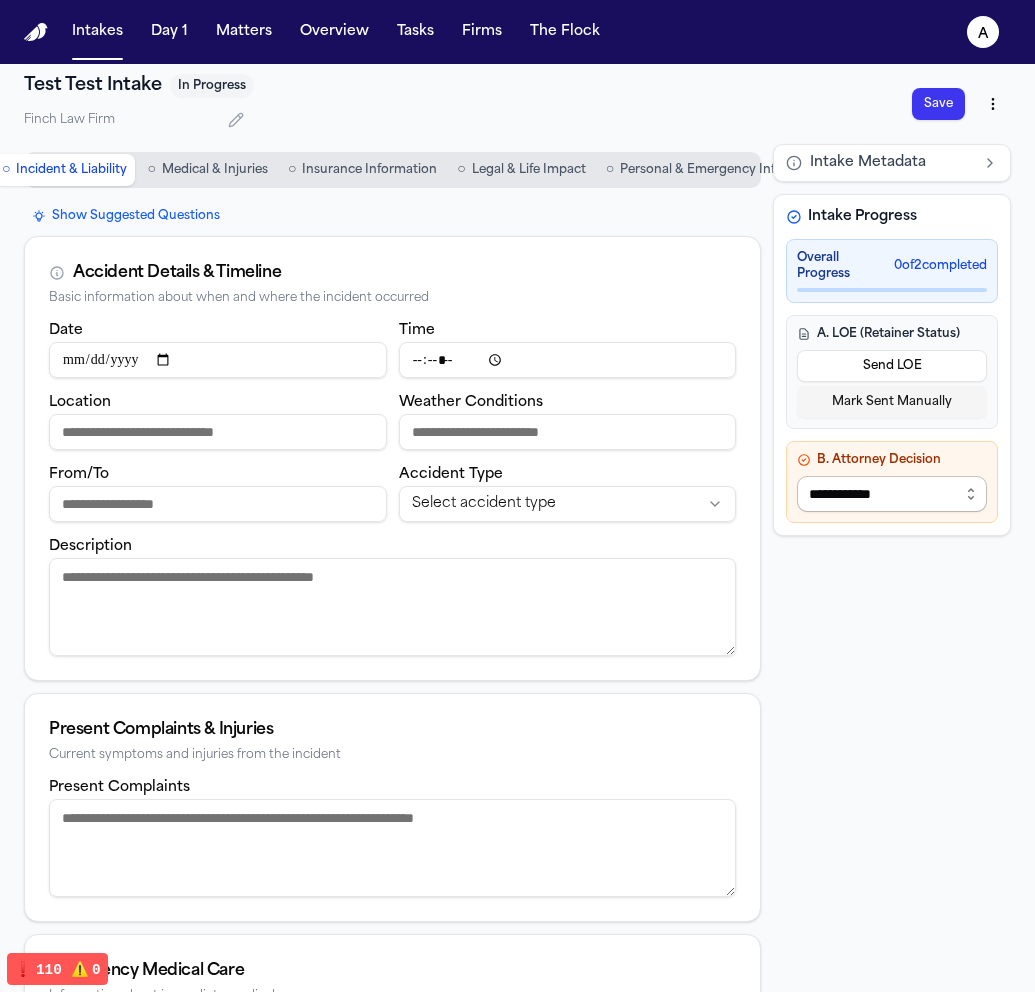 select on "**********" 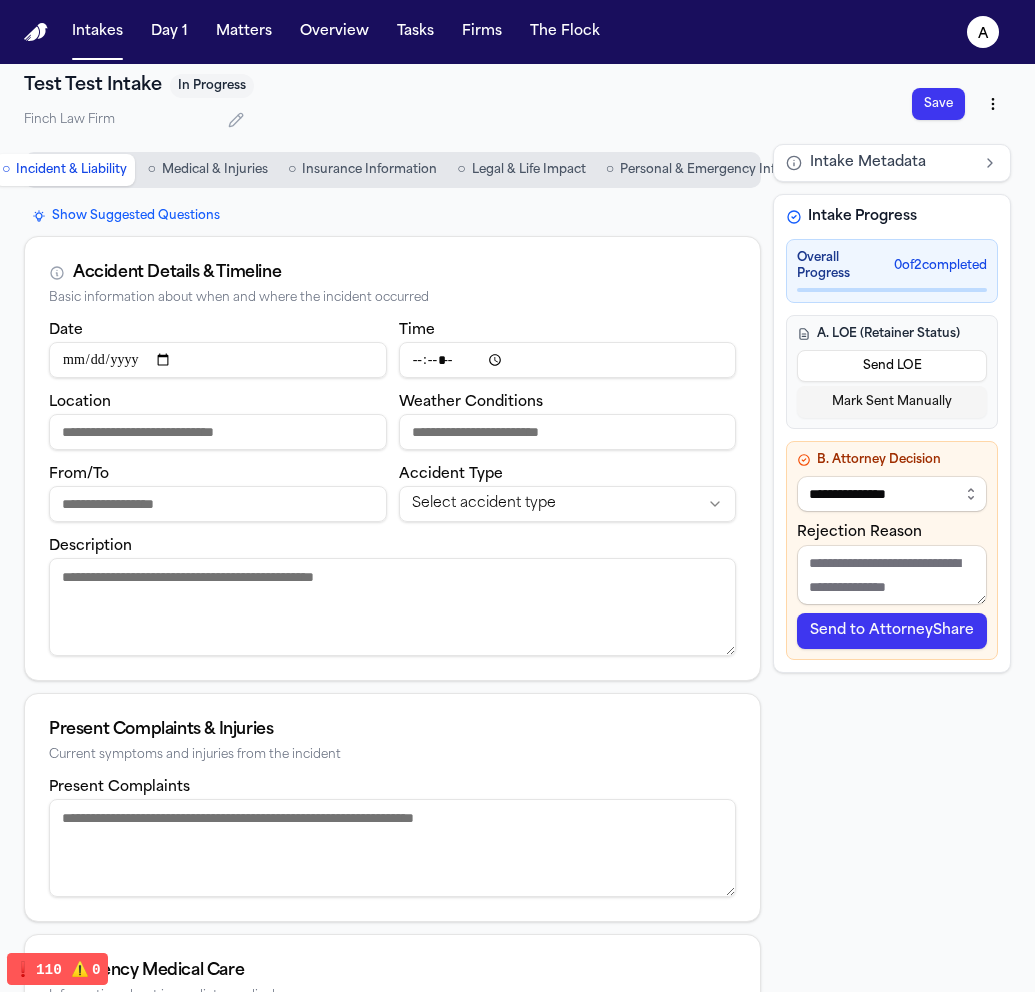 click on "Send to AttorneyShare" at bounding box center [892, 631] 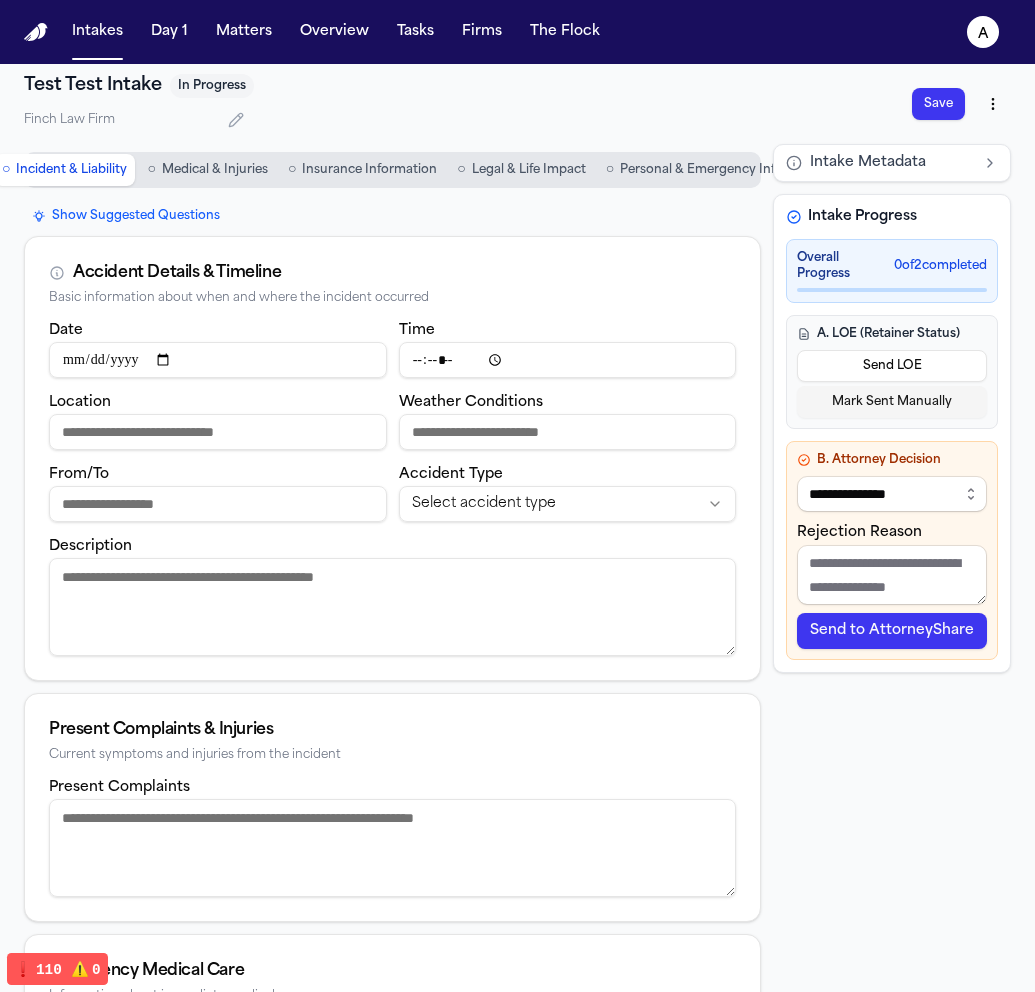 click on "**********" at bounding box center [892, 764] 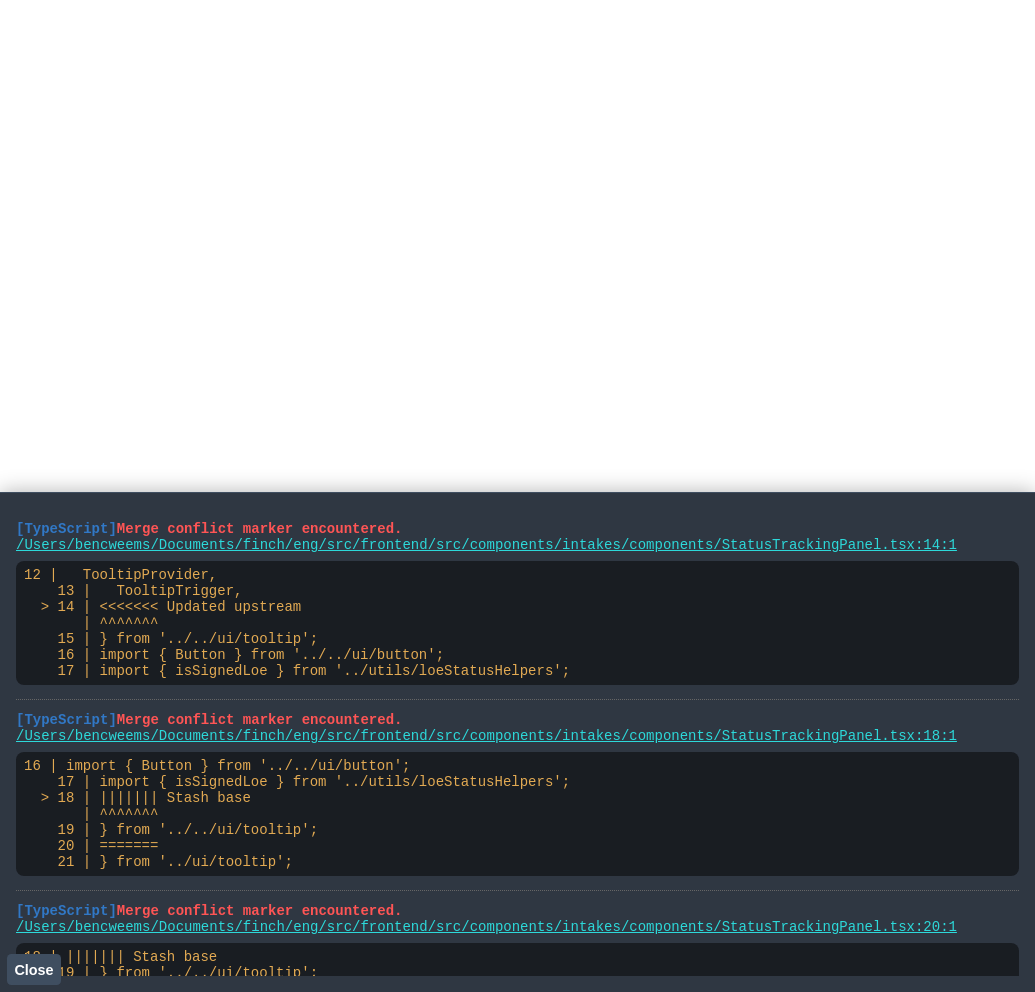 scroll, scrollTop: 0, scrollLeft: 0, axis: both 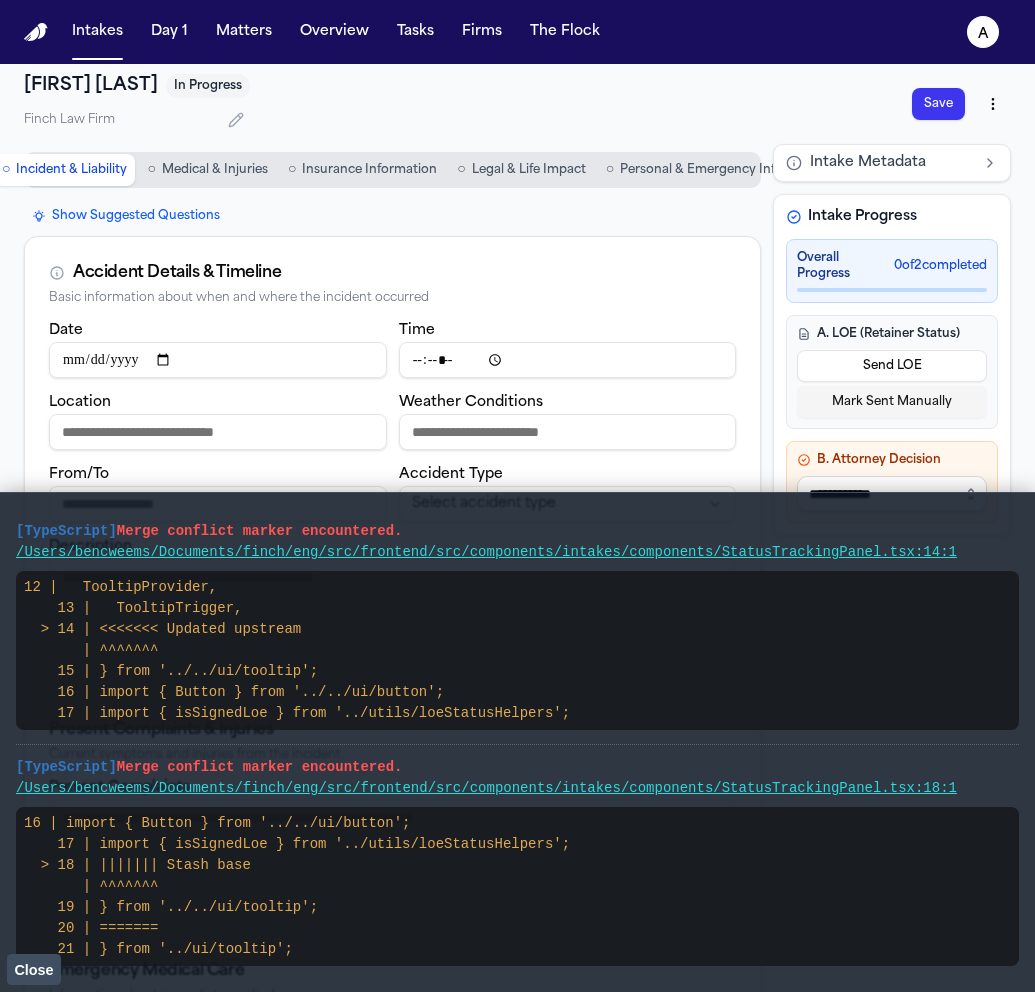 click on "Close" at bounding box center (33, 970) 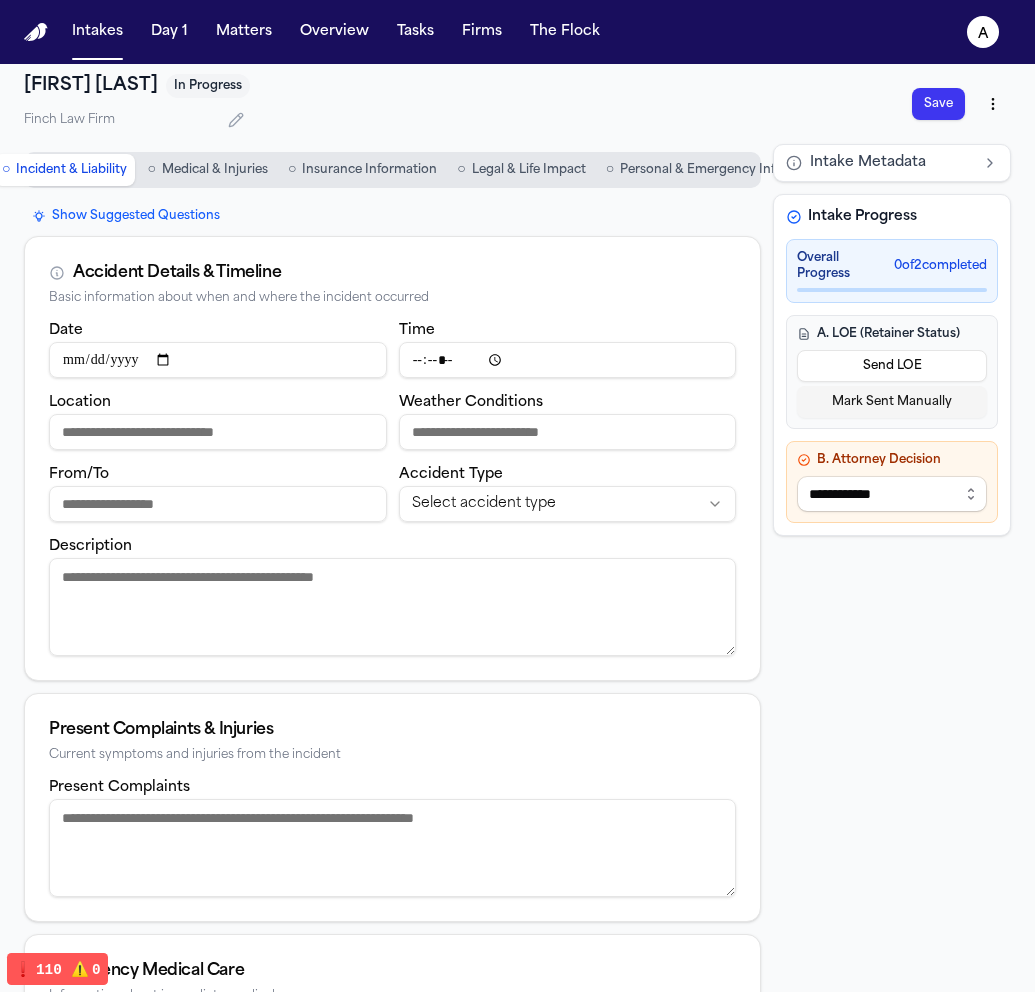 click on "**********" at bounding box center [892, 494] 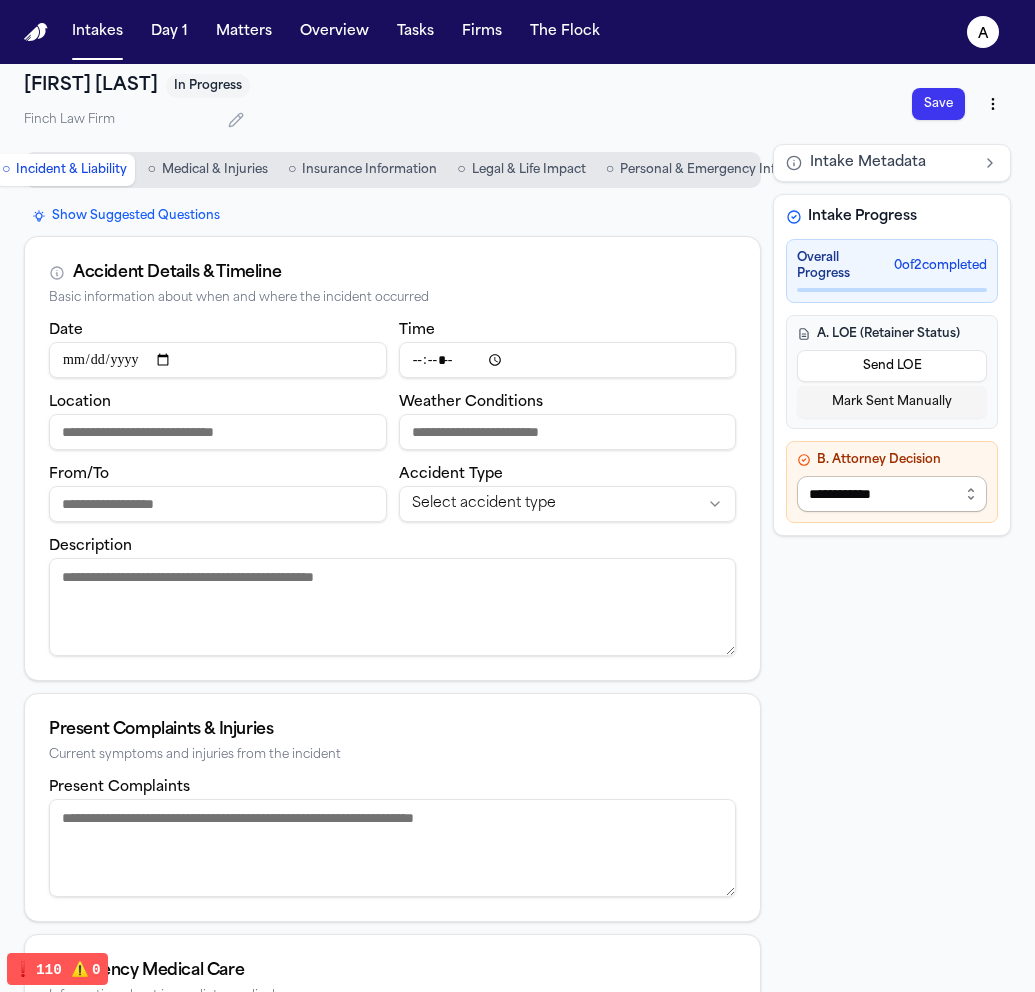 select on "**********" 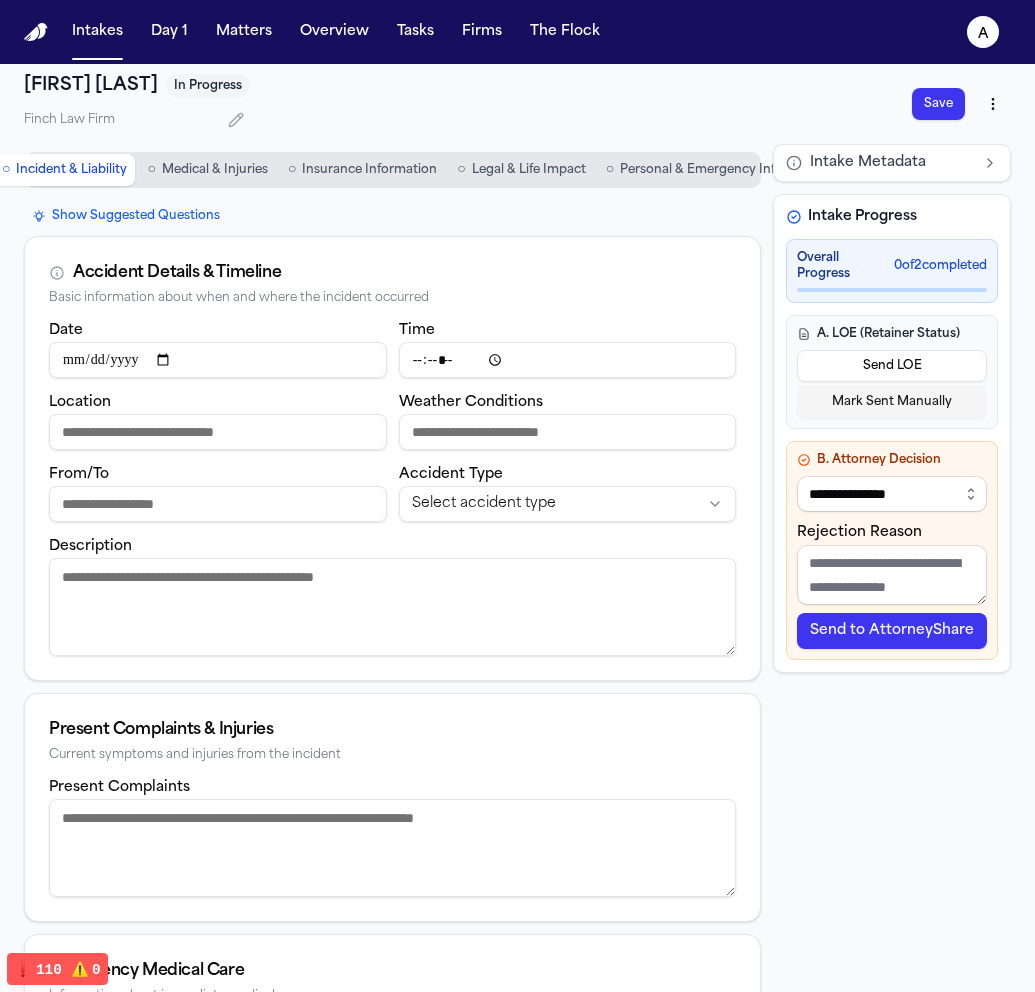 click on "Save" at bounding box center [938, 104] 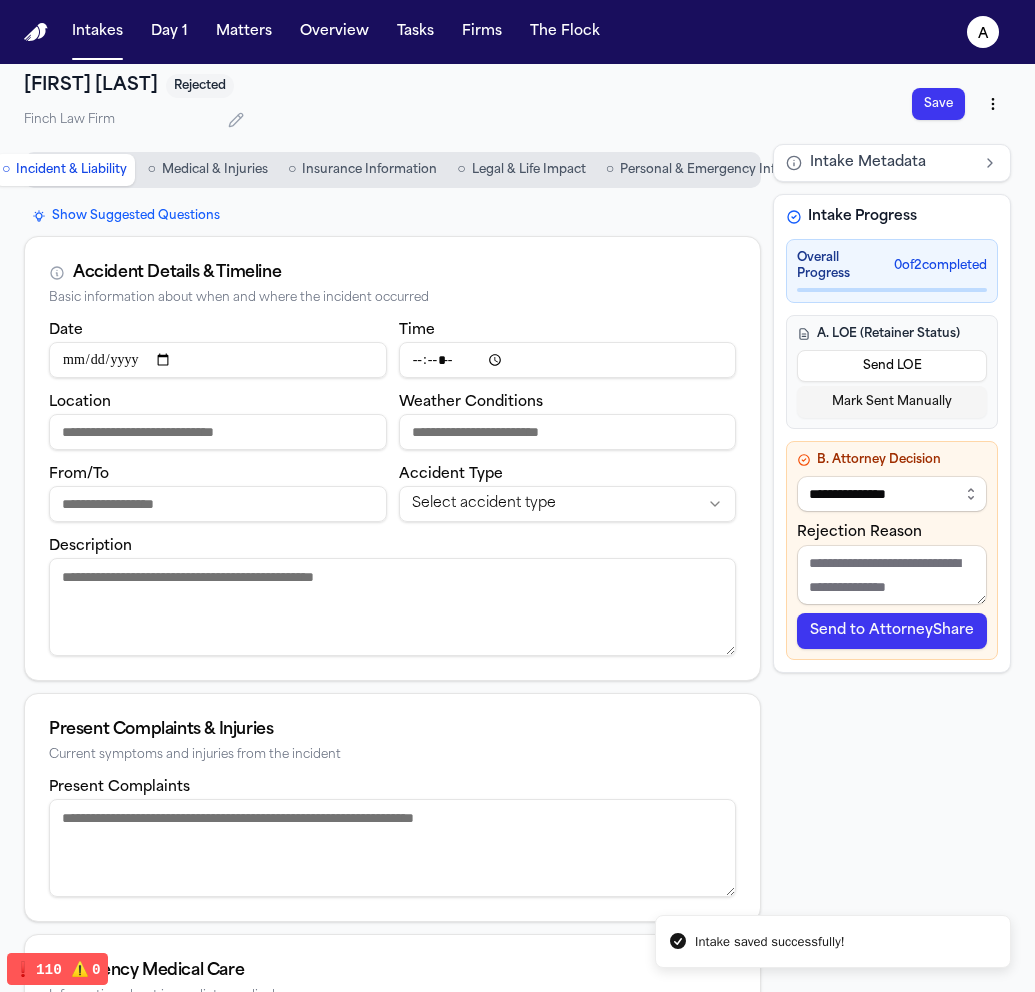 click on "Send to AttorneyShare" at bounding box center (892, 631) 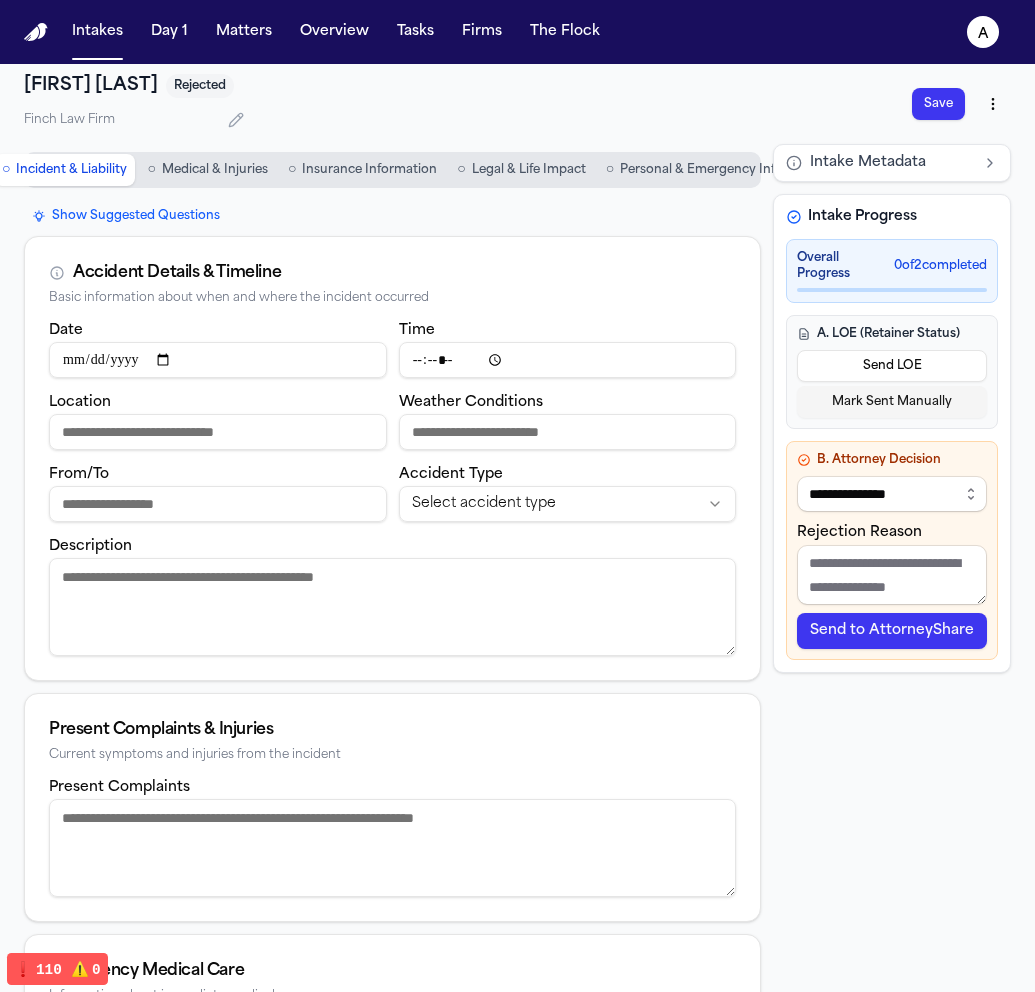 click on "**********" at bounding box center (892, 764) 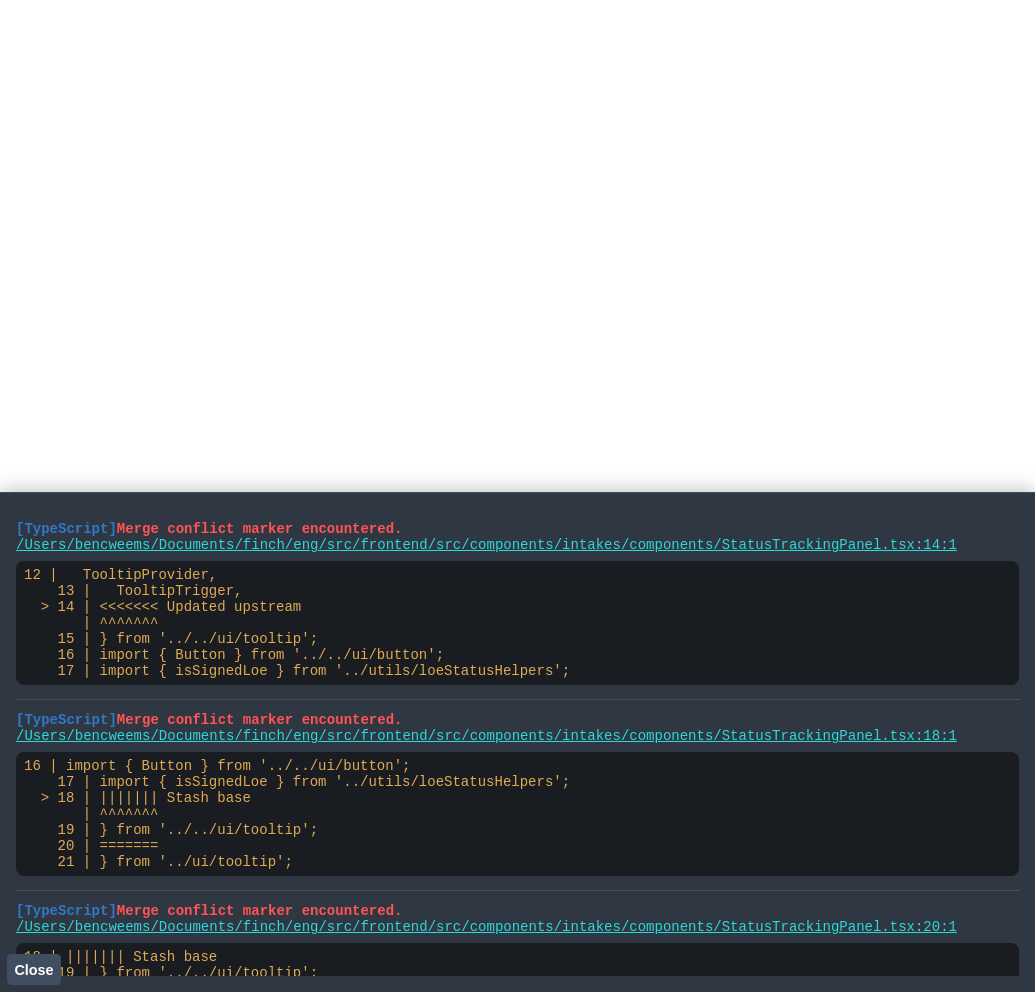 scroll, scrollTop: 0, scrollLeft: 0, axis: both 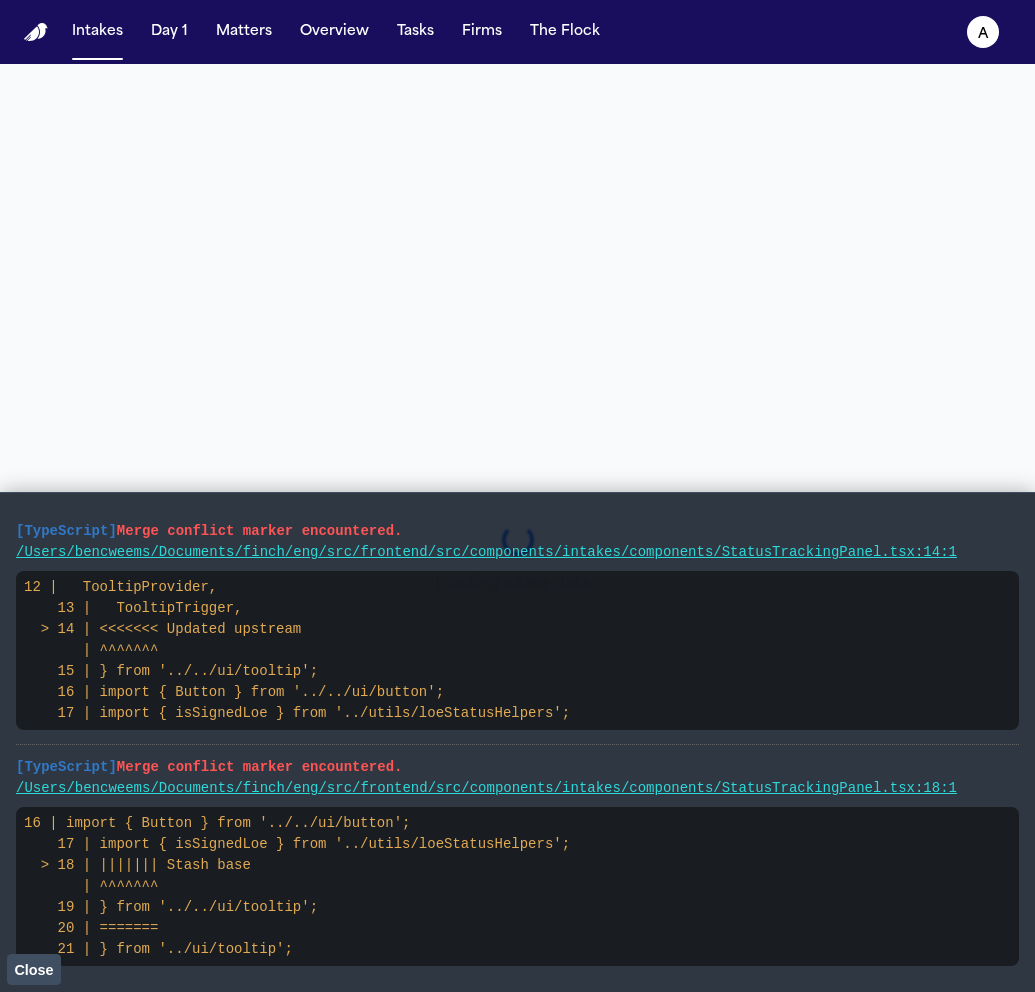 select on "**********" 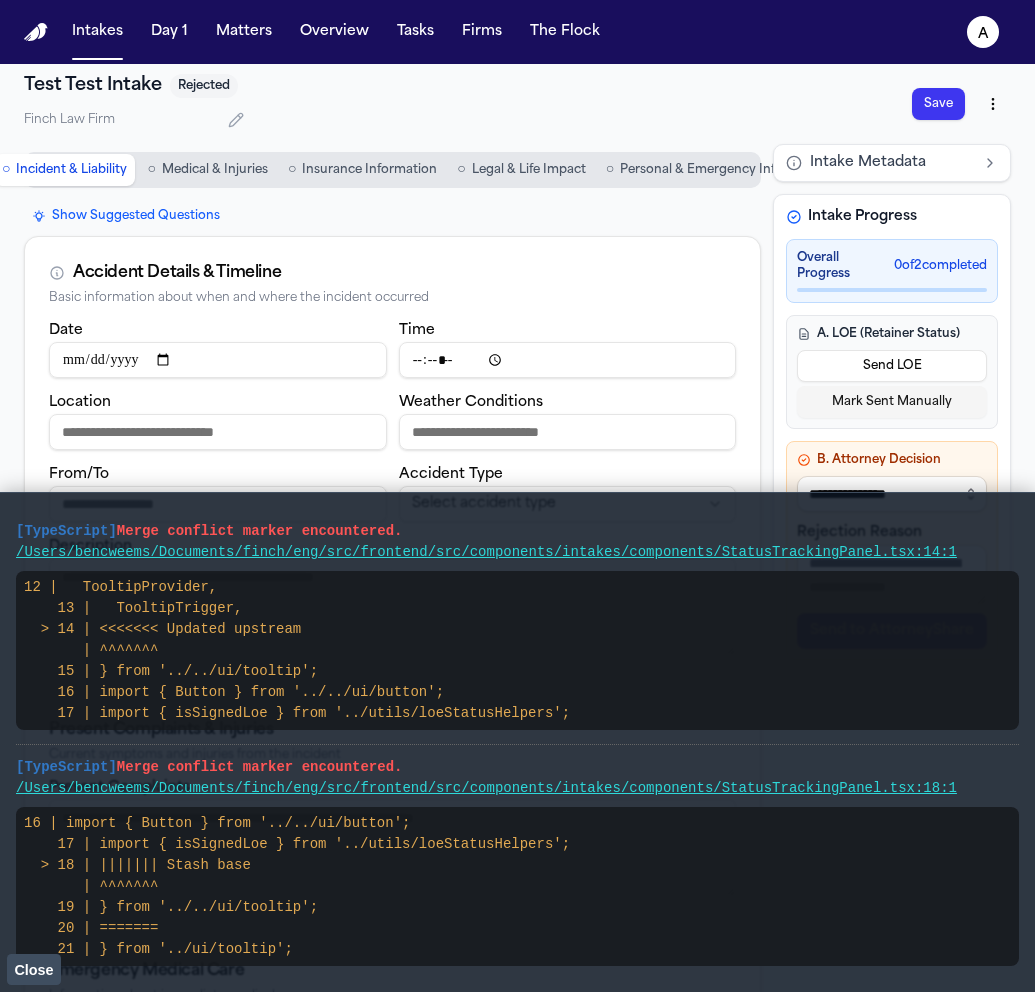 click on "Close" 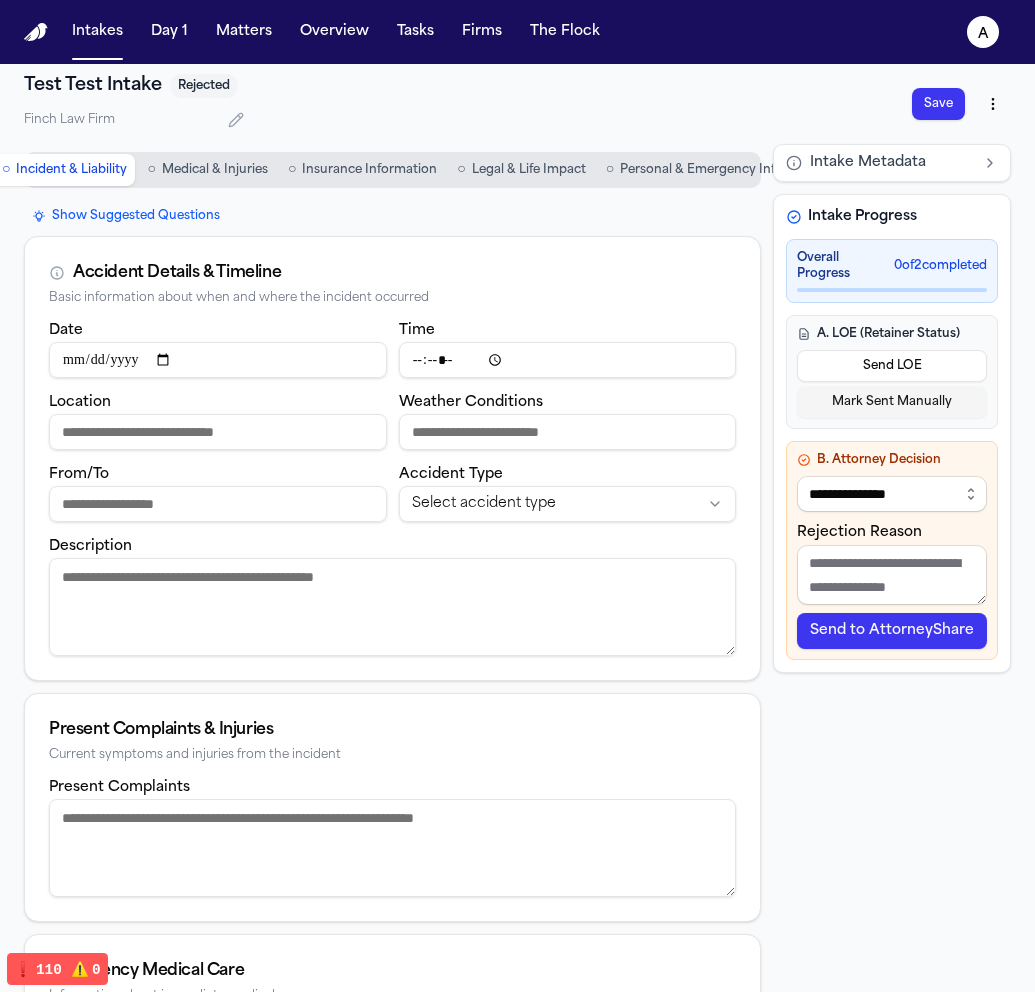 type 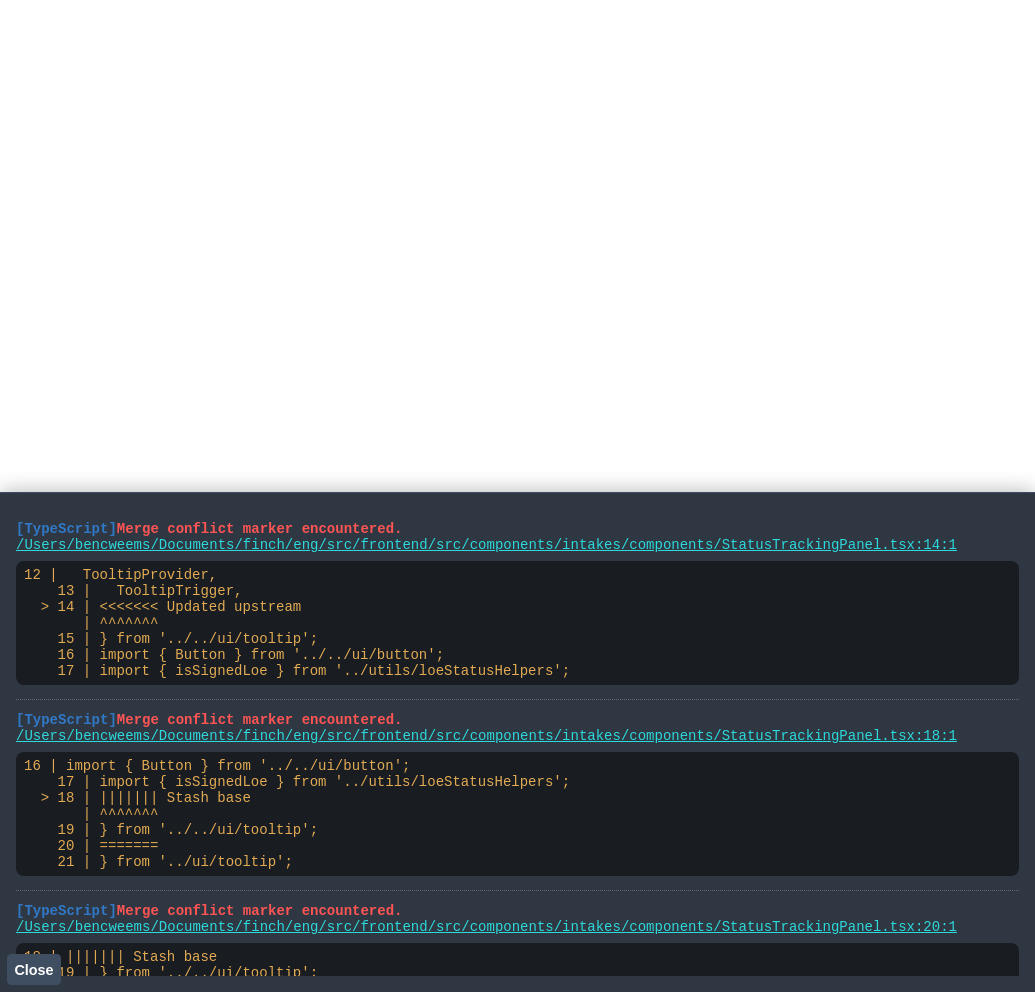 scroll, scrollTop: 0, scrollLeft: 0, axis: both 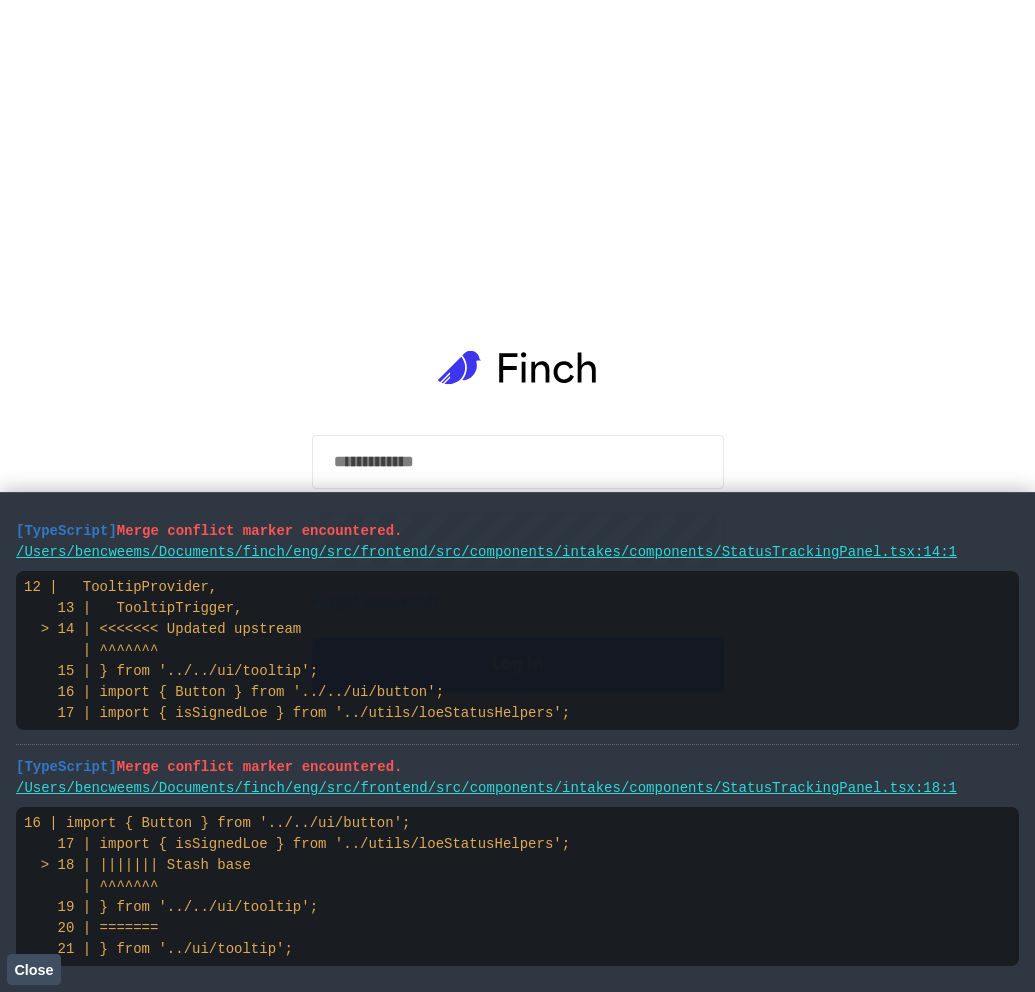 select on "**********" 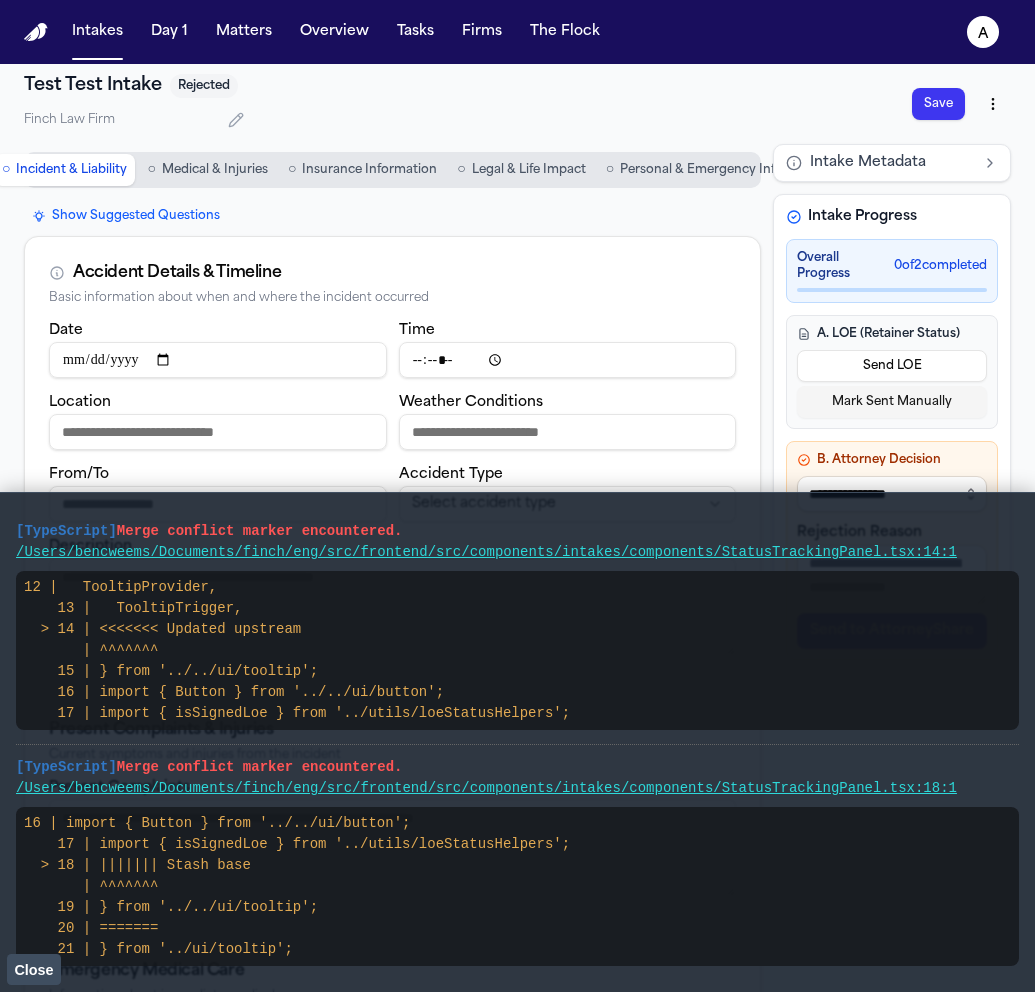 click on "Close" at bounding box center (33, 970) 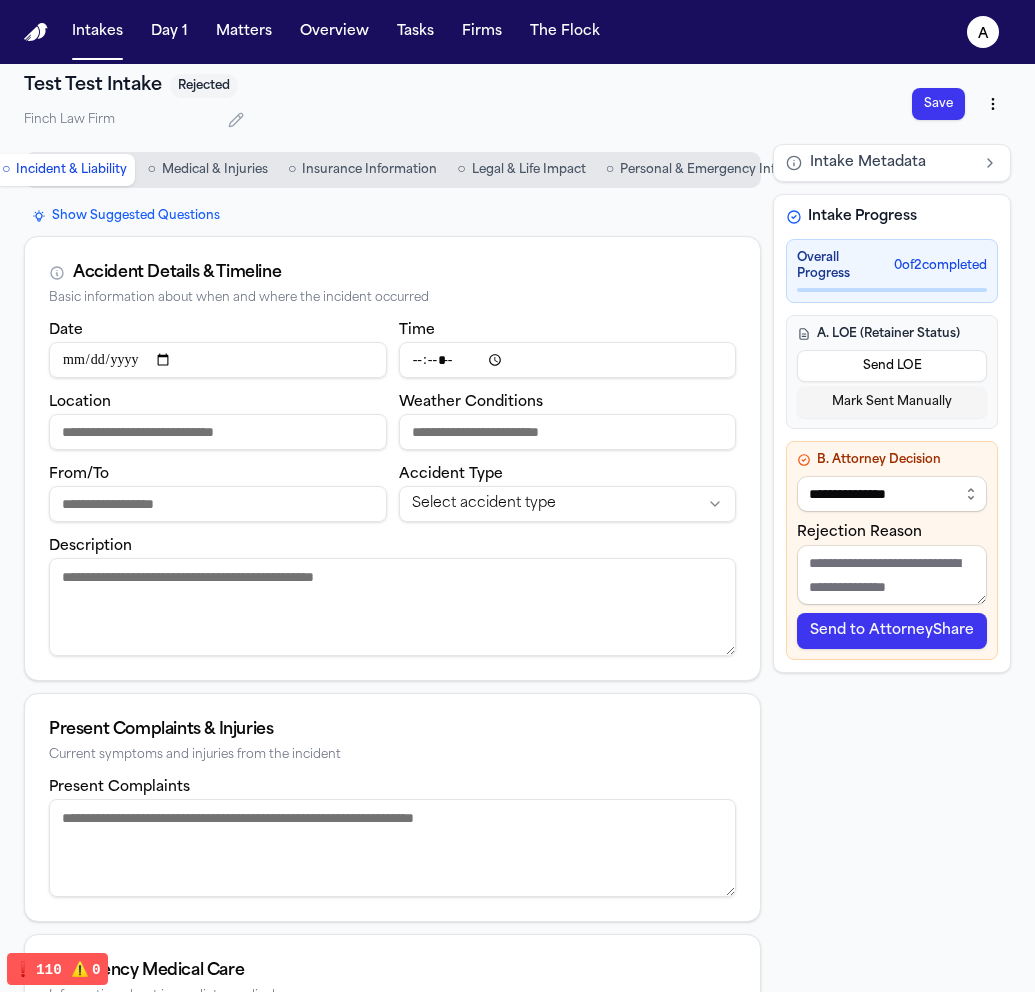 click on "**********" at bounding box center [892, 764] 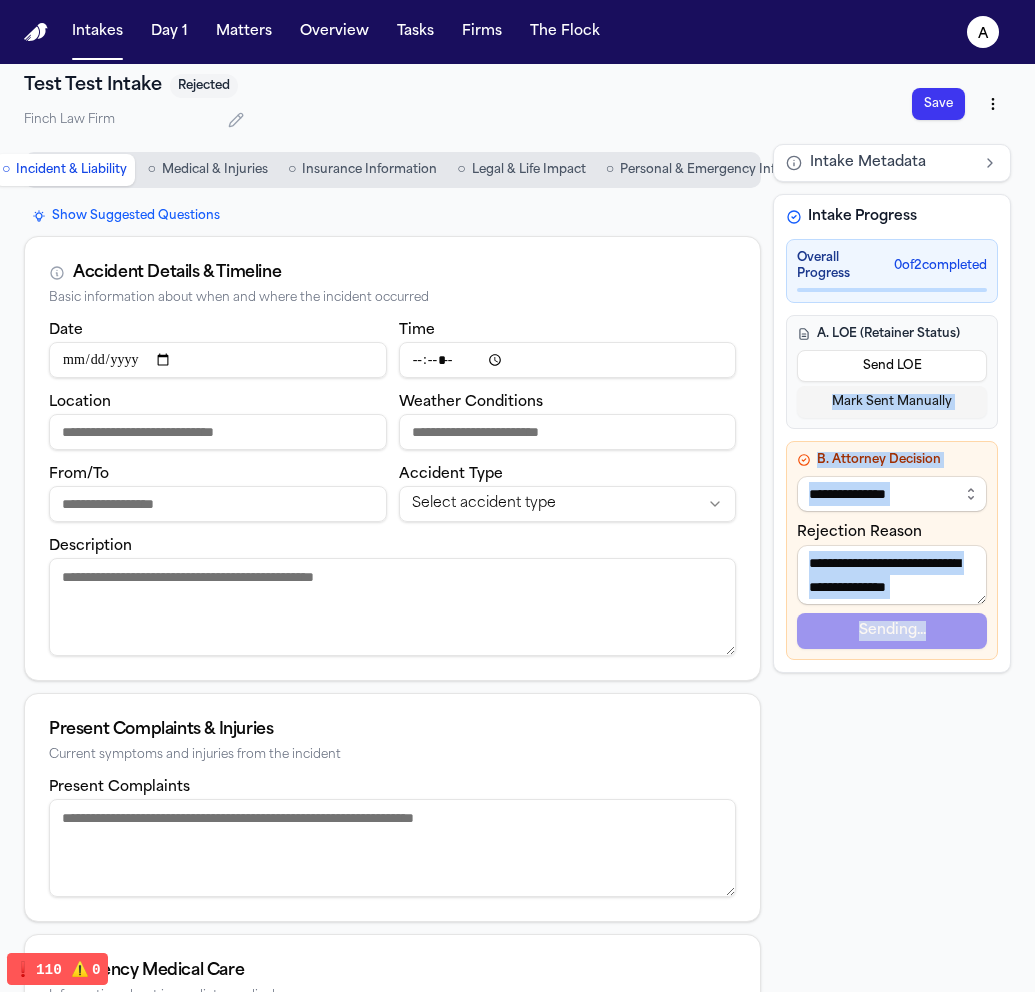 drag, startPoint x: 902, startPoint y: 755, endPoint x: 986, endPoint y: 385, distance: 379.41534 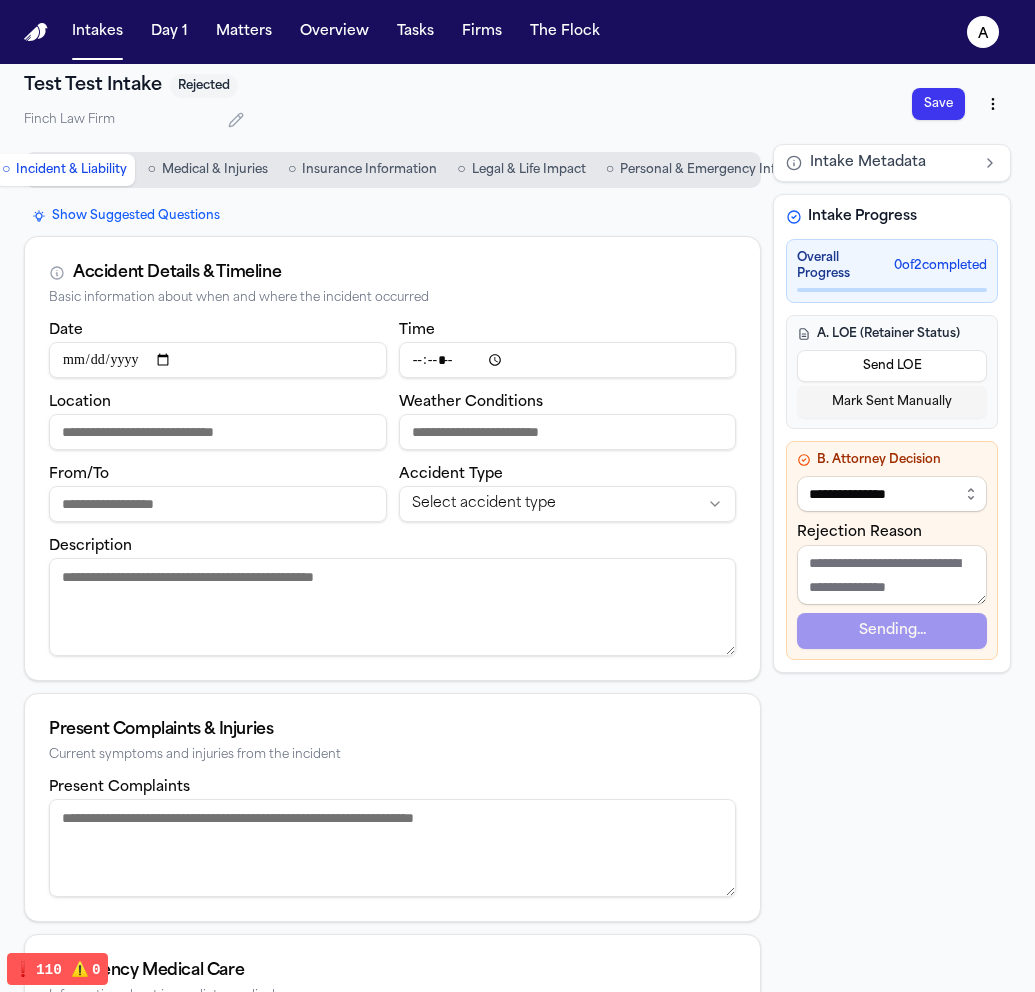 click on "**********" at bounding box center [892, 764] 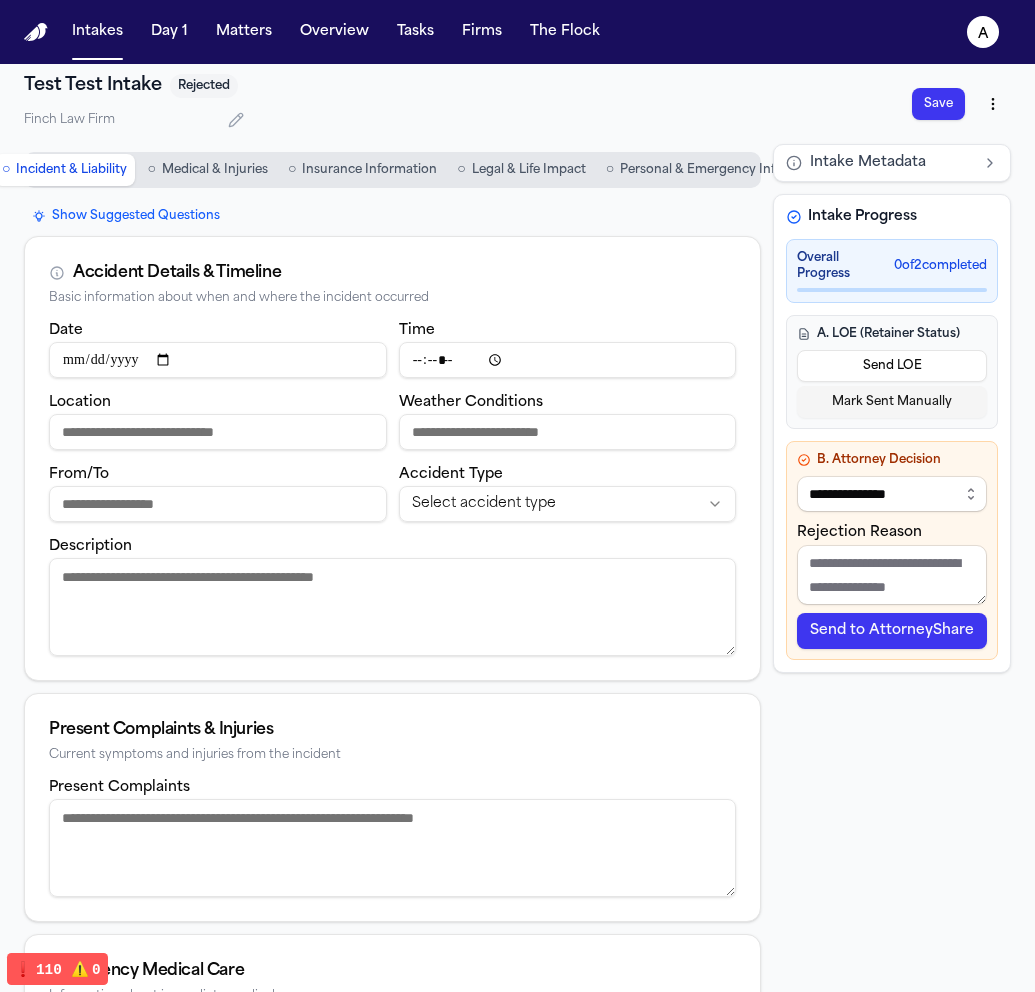 click on "Send to AttorneyShare" at bounding box center (892, 631) 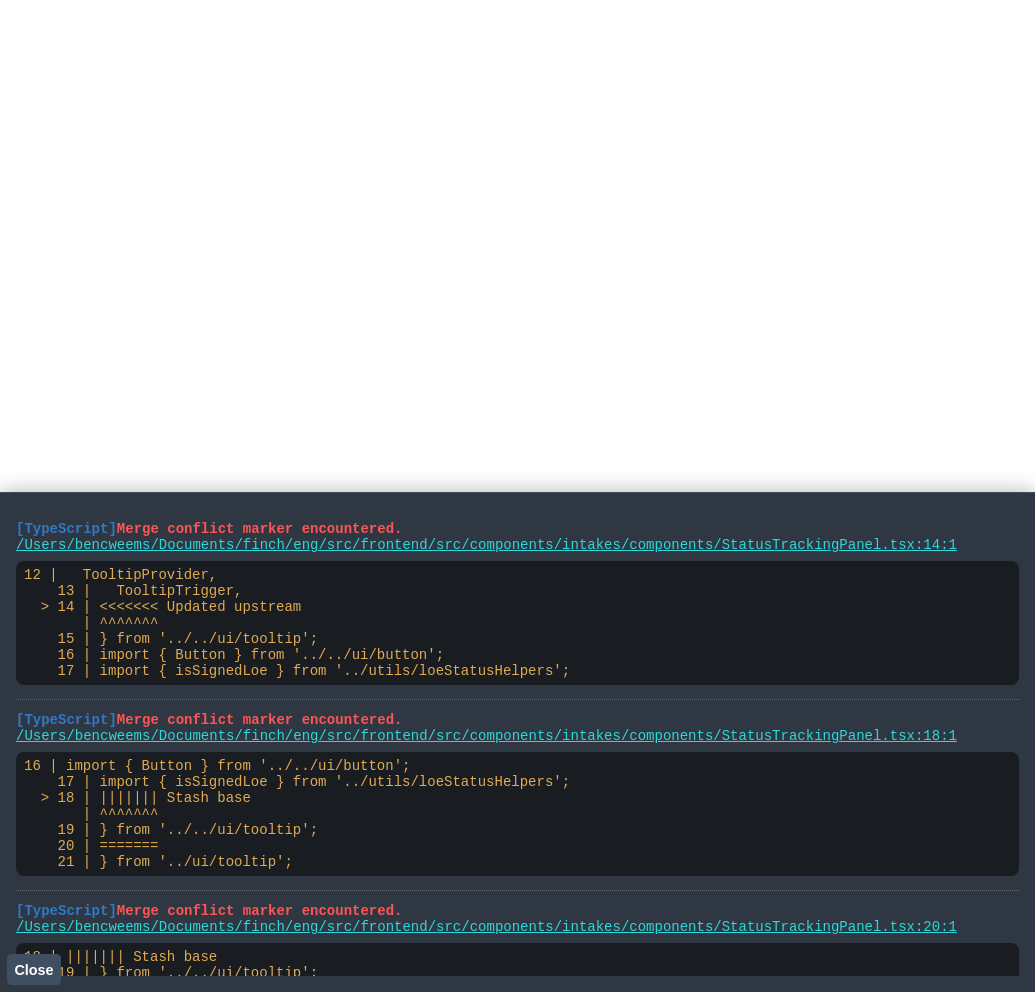 scroll, scrollTop: 0, scrollLeft: 0, axis: both 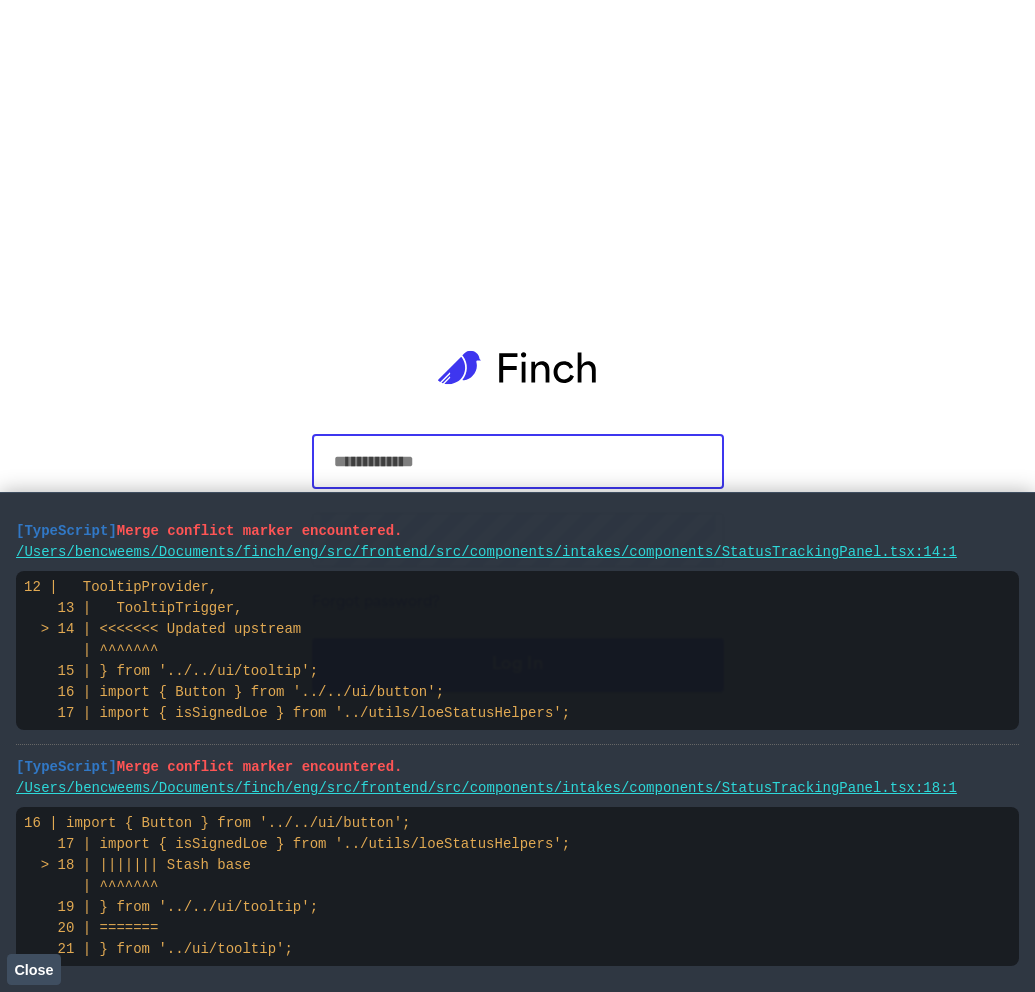 select on "**********" 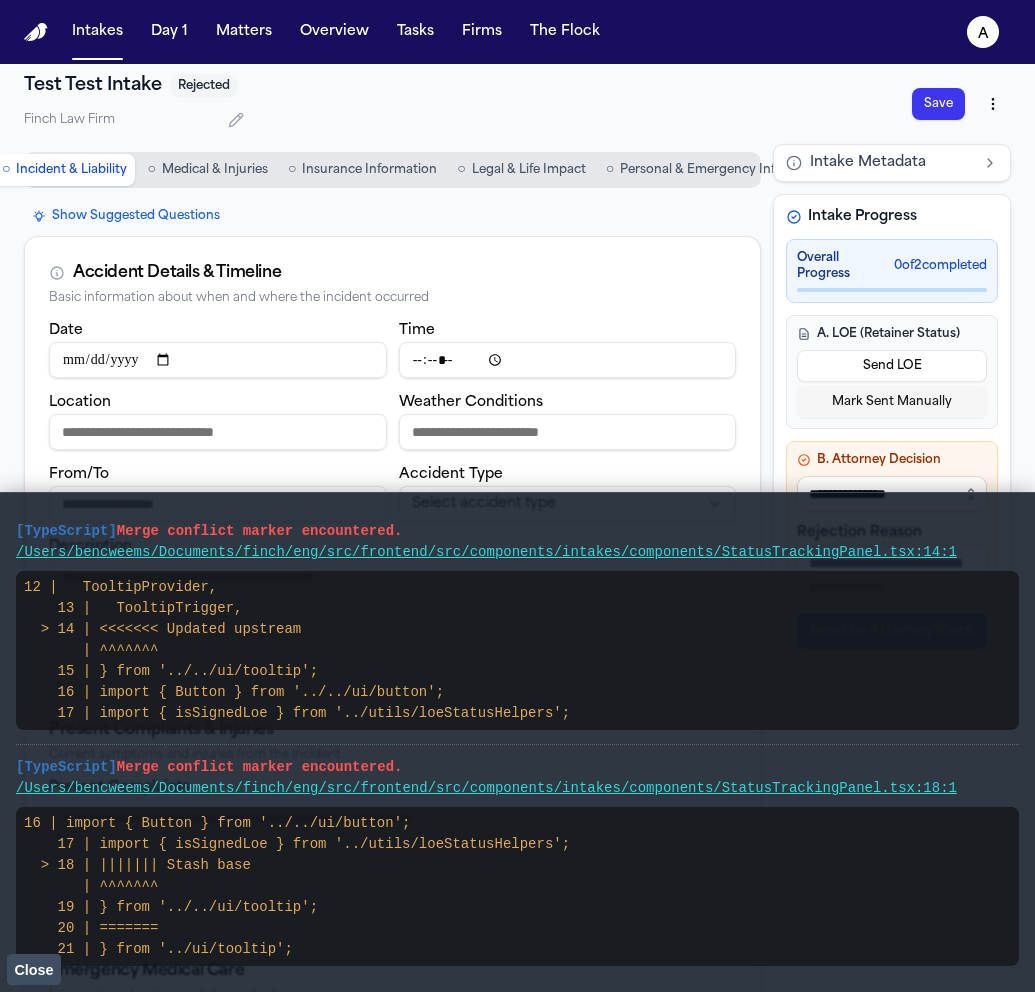 click on "**********" at bounding box center [517, 728] 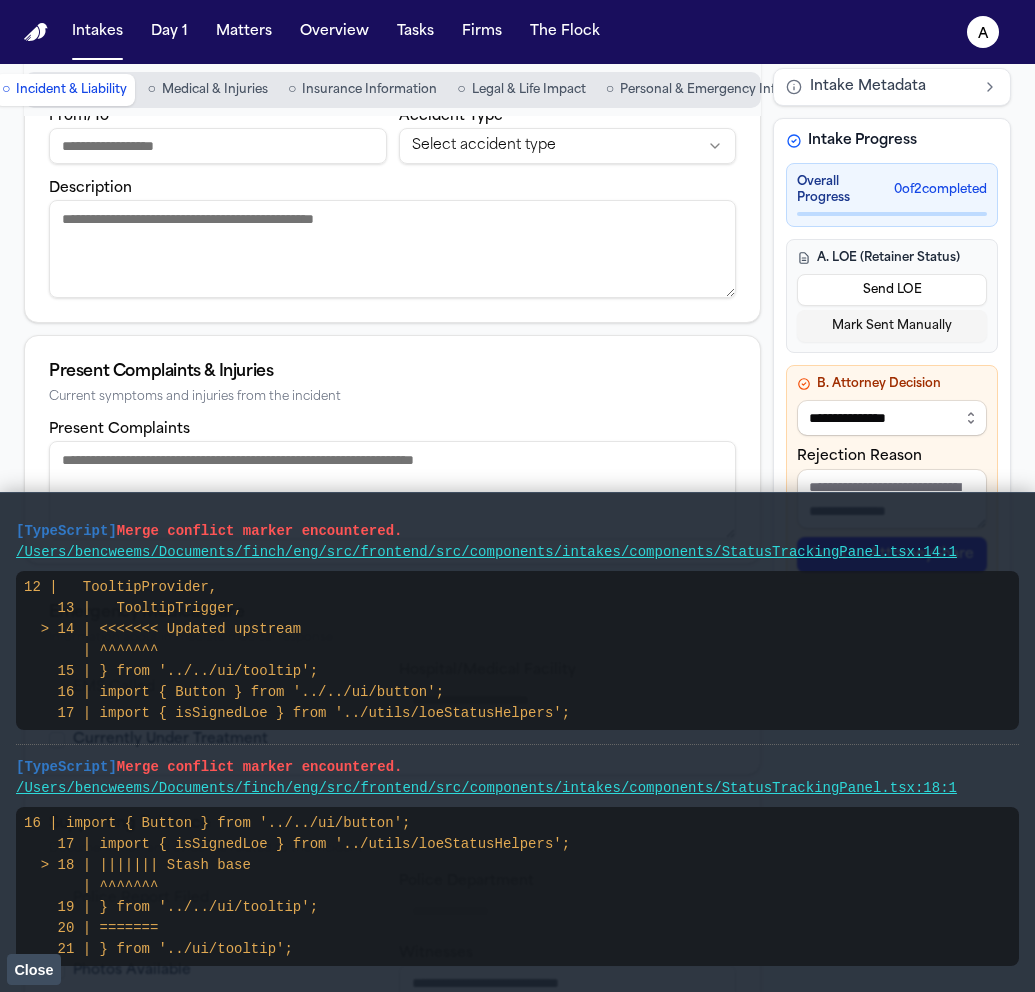 scroll, scrollTop: 400, scrollLeft: 0, axis: vertical 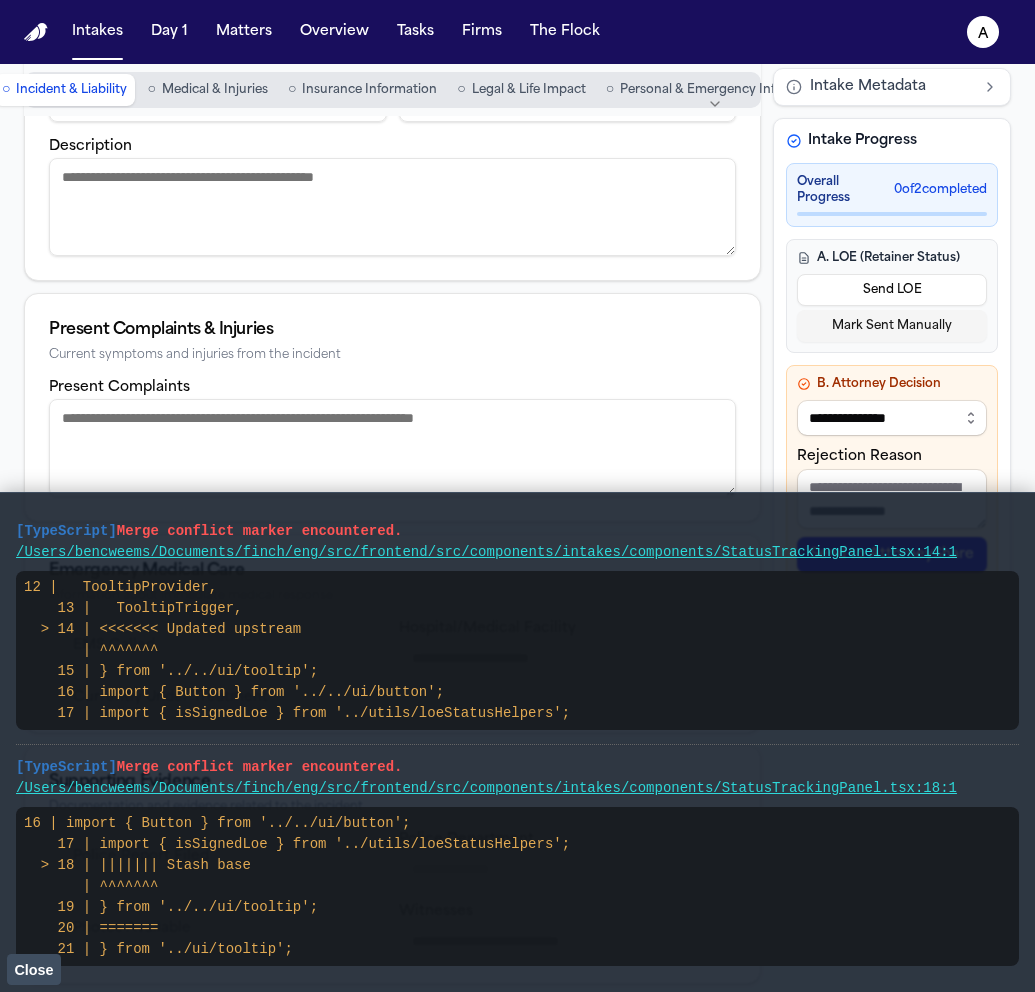 click on "Close" at bounding box center (33, 970) 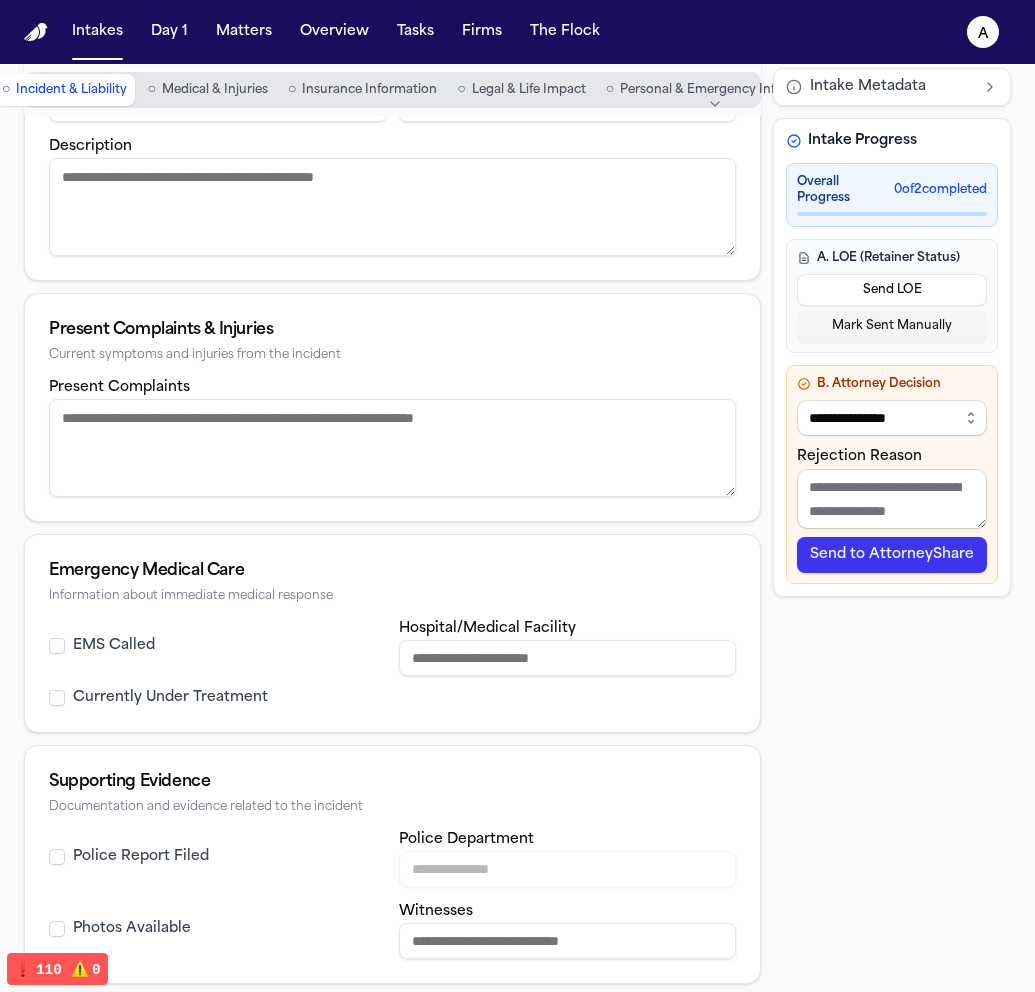 type 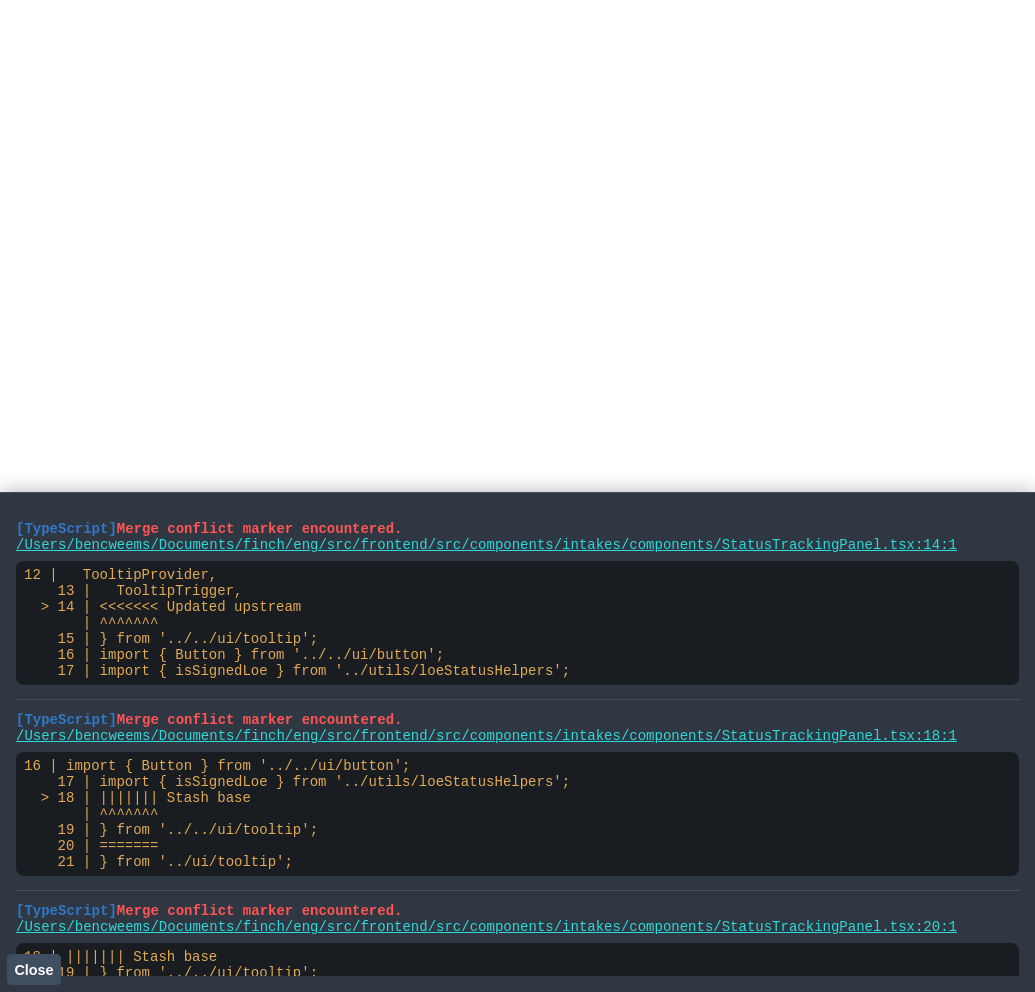 scroll, scrollTop: 0, scrollLeft: 0, axis: both 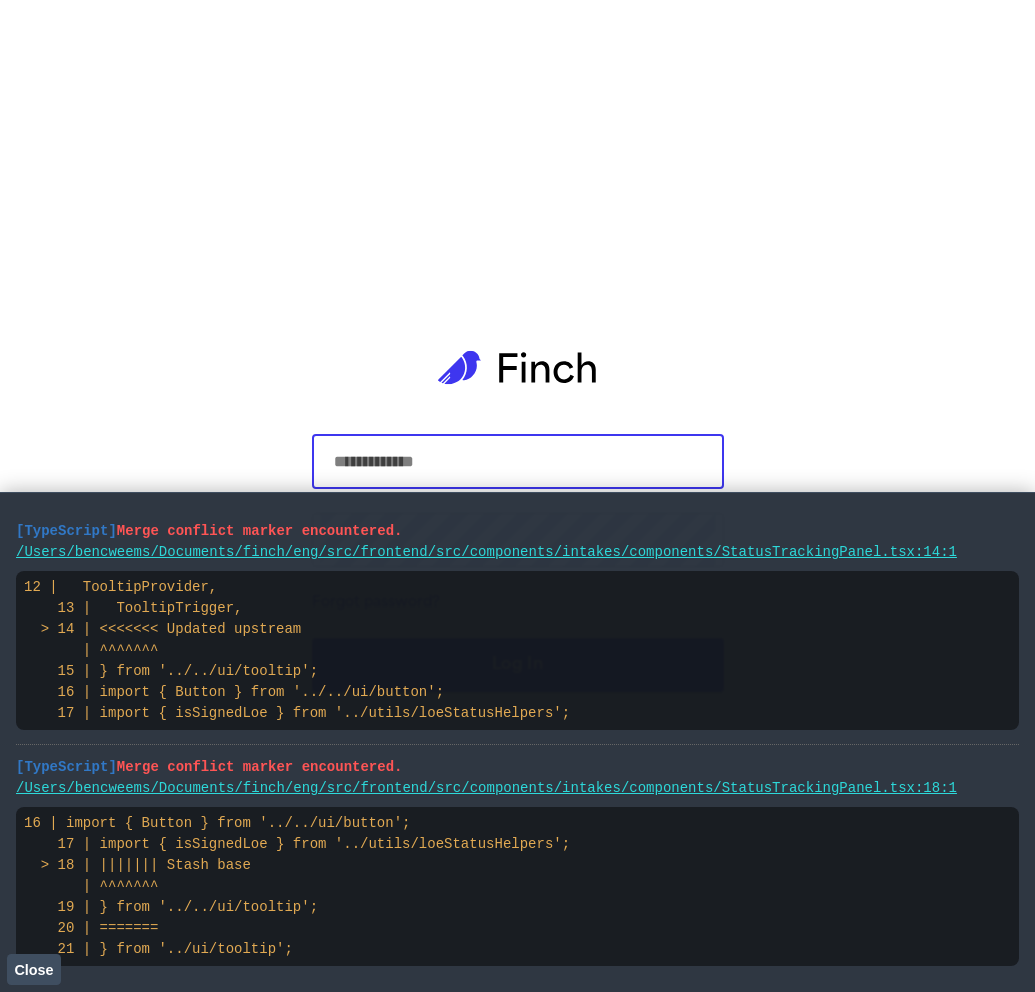 select on "**********" 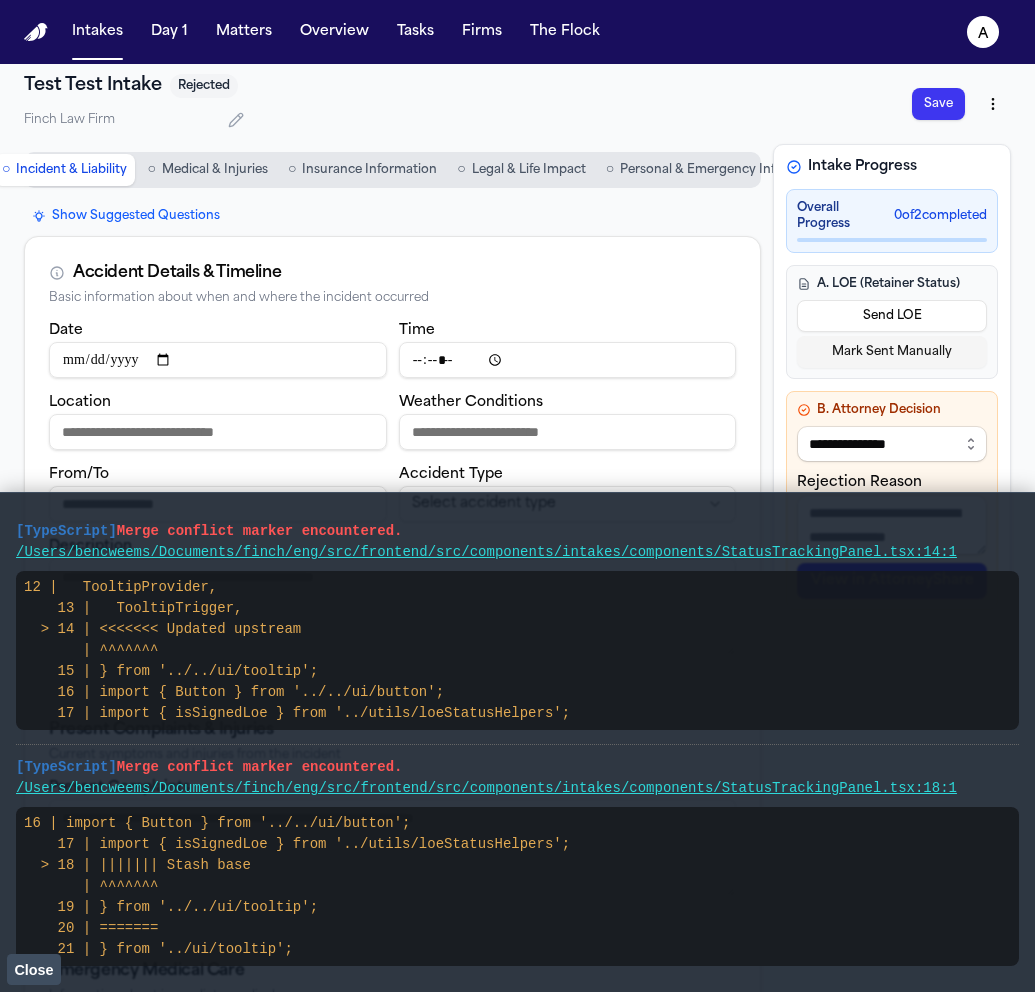 click on "Close" at bounding box center [33, 970] 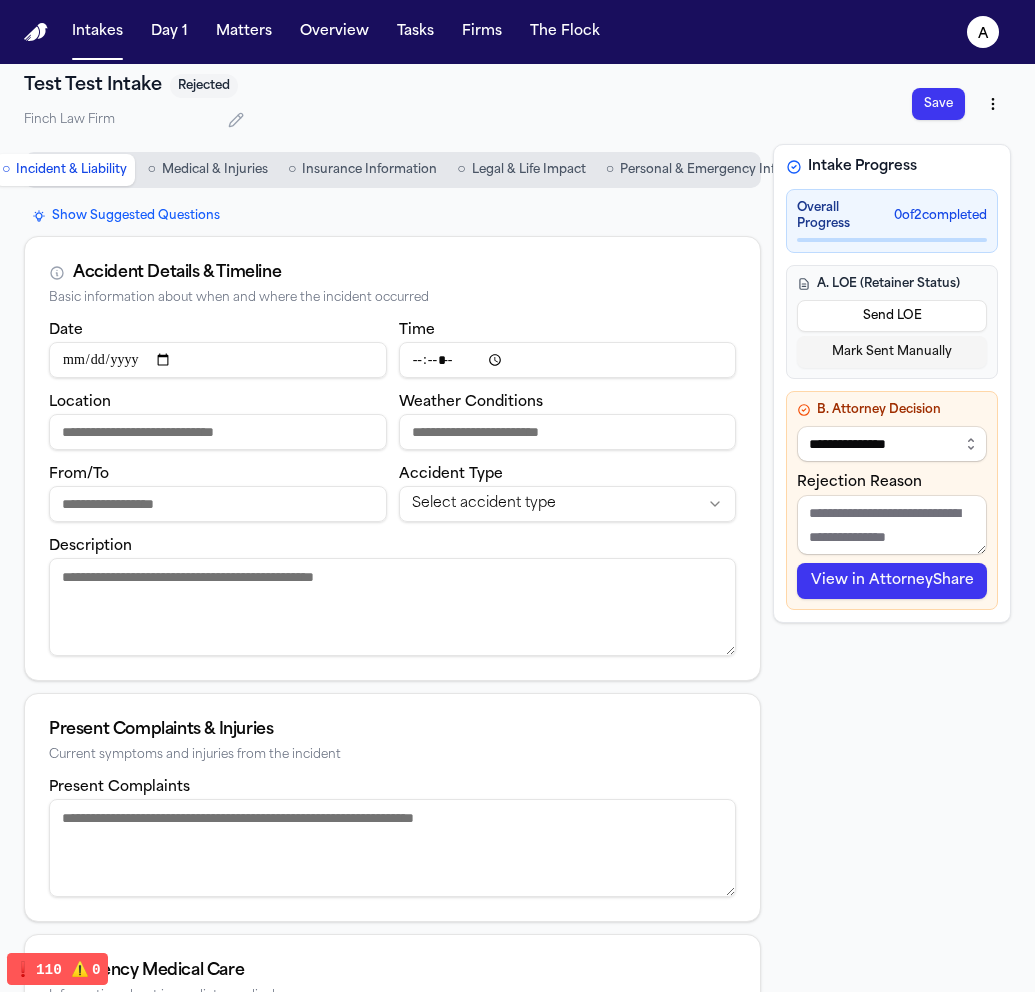 click on "View in AttorneyShare" at bounding box center (892, 581) 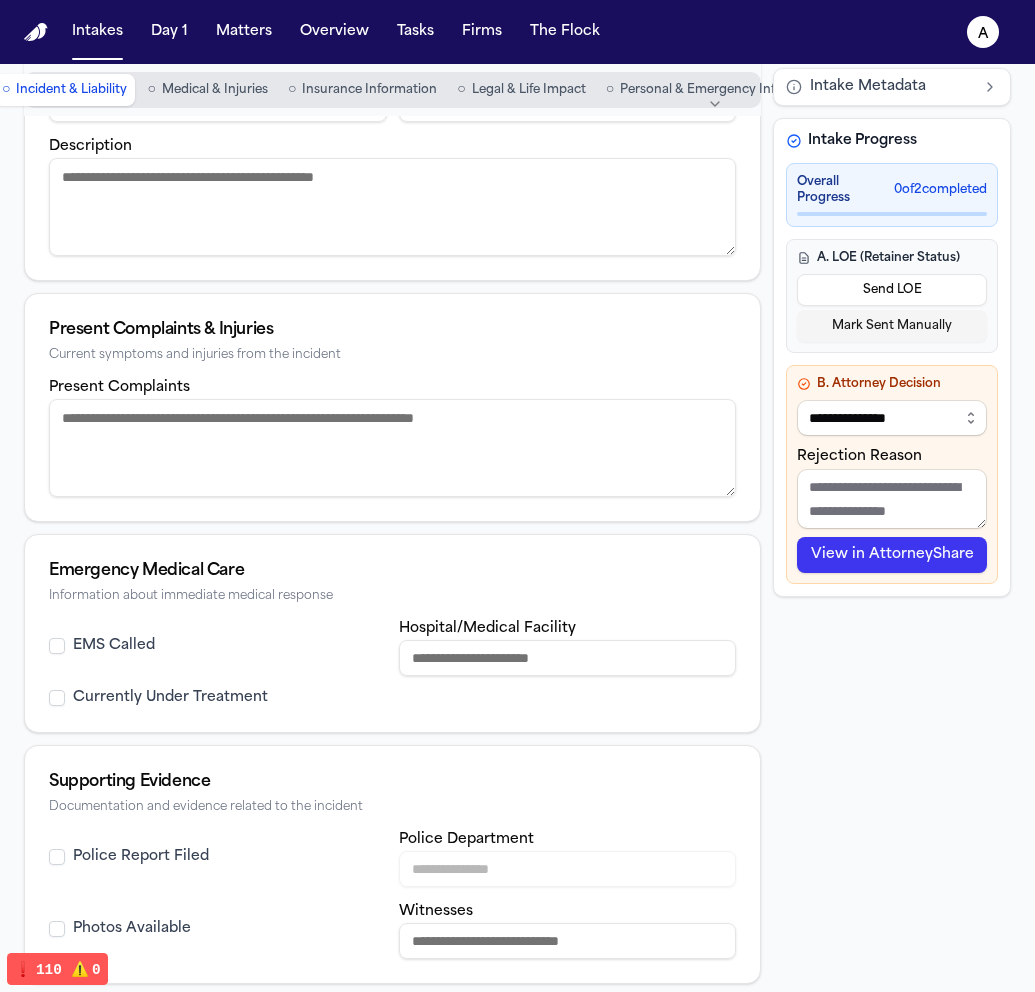 scroll, scrollTop: 0, scrollLeft: 0, axis: both 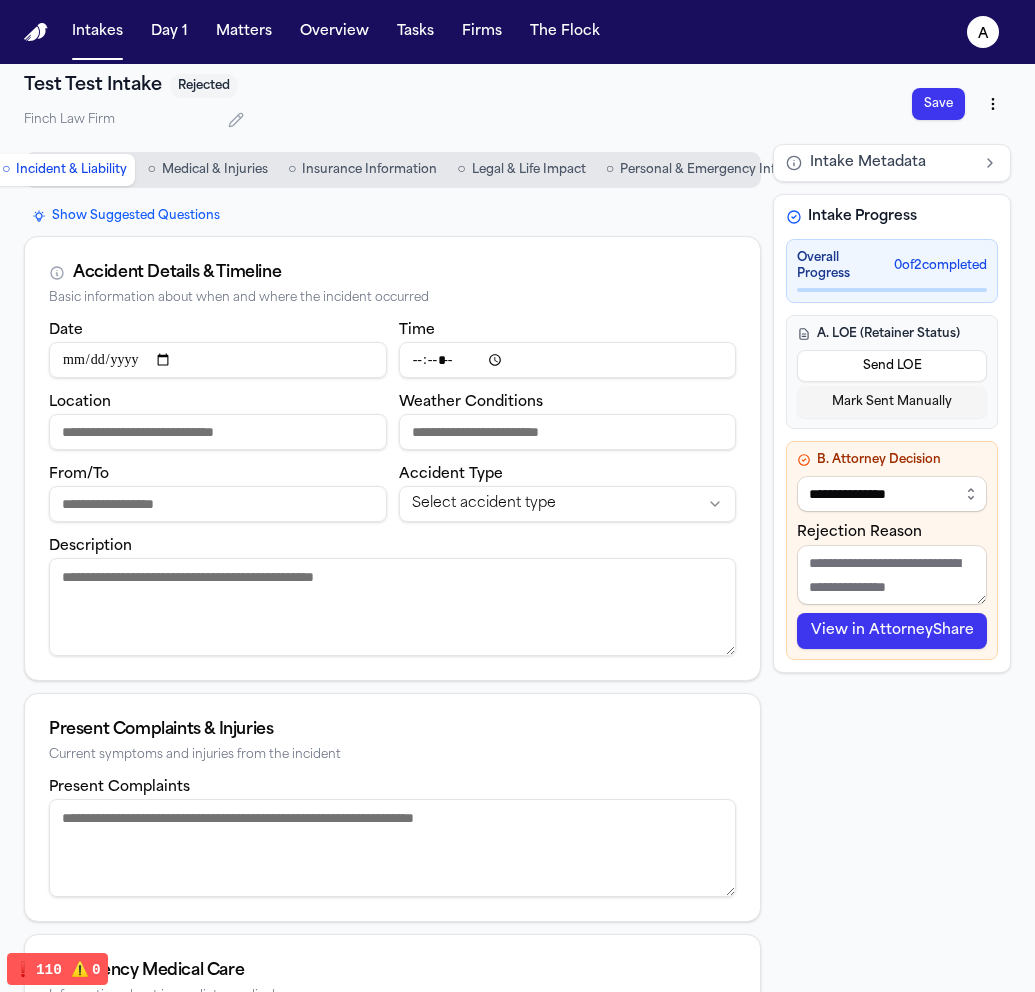 type 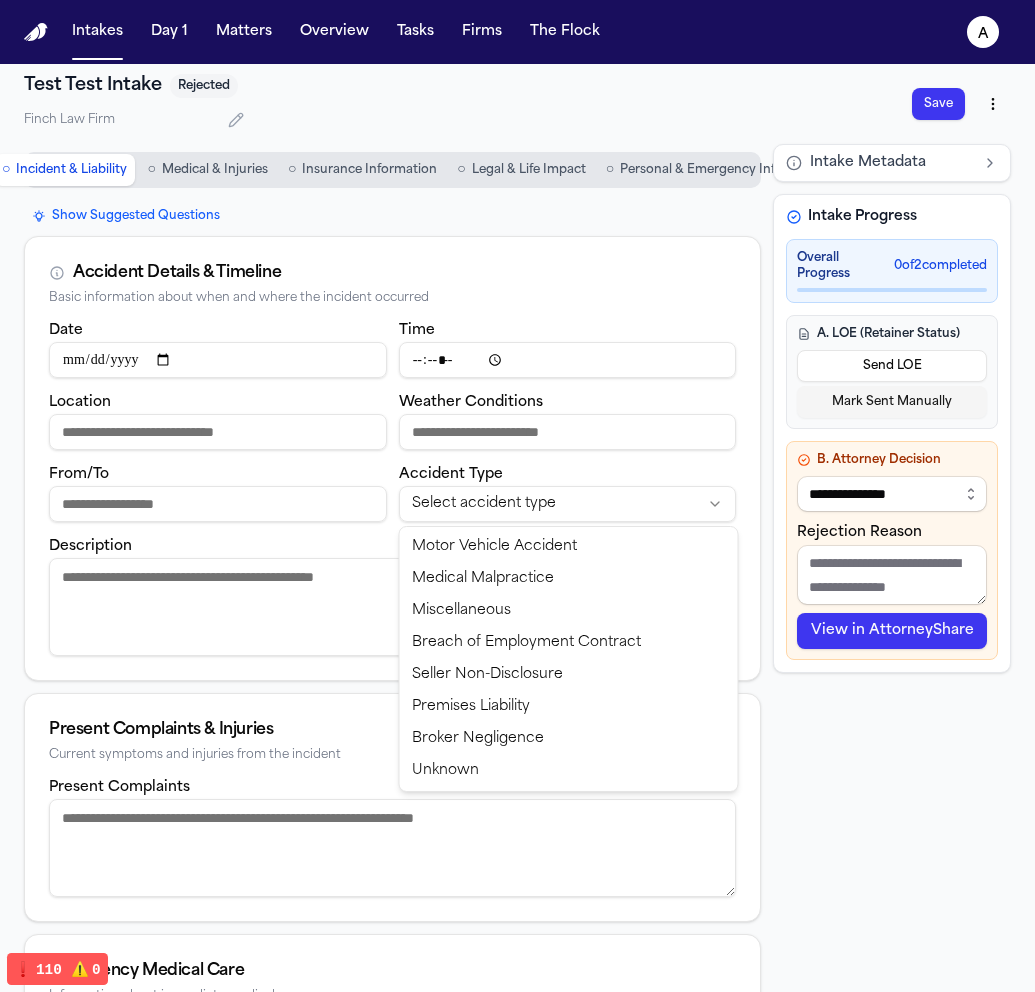click on "**********" at bounding box center [517, 496] 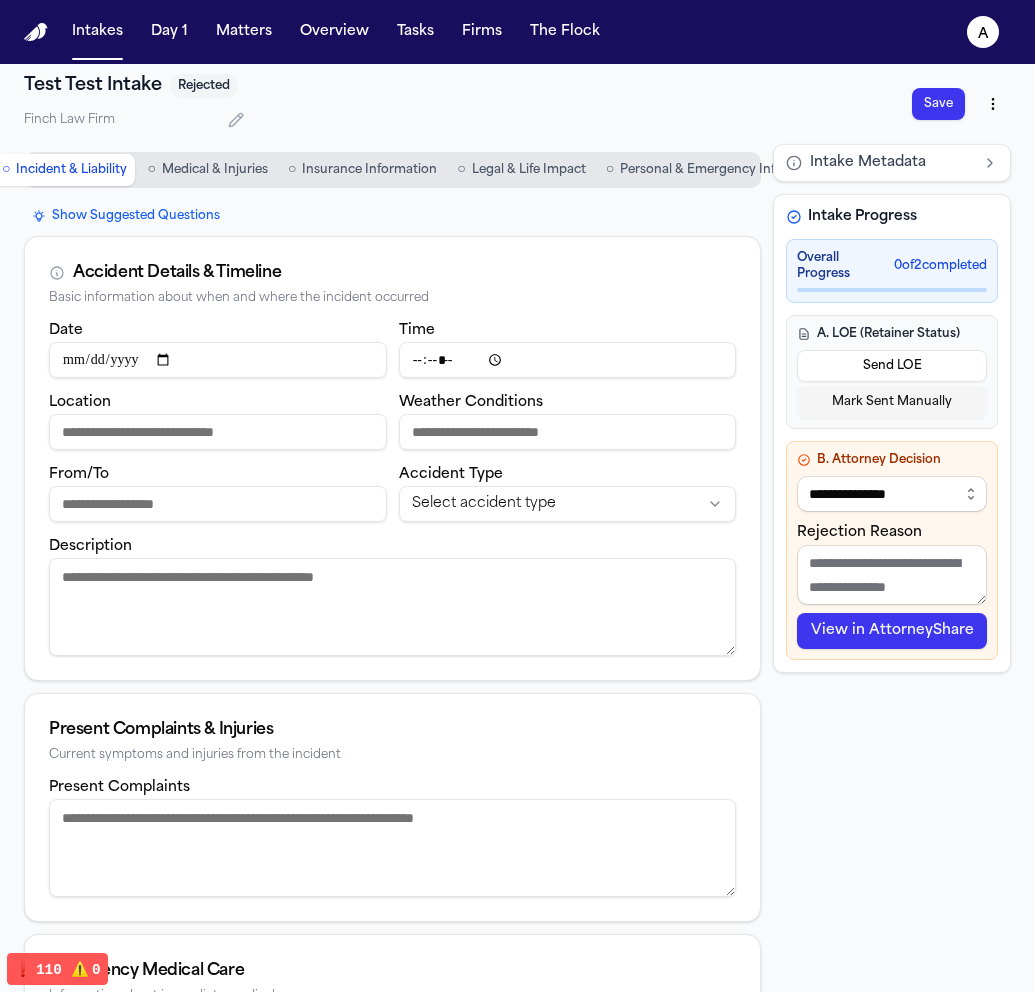 type 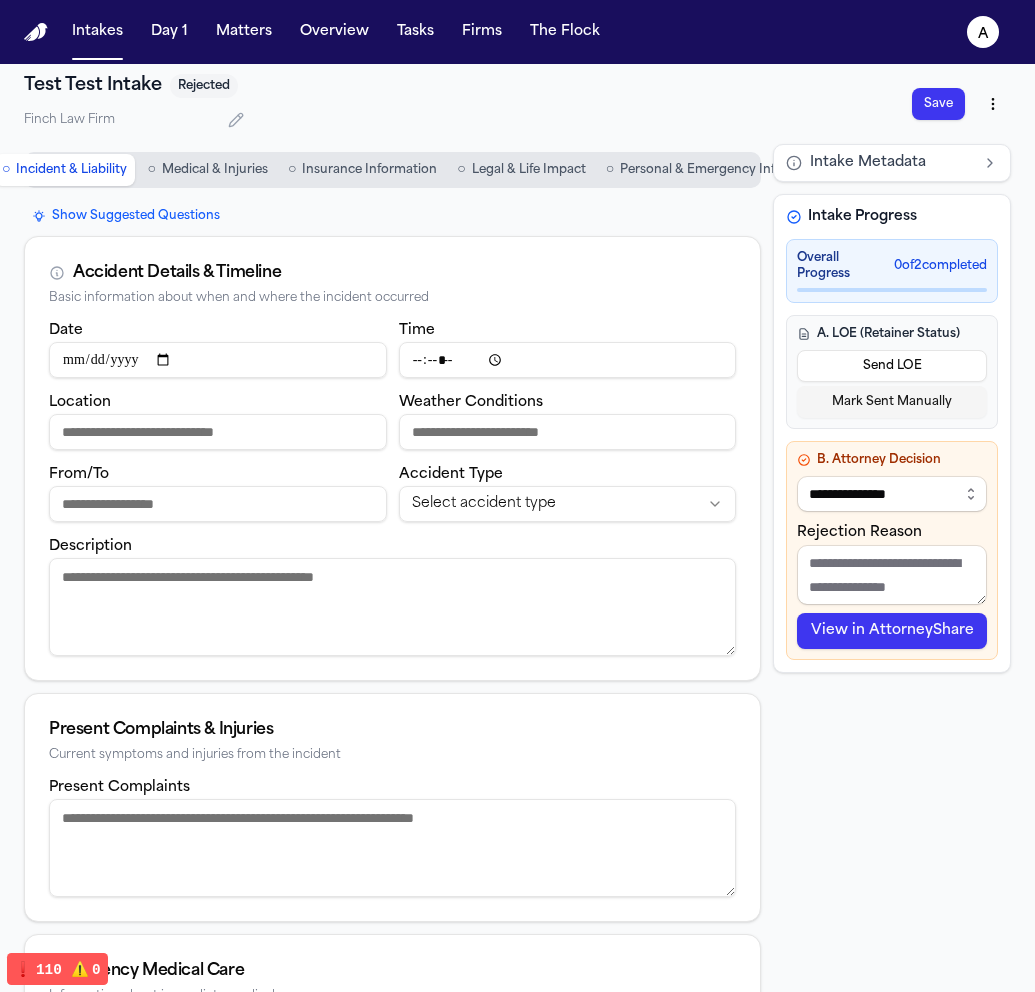 select on "**********" 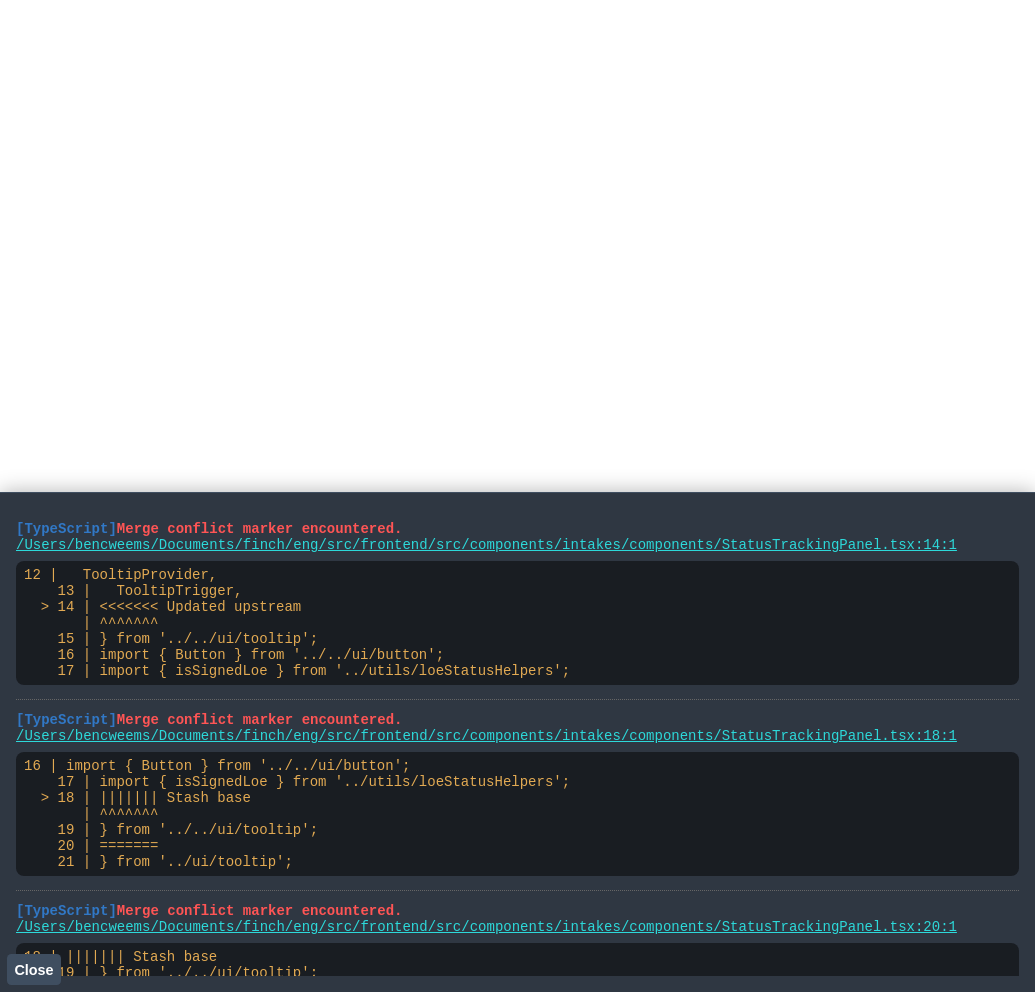 scroll, scrollTop: 0, scrollLeft: 0, axis: both 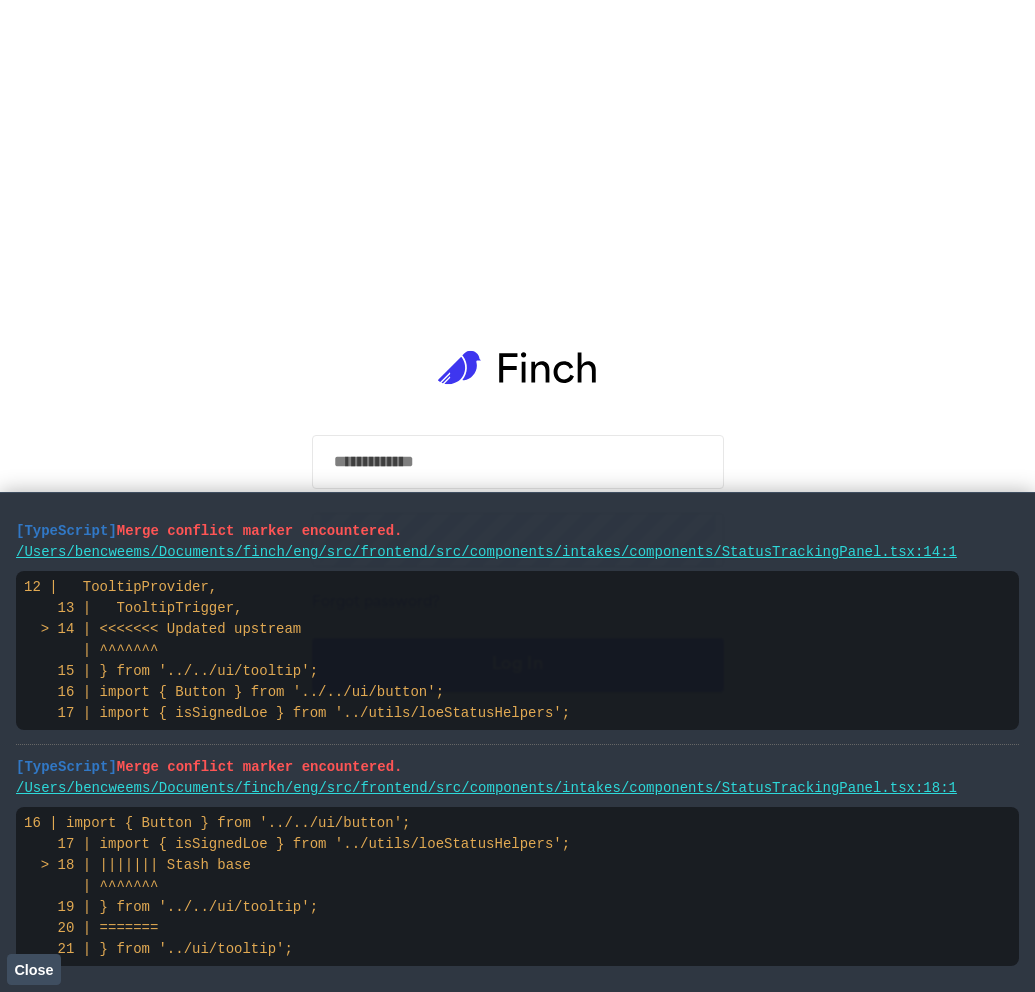 click on "Close" 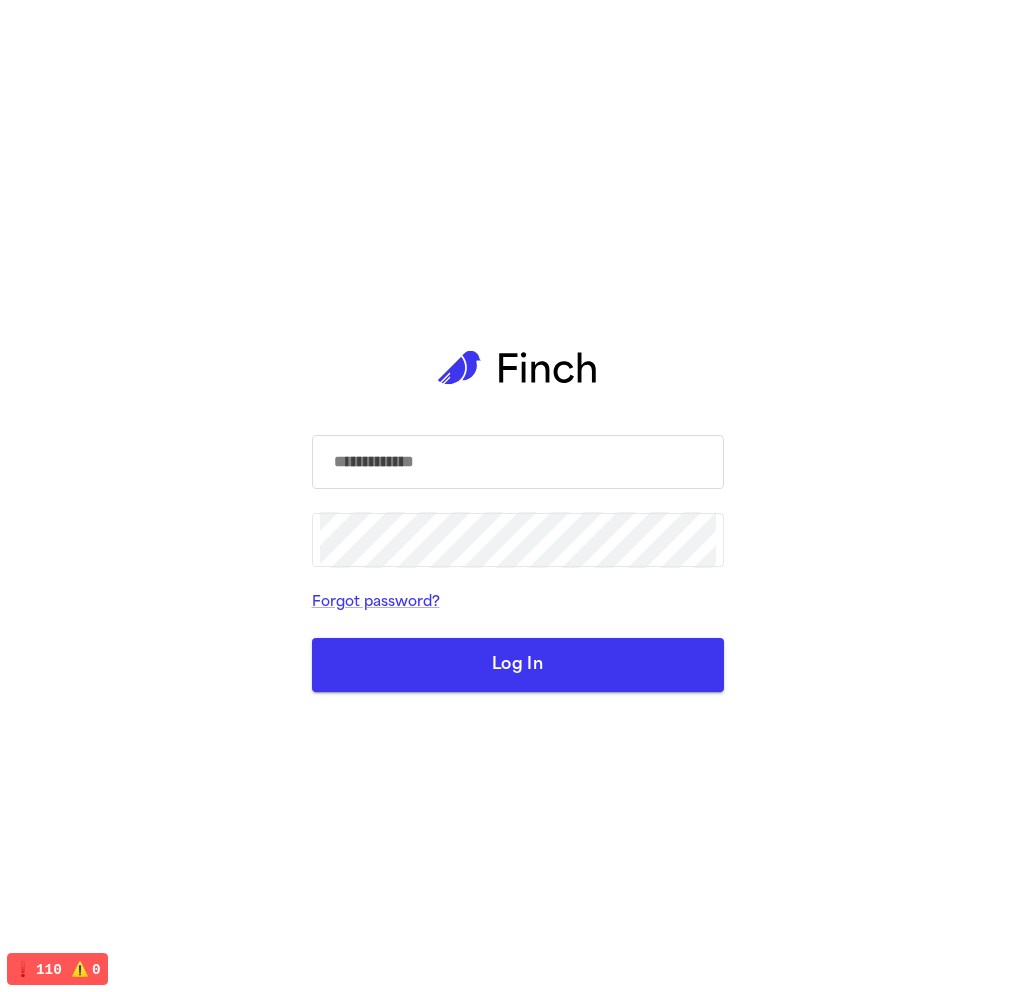 click at bounding box center (518, 462) 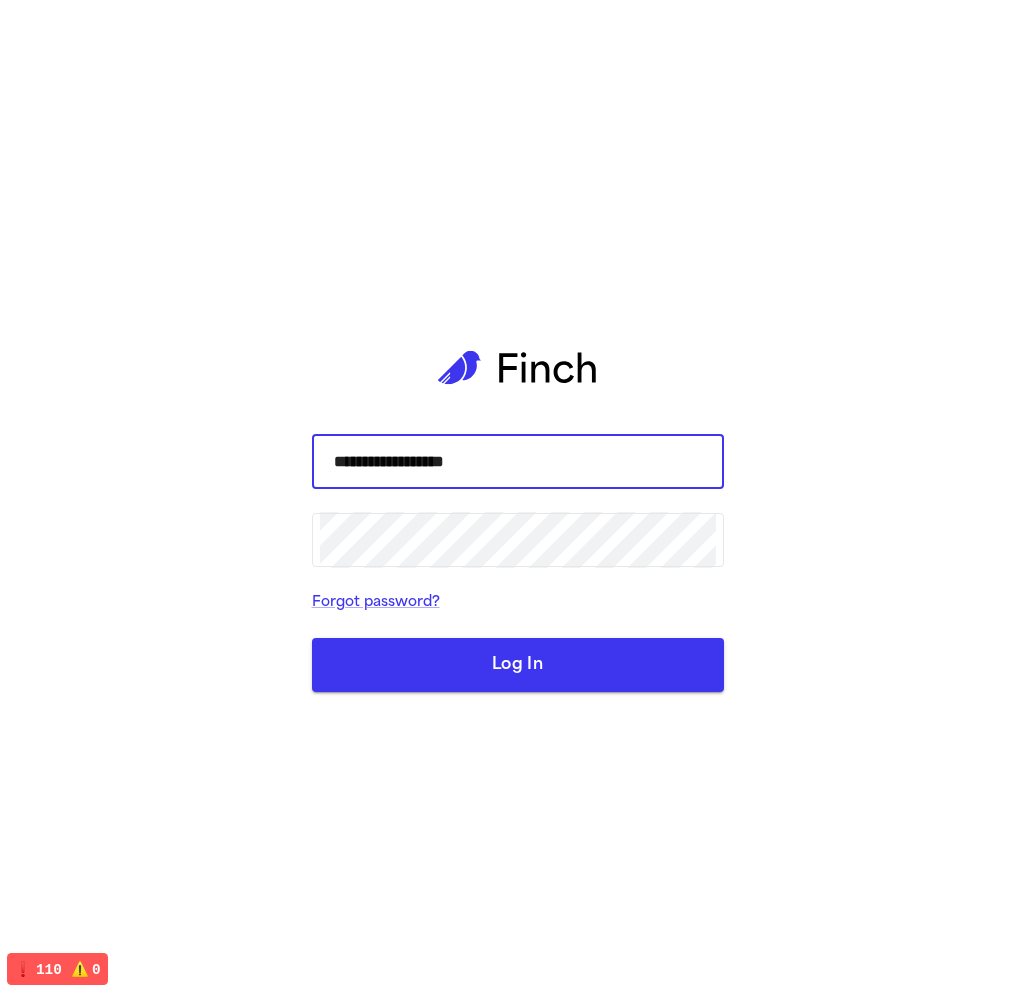 type on "**********" 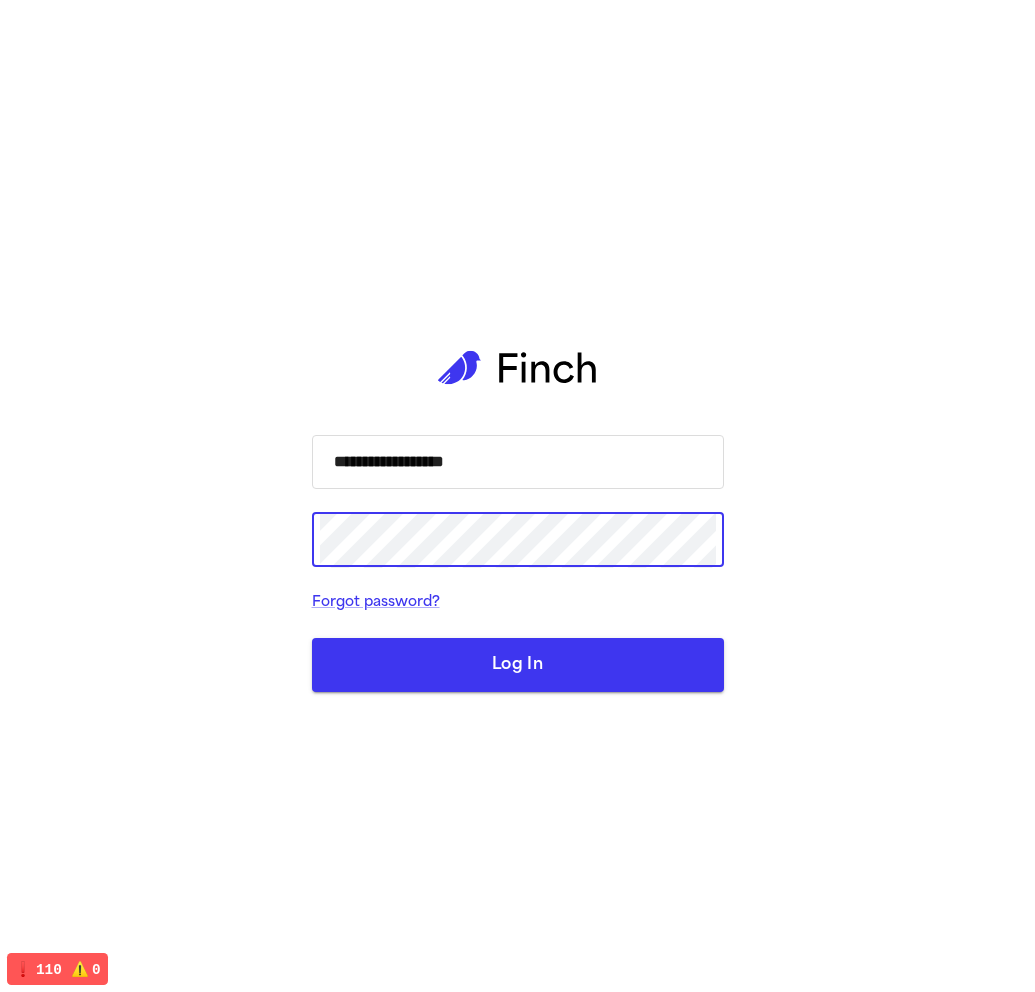 click on "Log In" at bounding box center [518, 665] 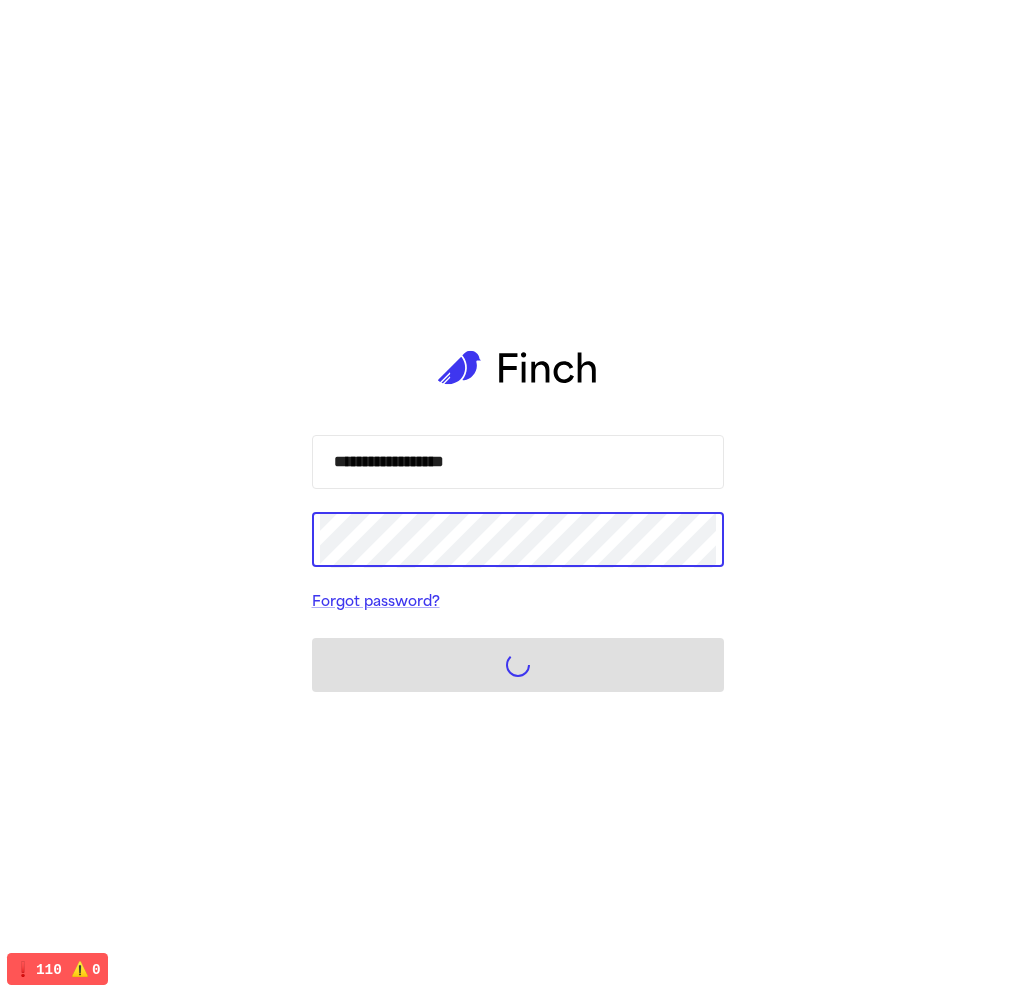 click on "**********" at bounding box center [517, 496] 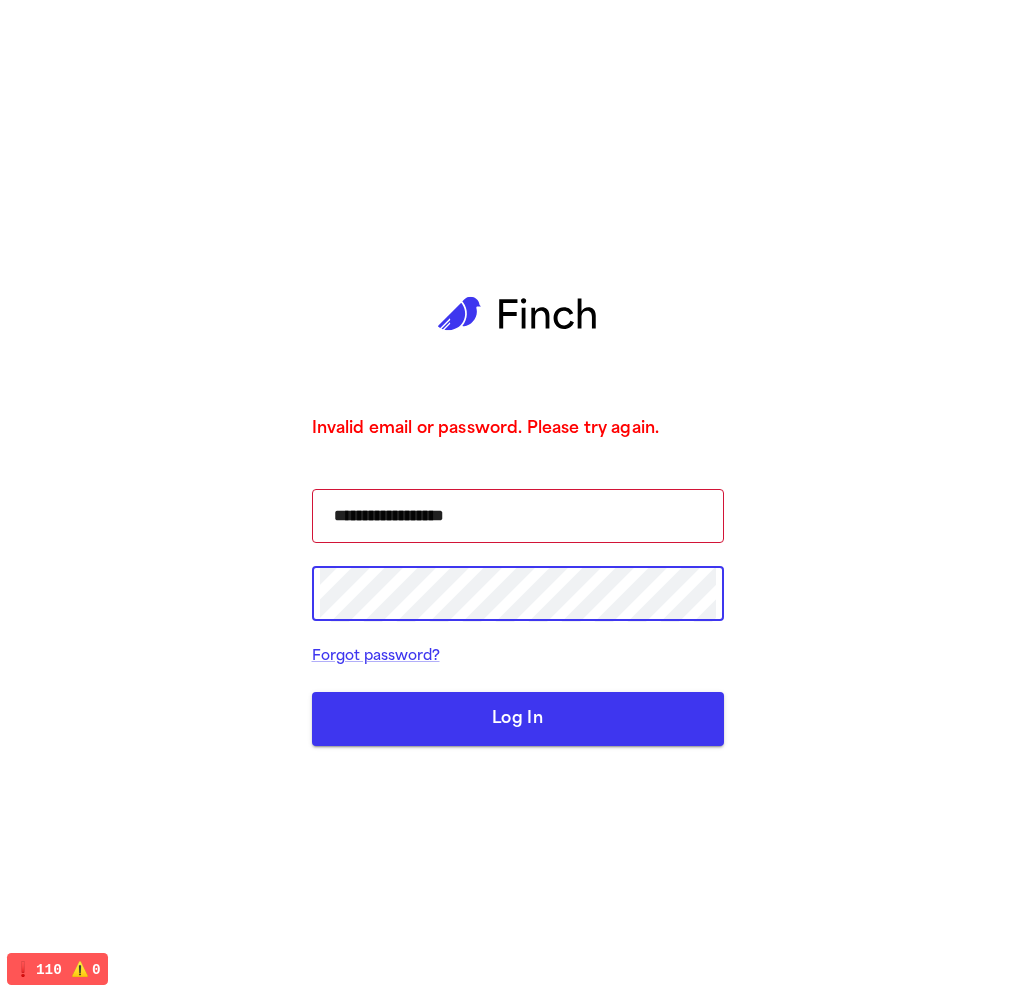 click on "Log In" at bounding box center (518, 719) 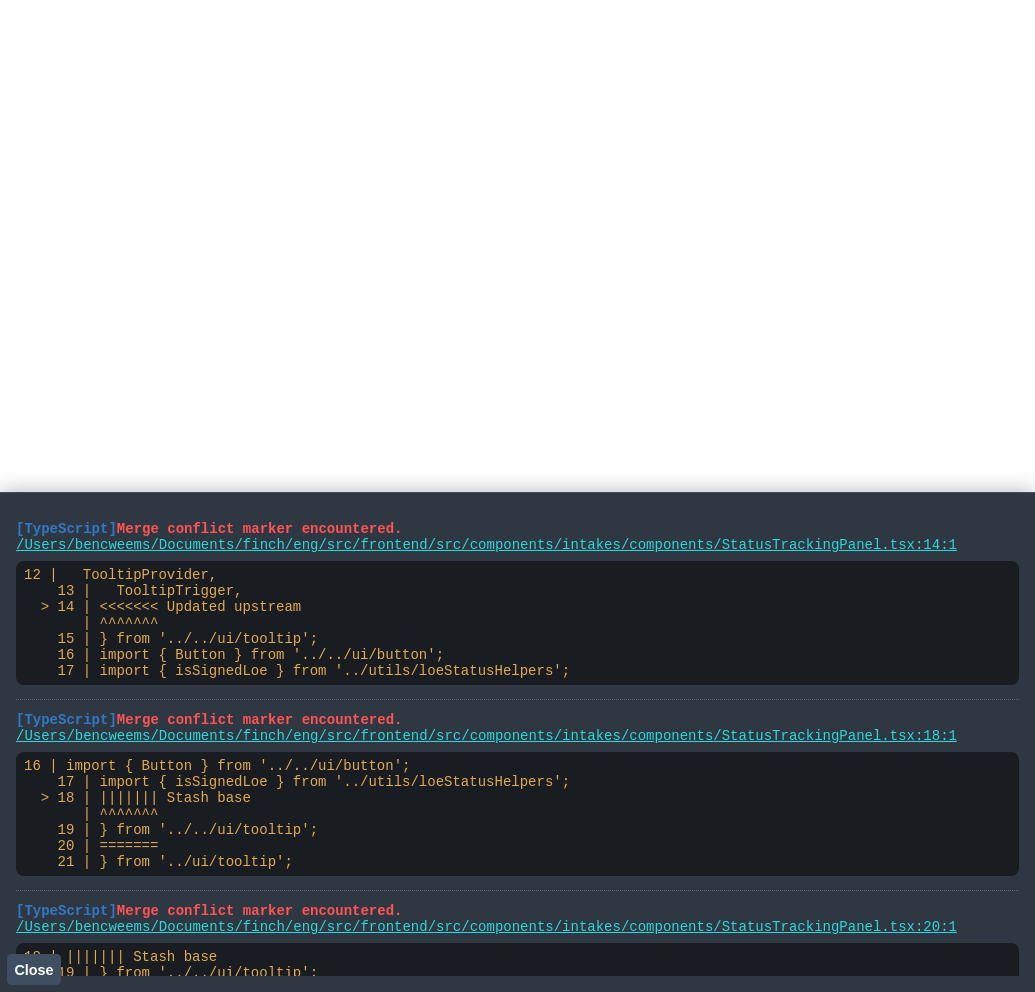 scroll, scrollTop: 0, scrollLeft: 0, axis: both 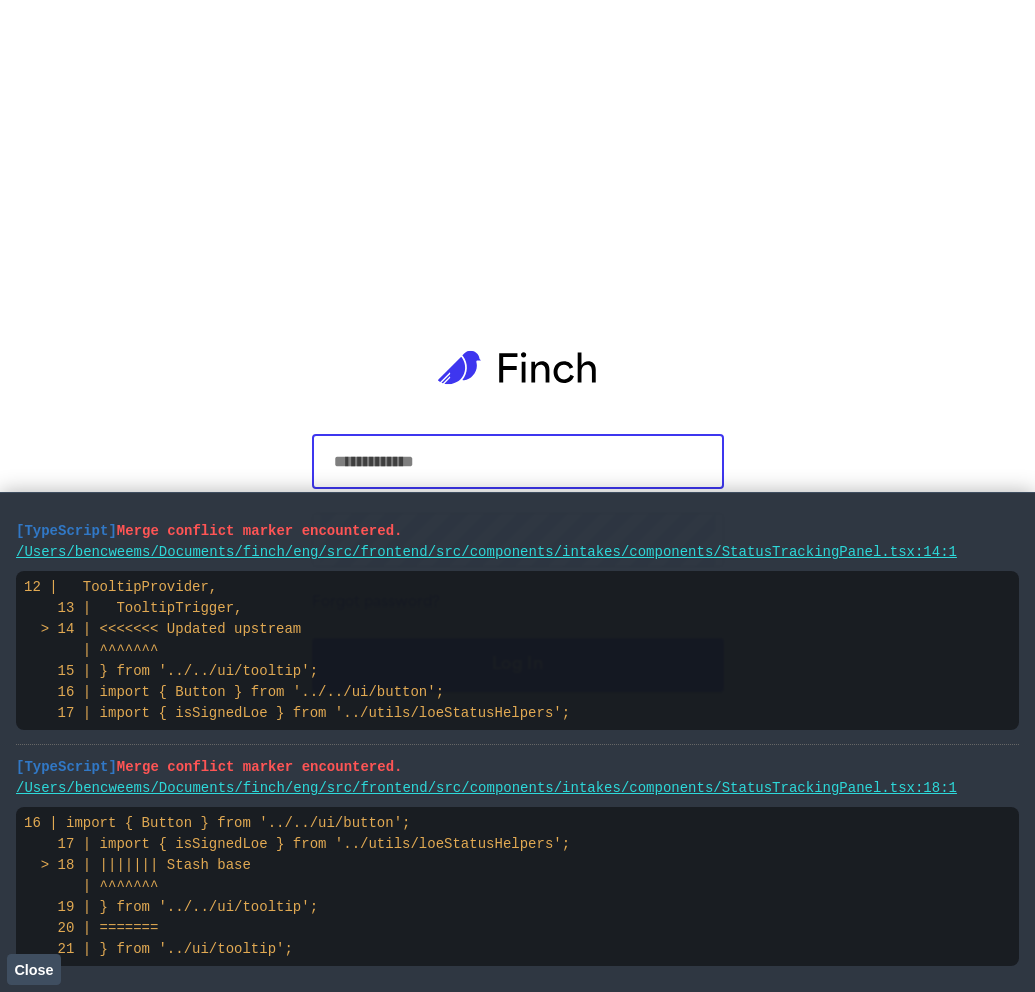 click on "Close" at bounding box center [33, 970] 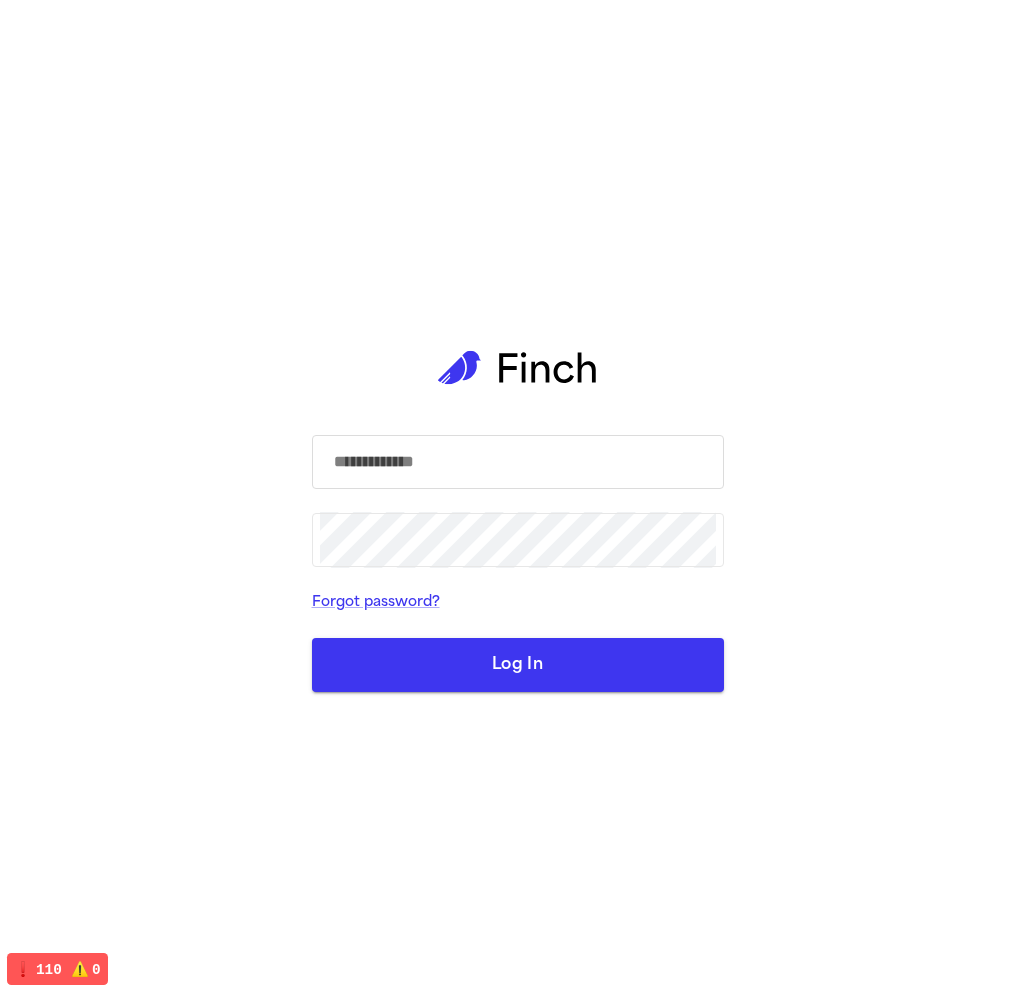 click at bounding box center (518, 462) 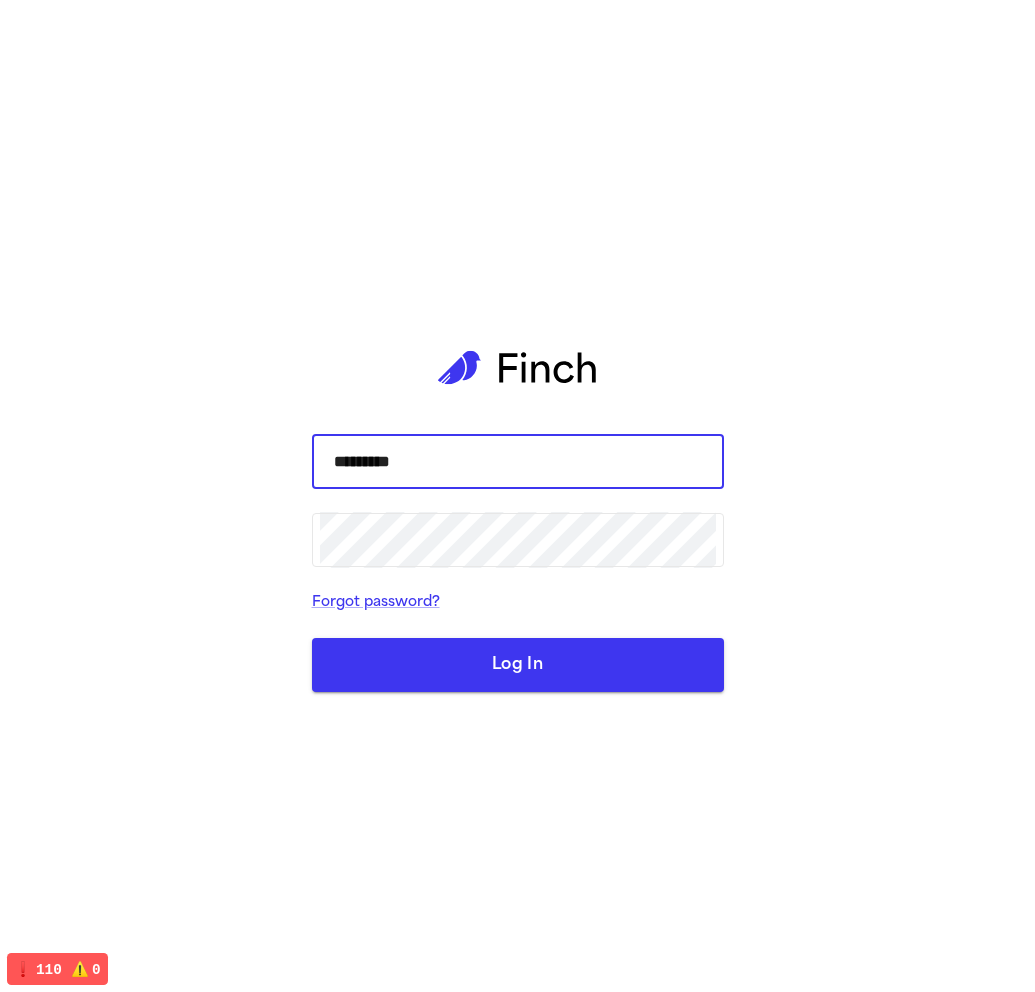 type on "**********" 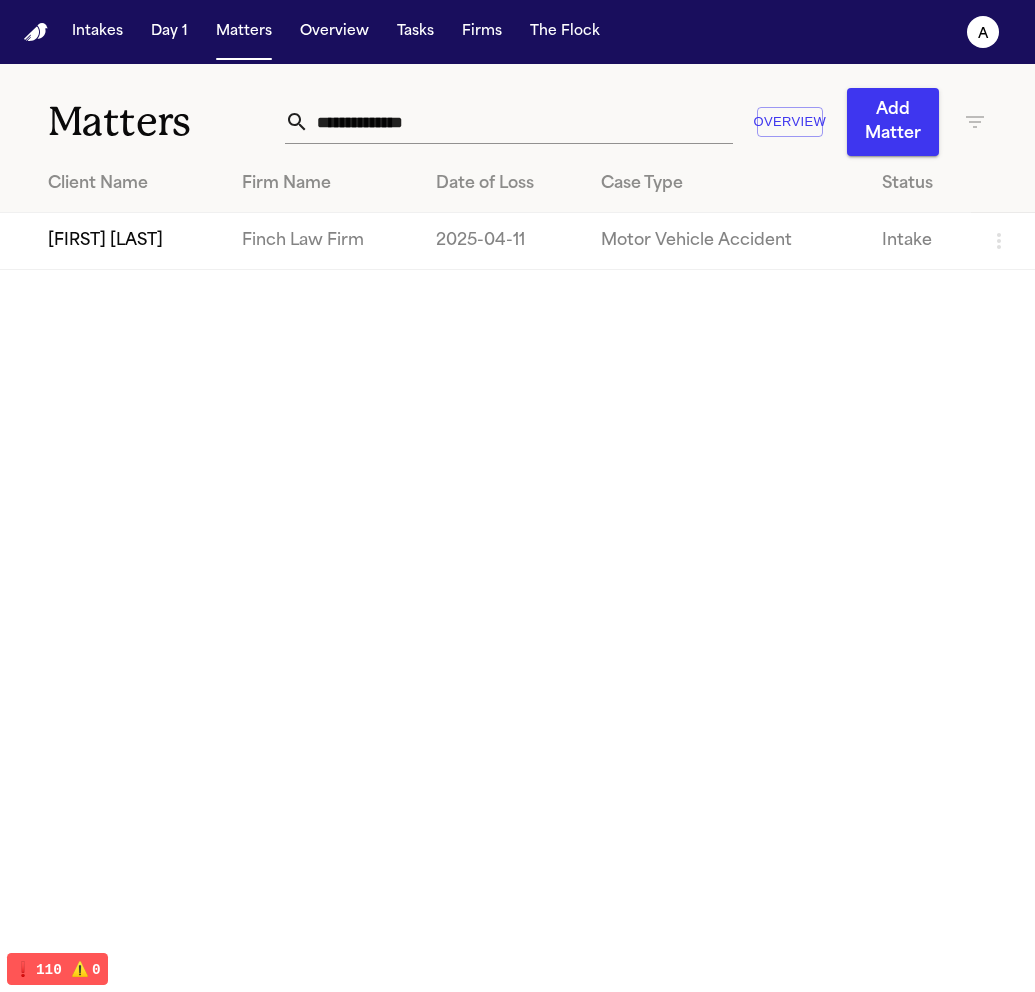 click on "Matters Overview Add Matter Client Name Firm Name Date of Loss Case Type Status Ben test Finch Law Firm 2025-04-11 Motor Vehicle Accident Intake" at bounding box center [517, 528] 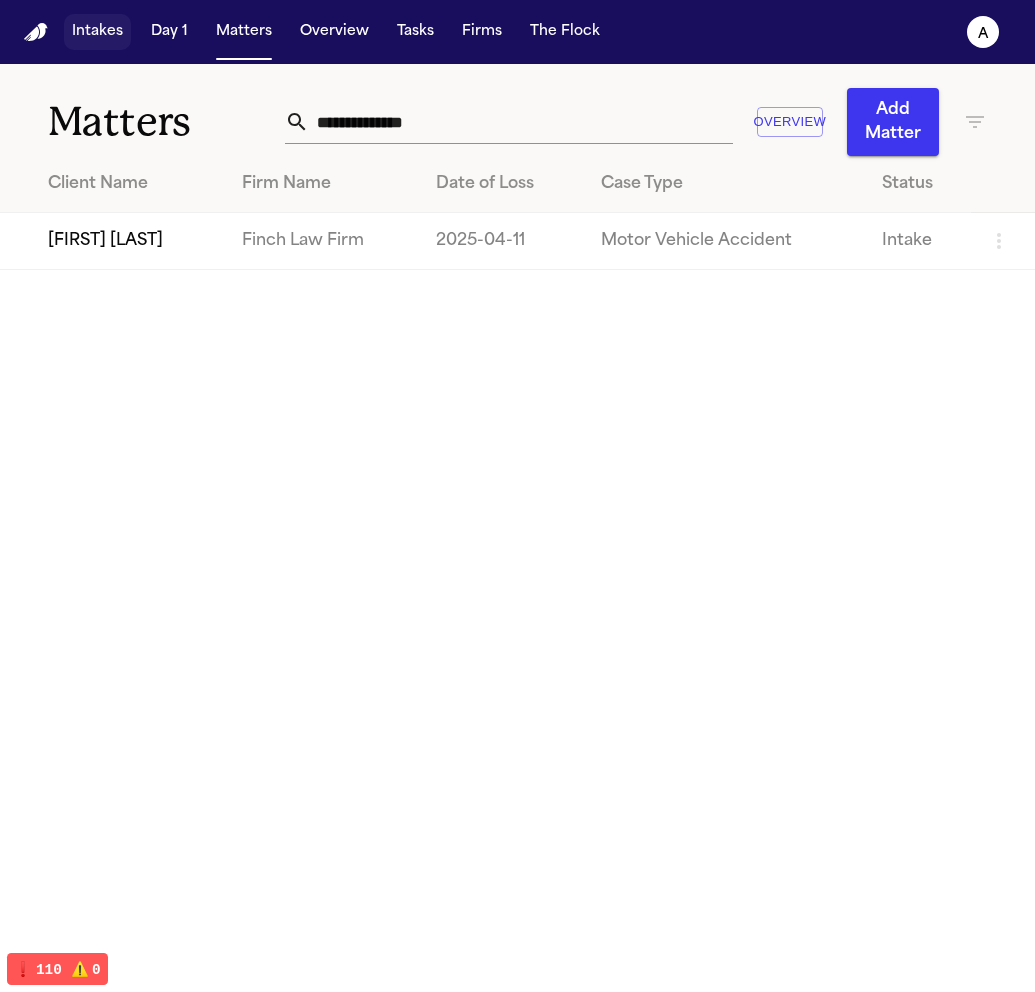 click on "Intakes" at bounding box center (97, 32) 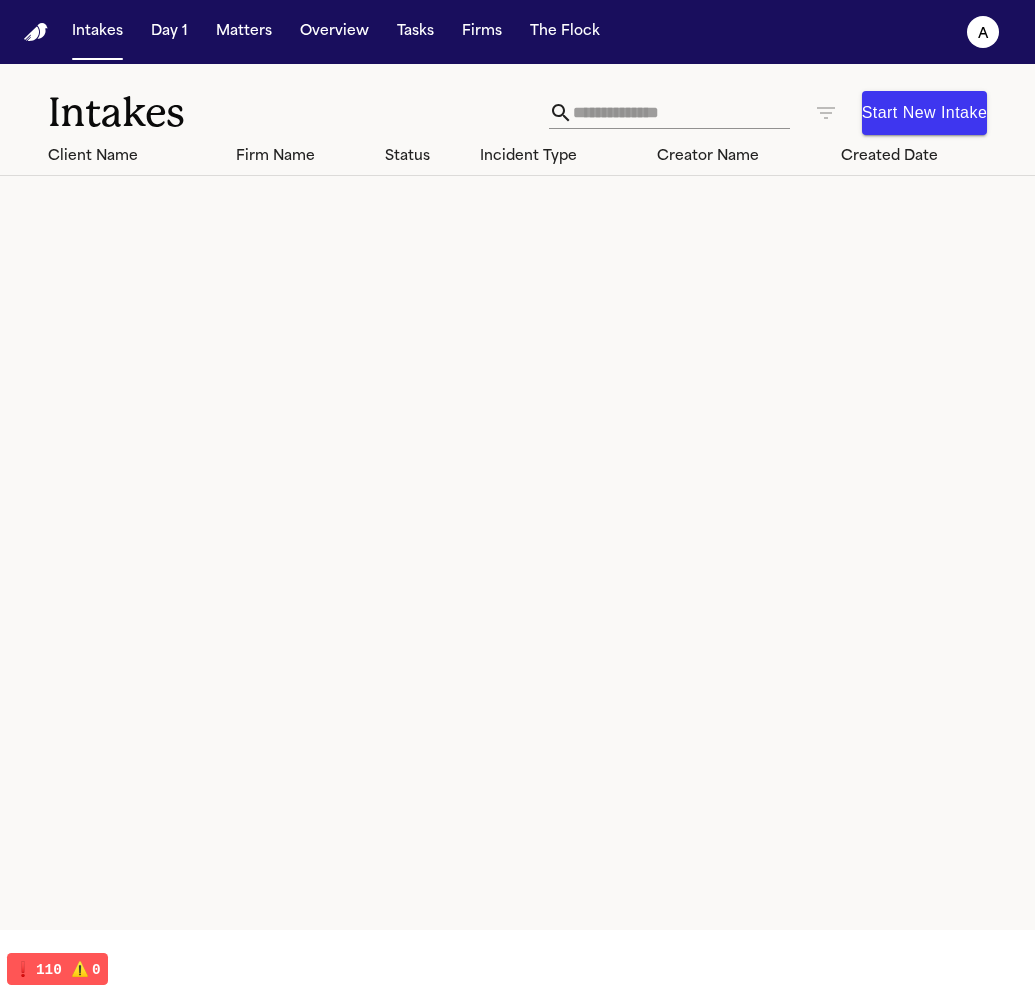 type 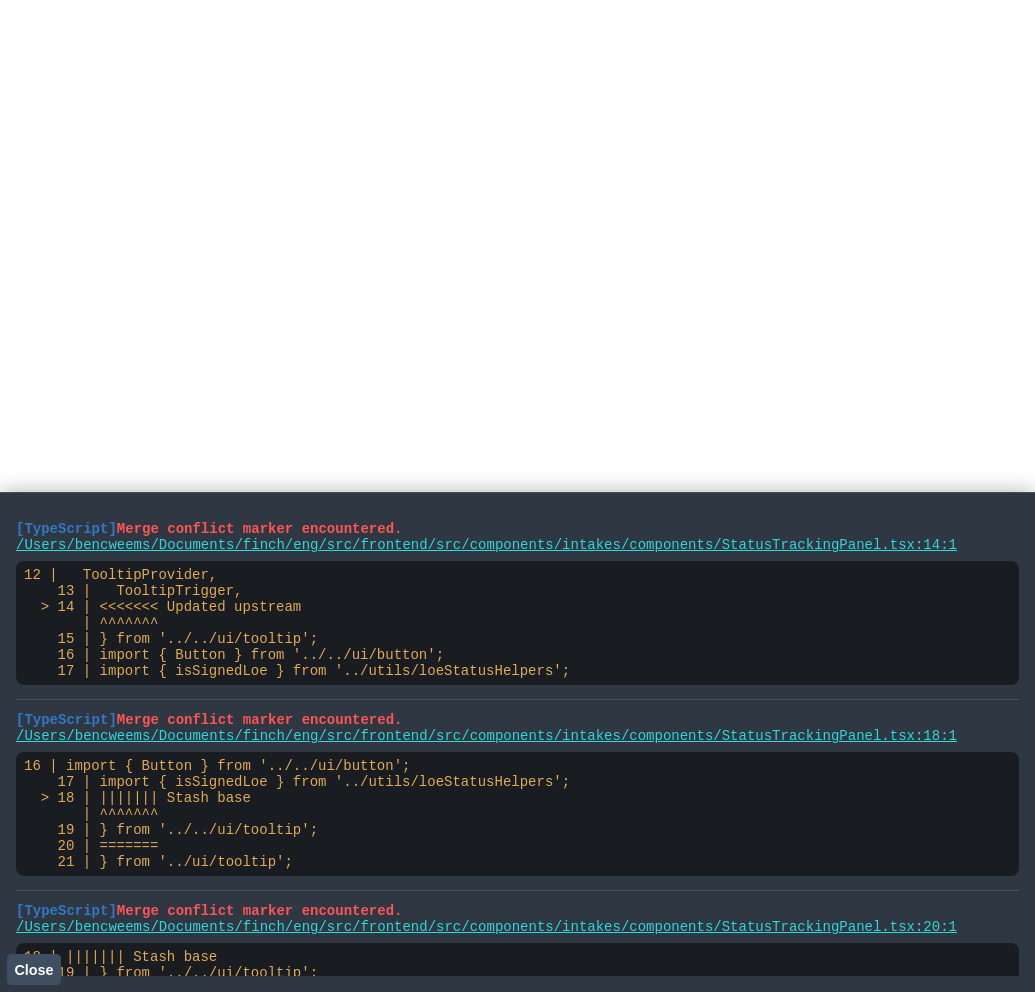 scroll, scrollTop: 0, scrollLeft: 0, axis: both 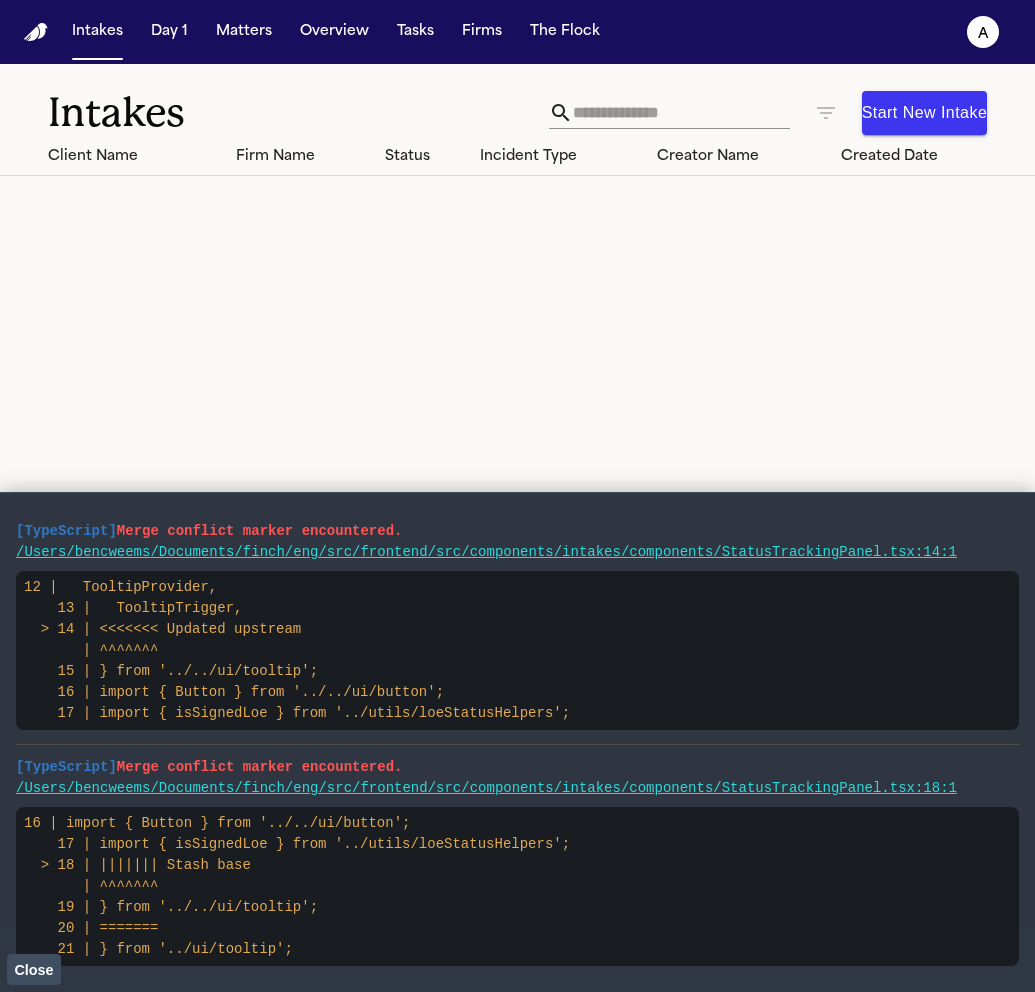 click on "Close" 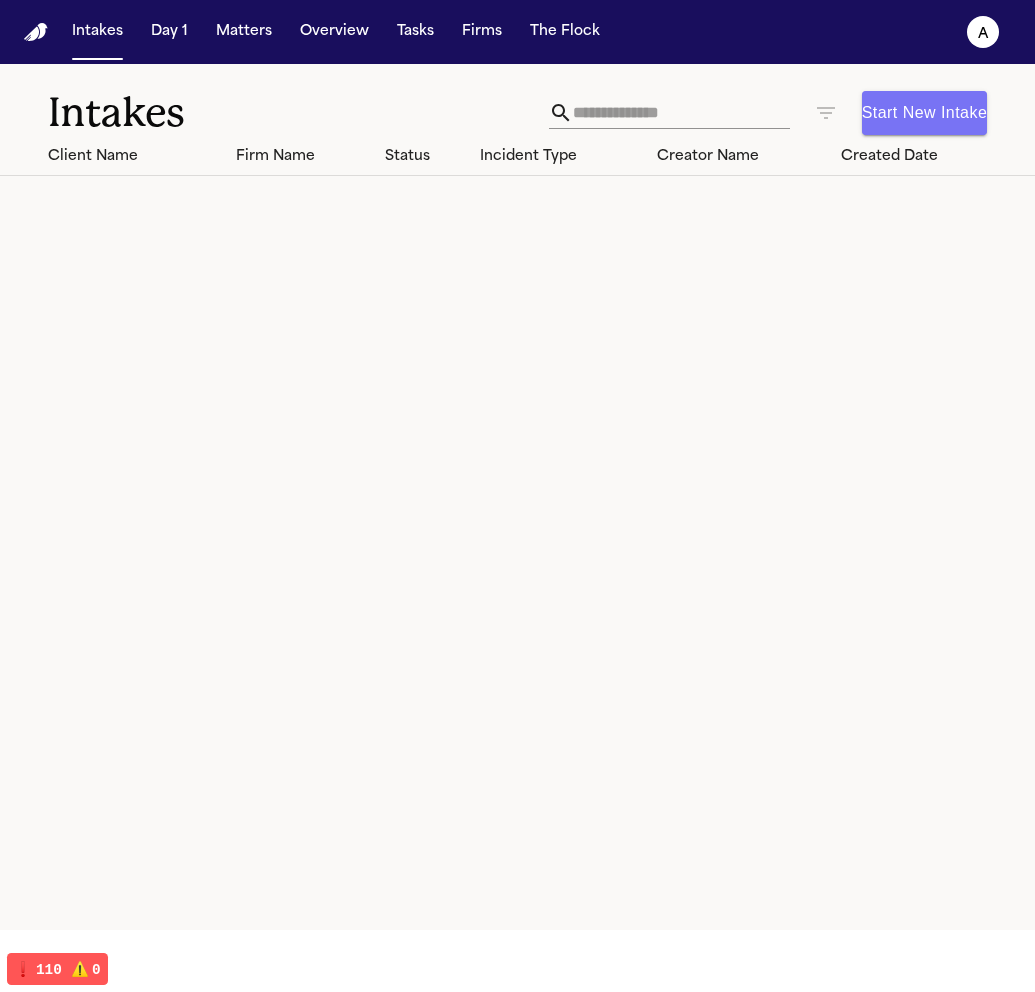click on "Start New Intake" at bounding box center (924, 113) 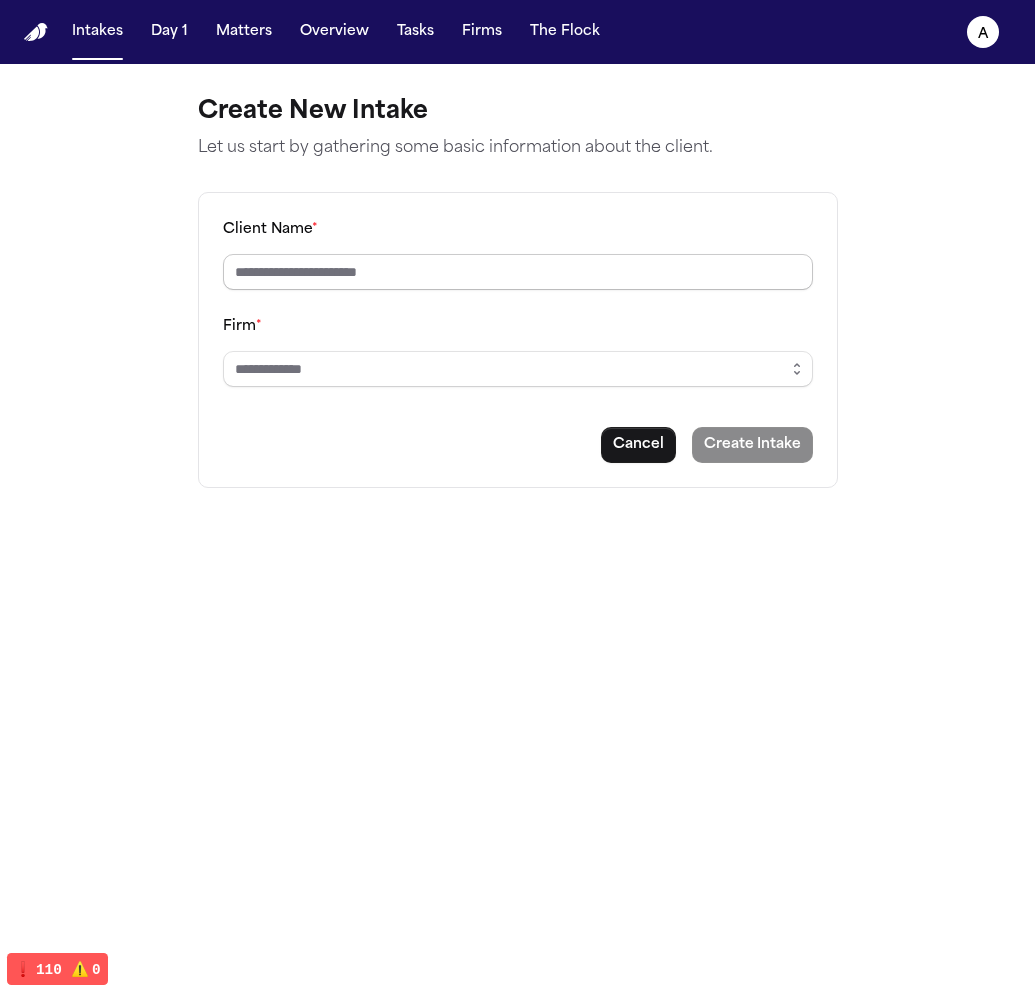 click on "Client Name  *" at bounding box center [518, 272] 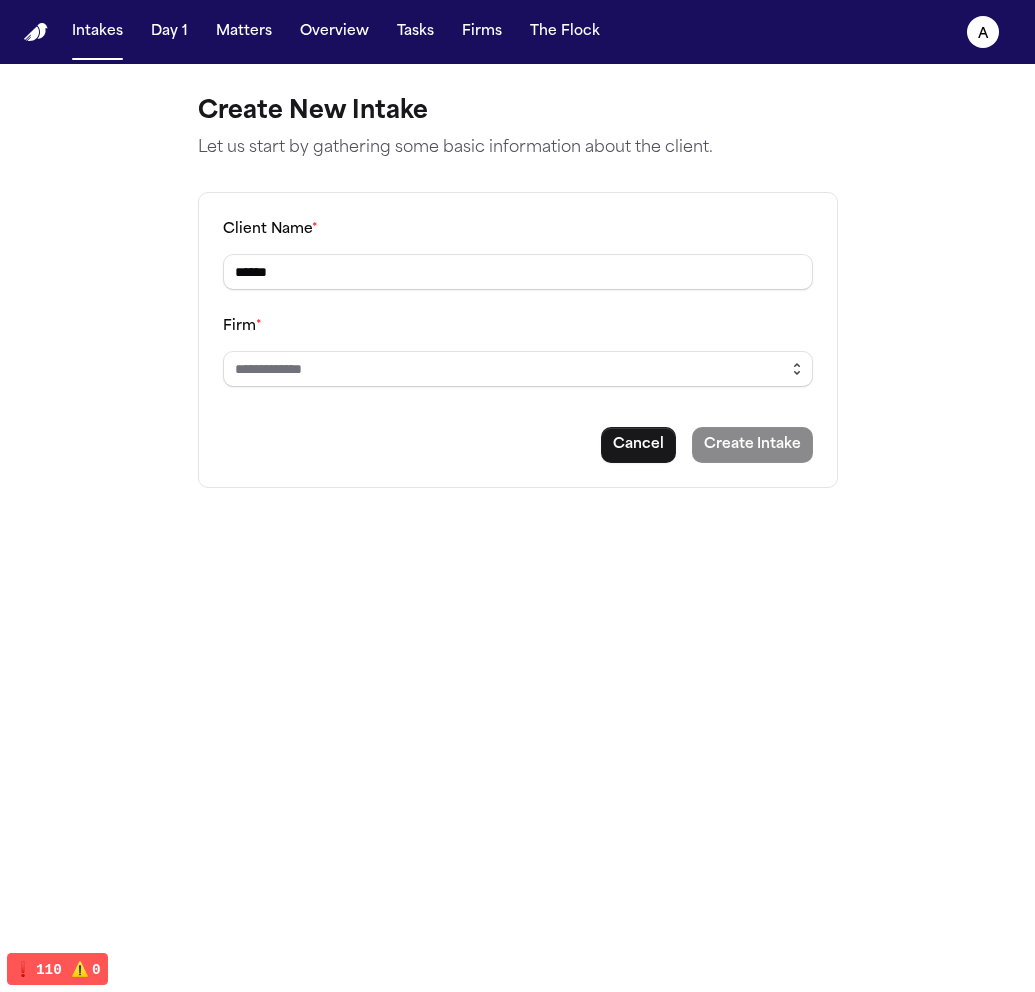 type on "******" 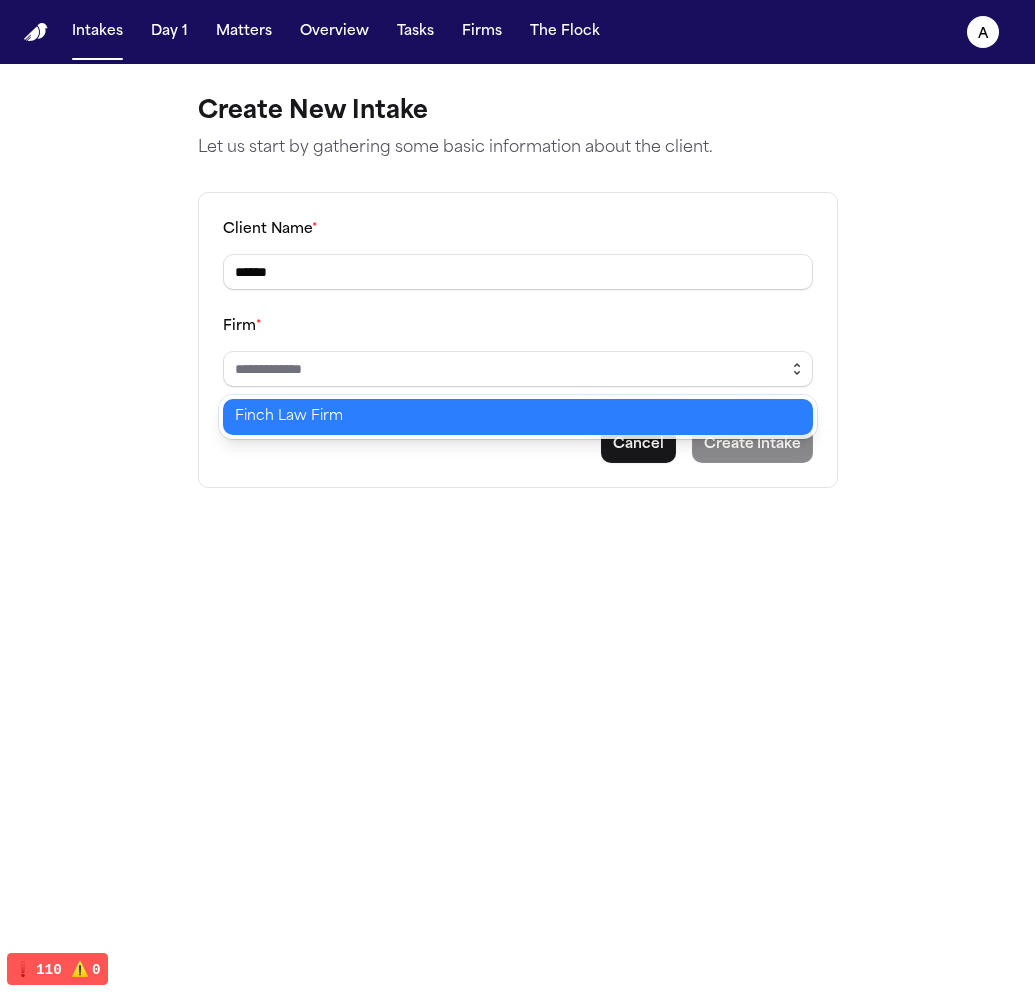 click 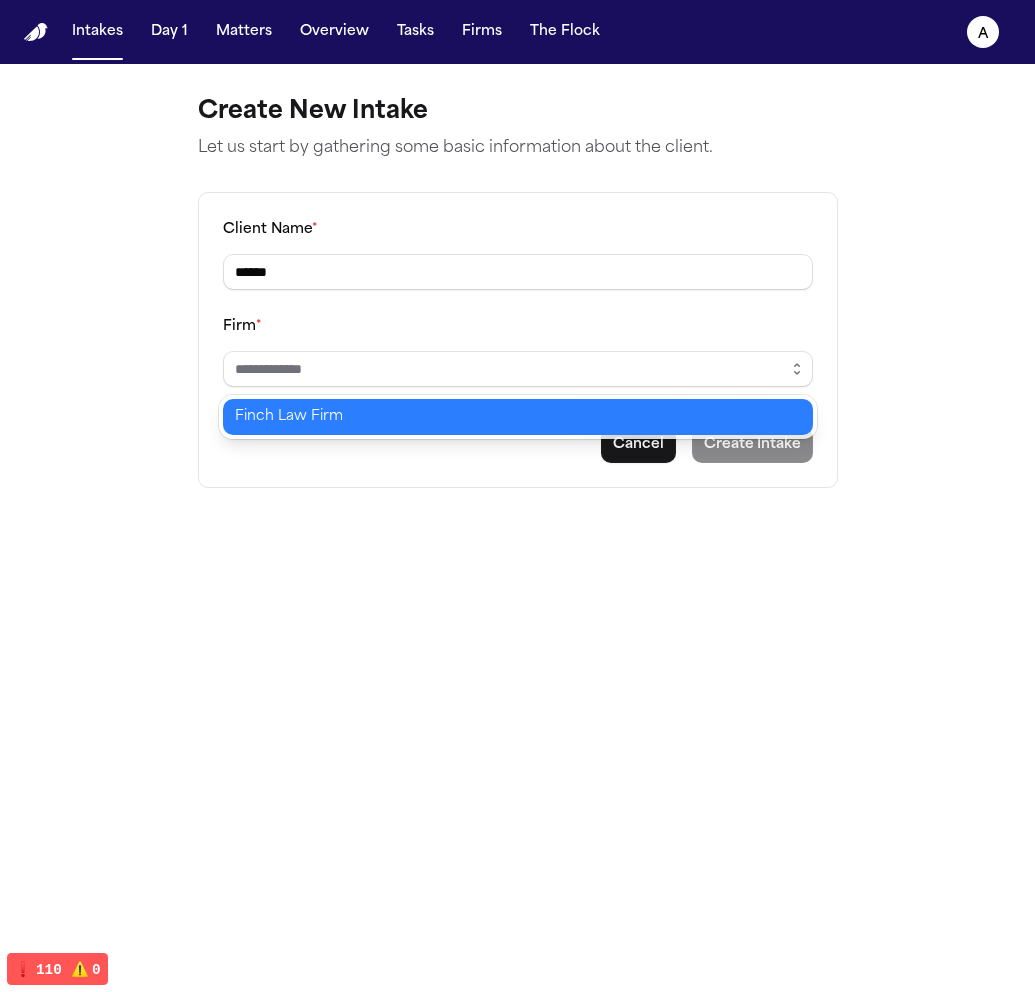 type on "**********" 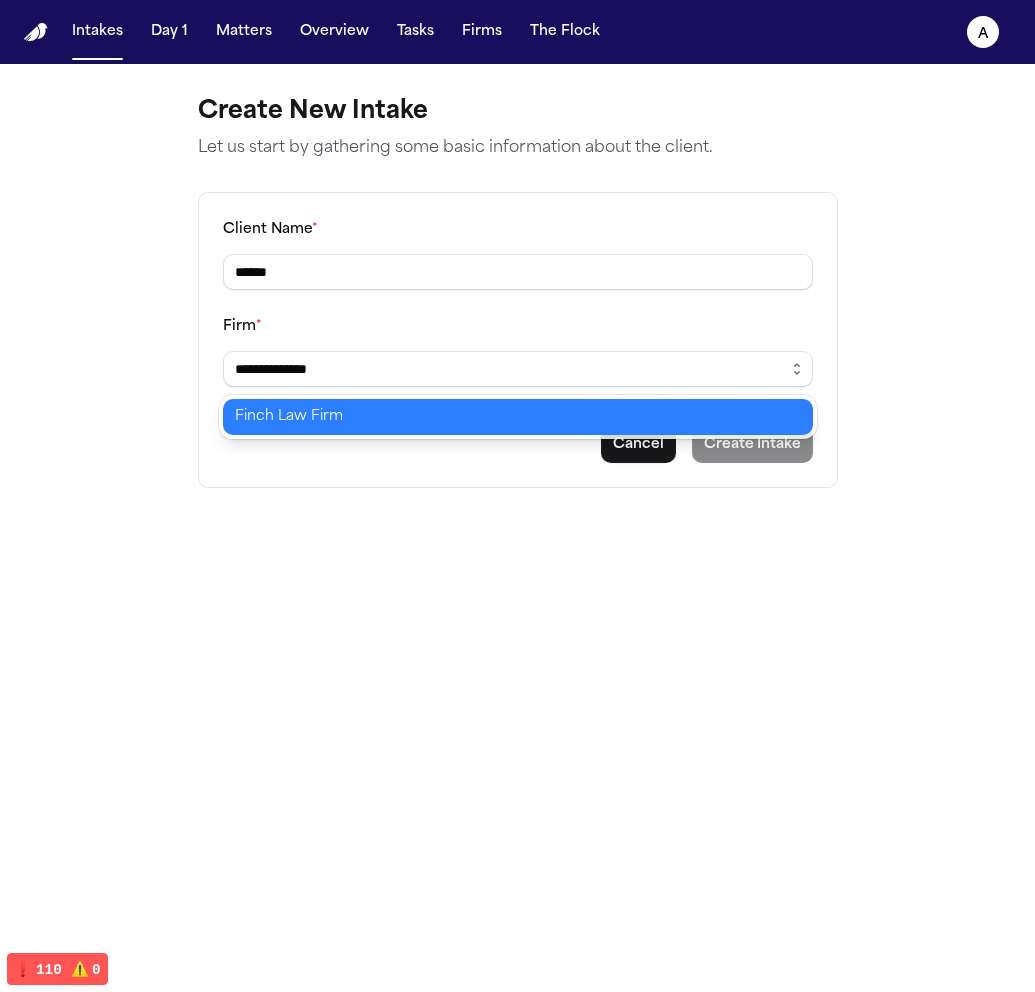 click on "**********" at bounding box center [517, 496] 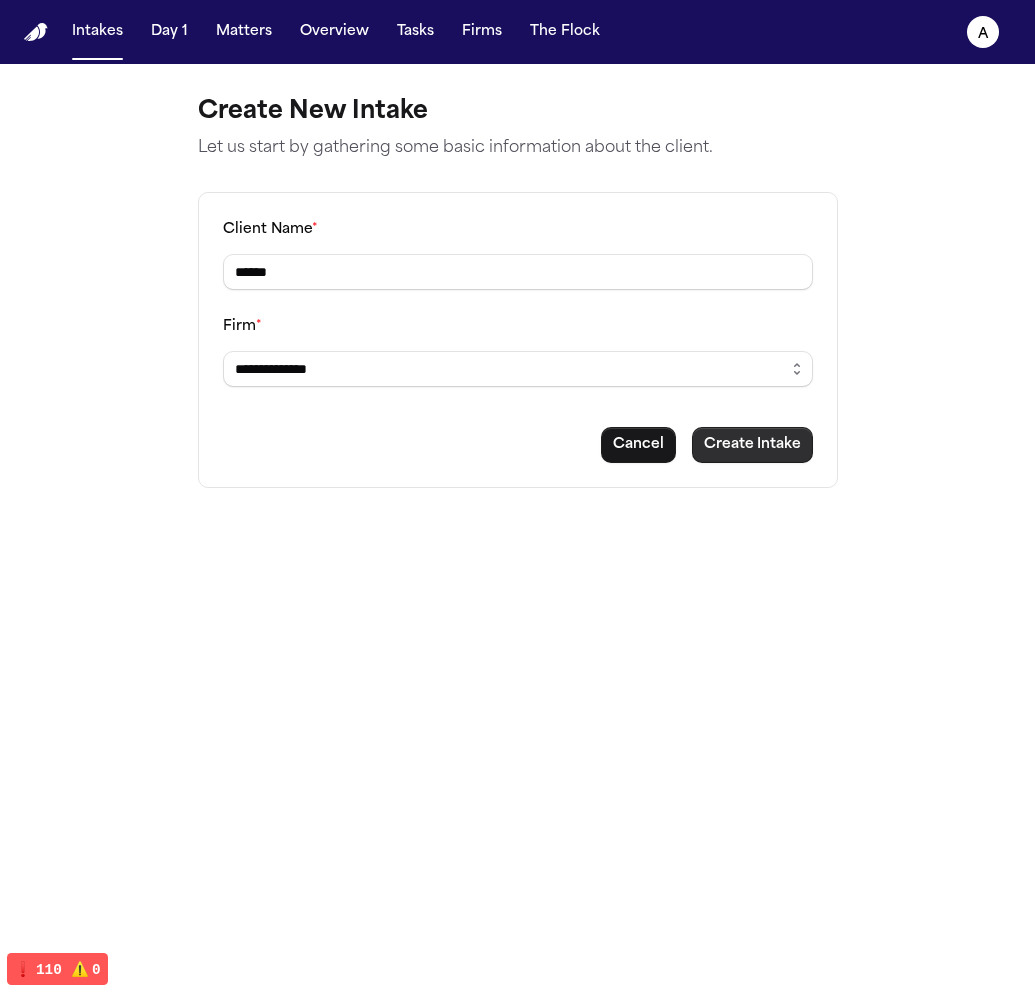 click on "Create Intake" at bounding box center (752, 445) 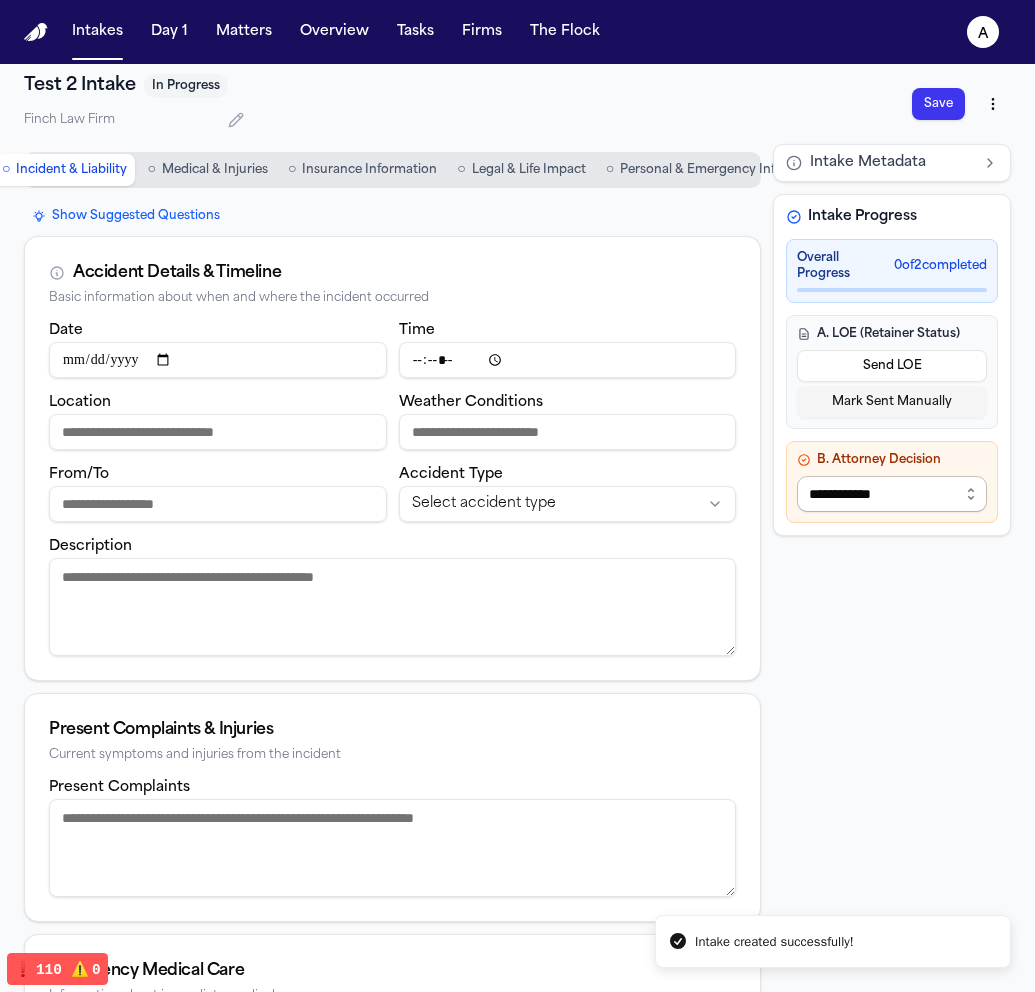 click on "**********" at bounding box center (892, 494) 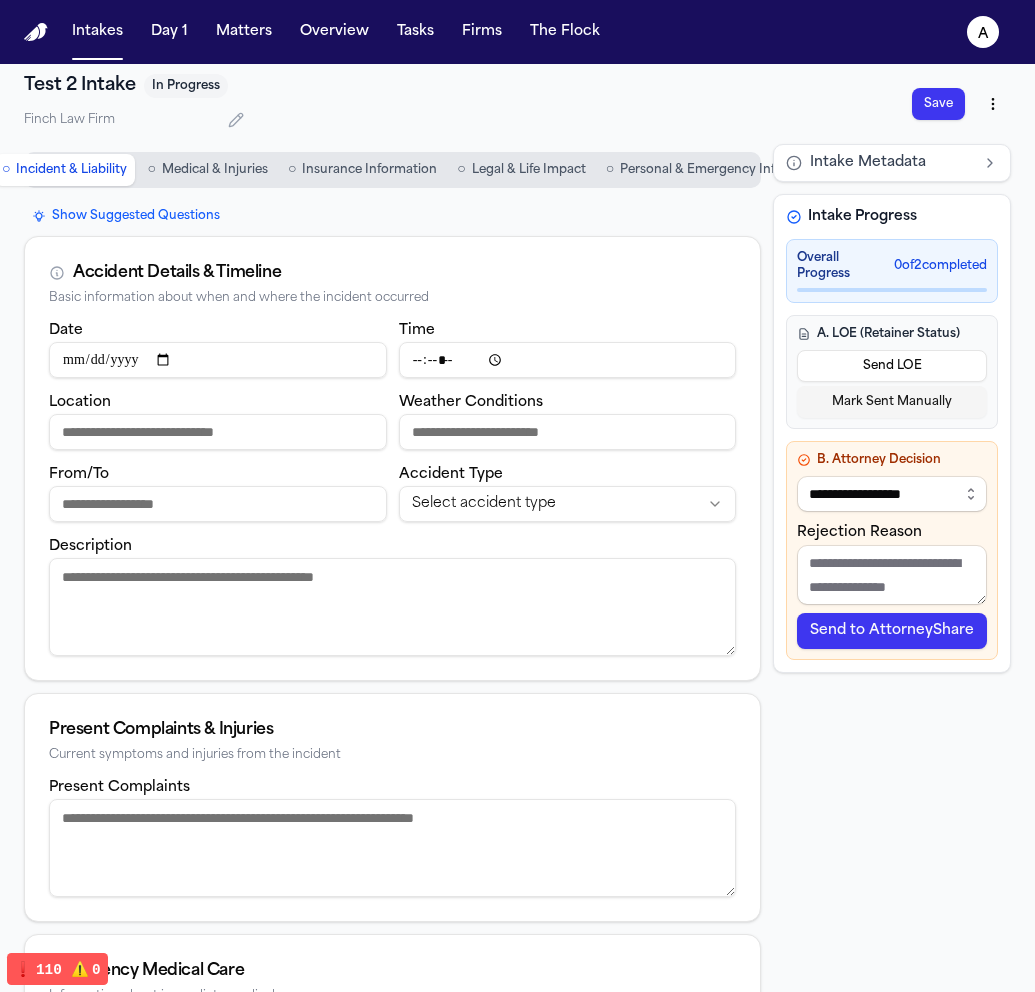 click on "Send to AttorneyShare" at bounding box center [892, 631] 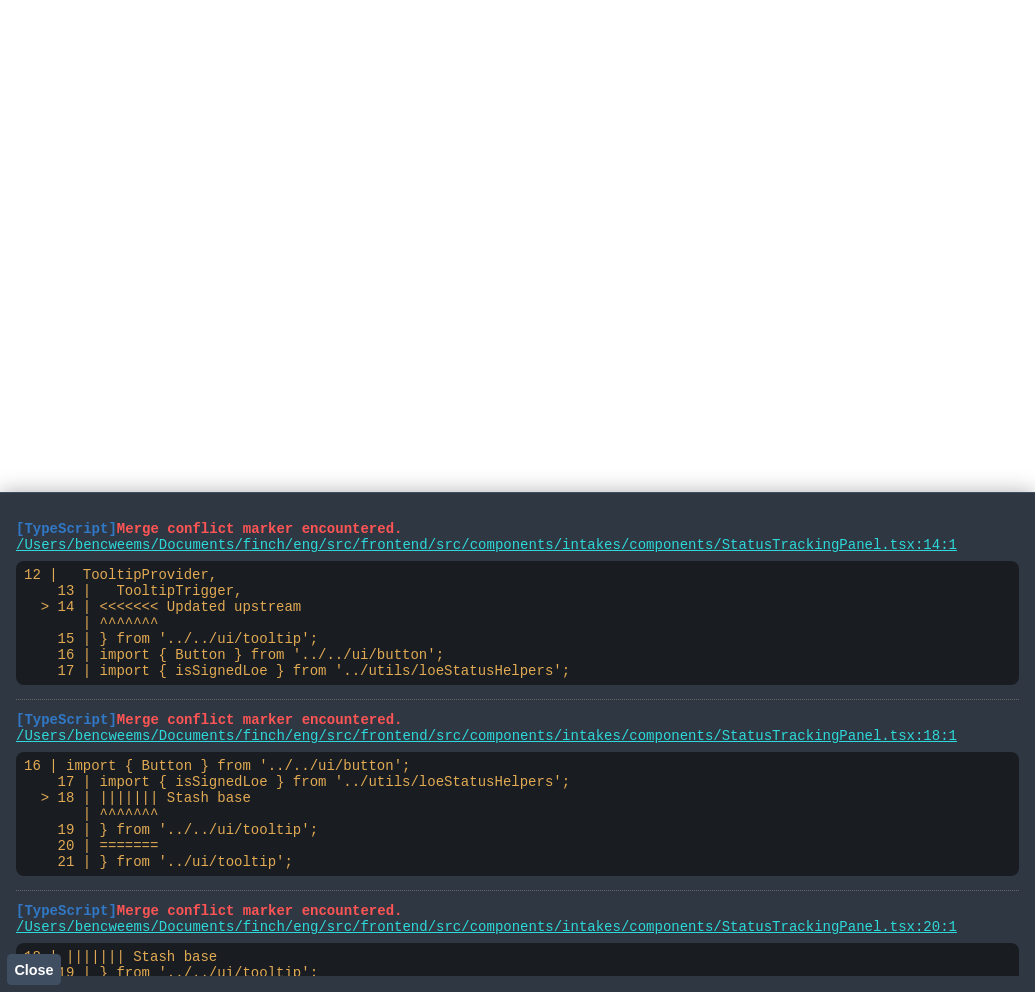 scroll, scrollTop: 0, scrollLeft: 0, axis: both 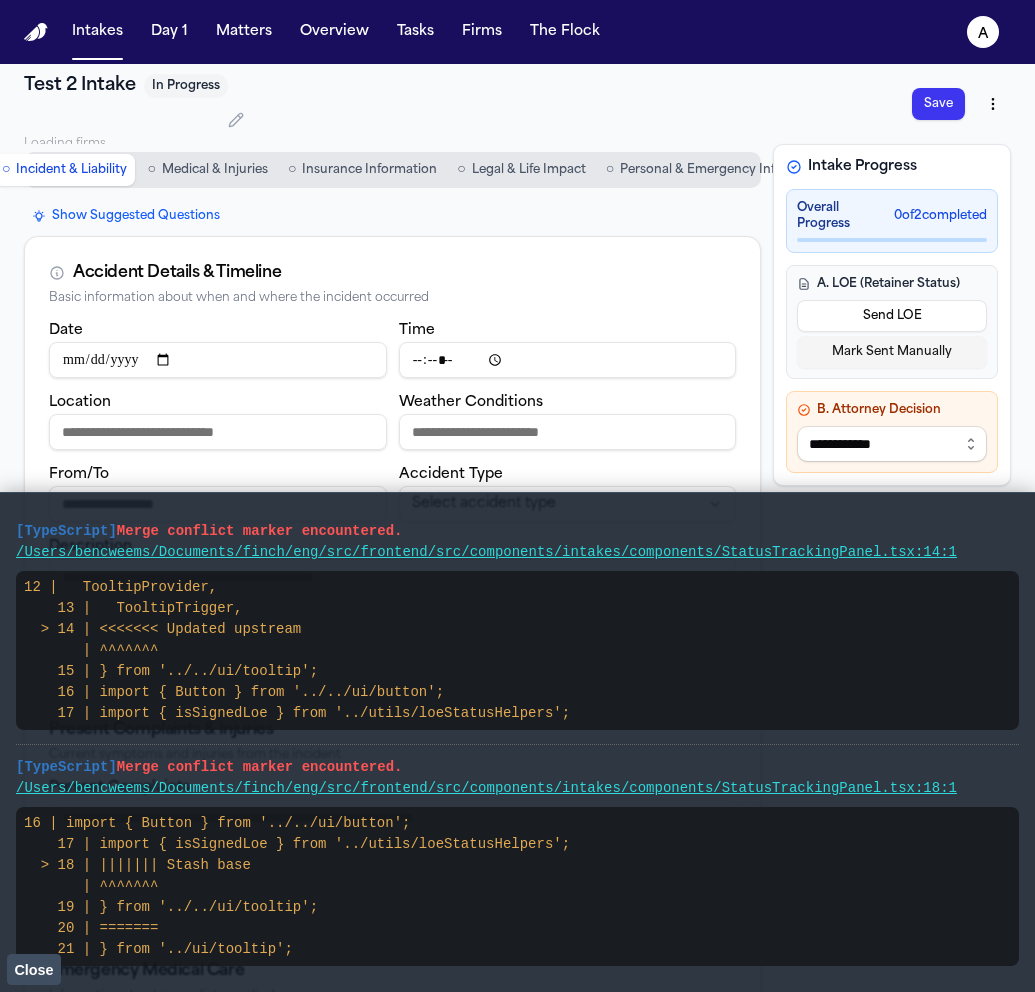 click on "Close" at bounding box center [33, 970] 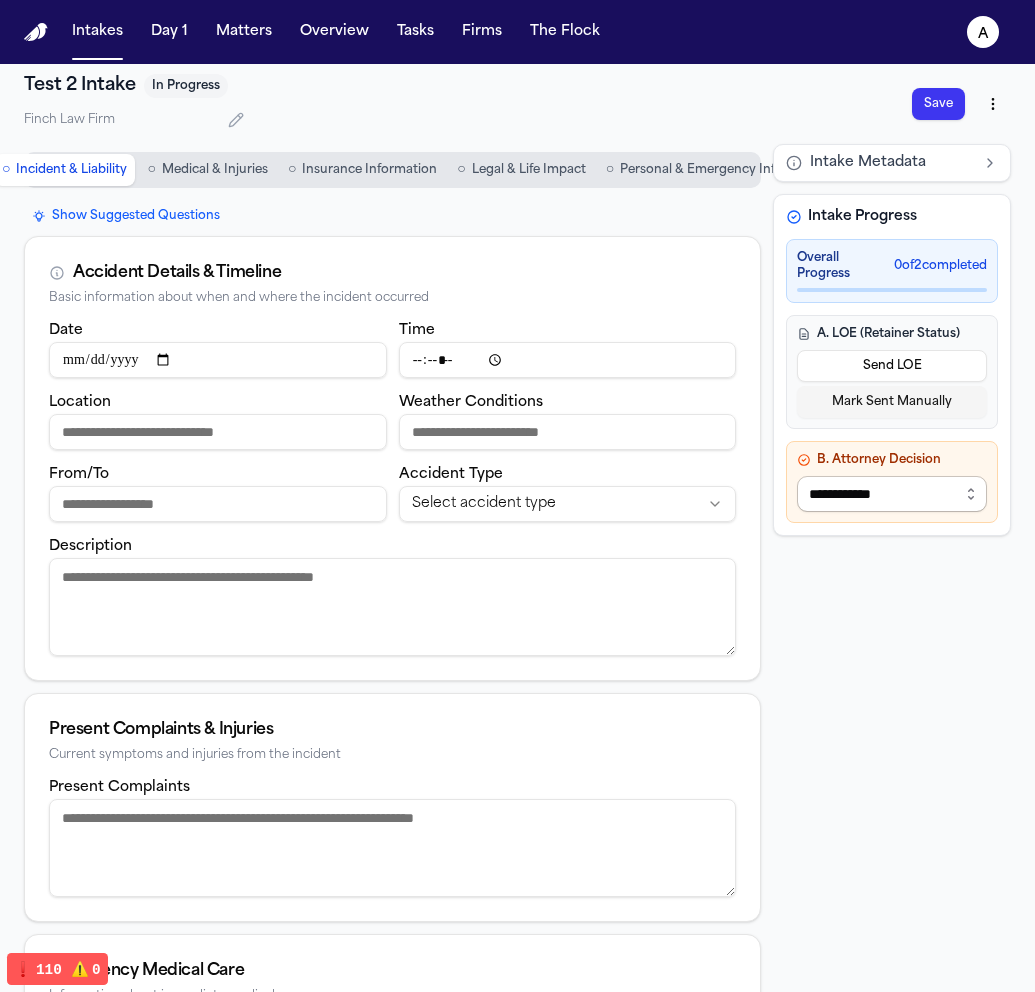 click on "**********" at bounding box center (892, 494) 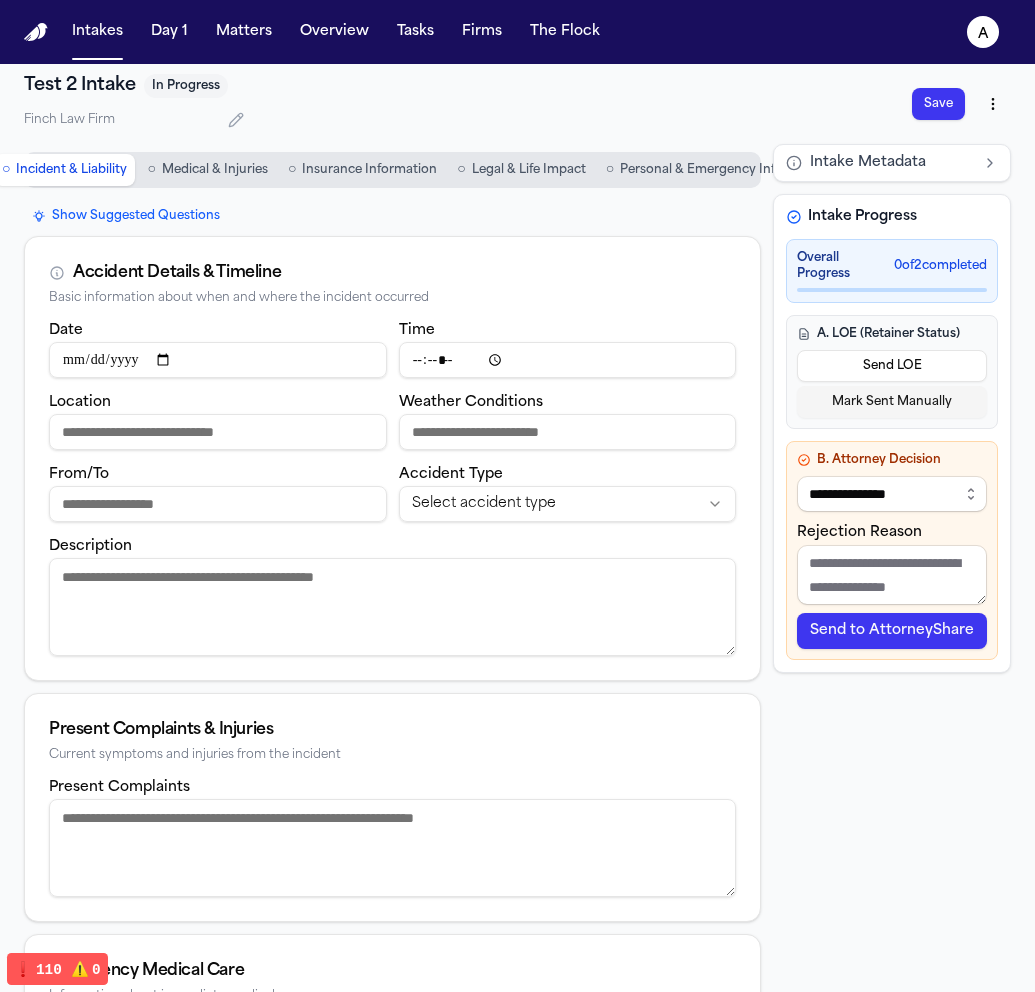 click on "Send to AttorneyShare" at bounding box center [892, 631] 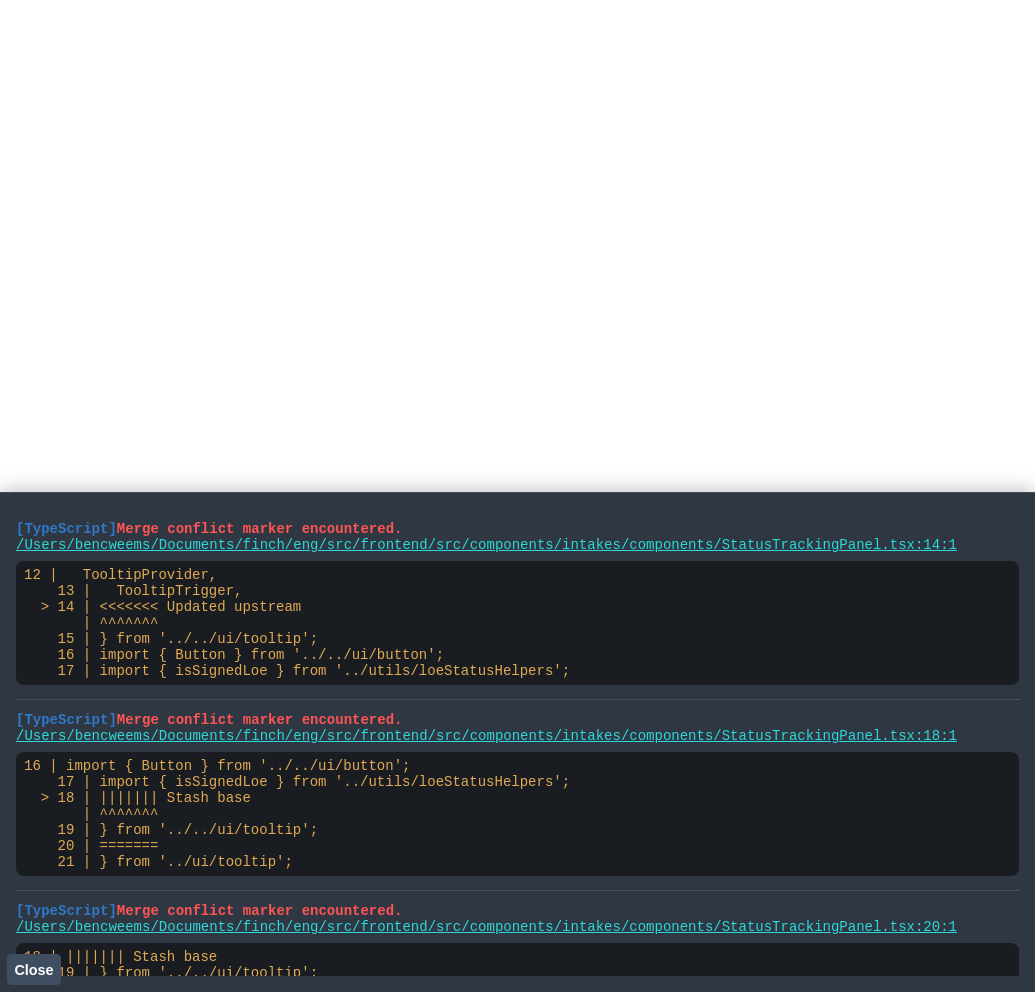 scroll, scrollTop: 0, scrollLeft: 0, axis: both 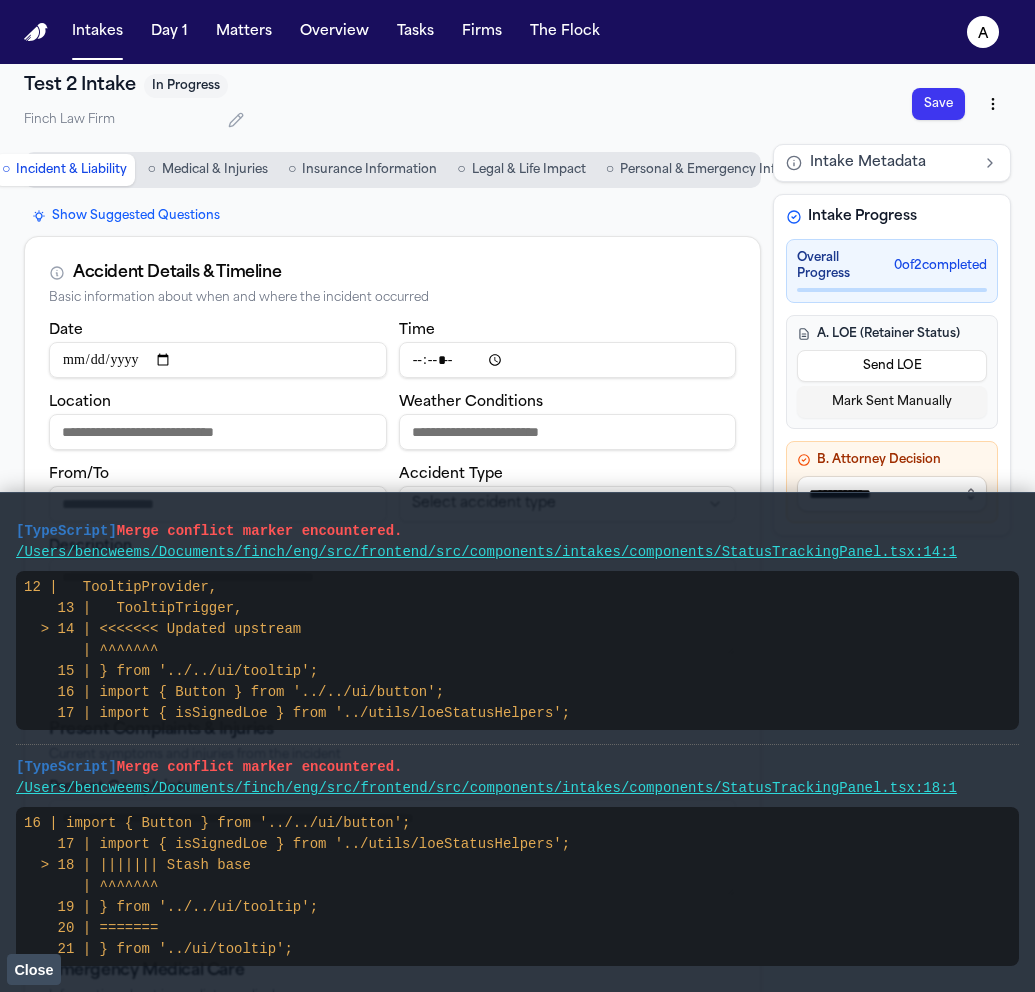click on "Close" at bounding box center [33, 970] 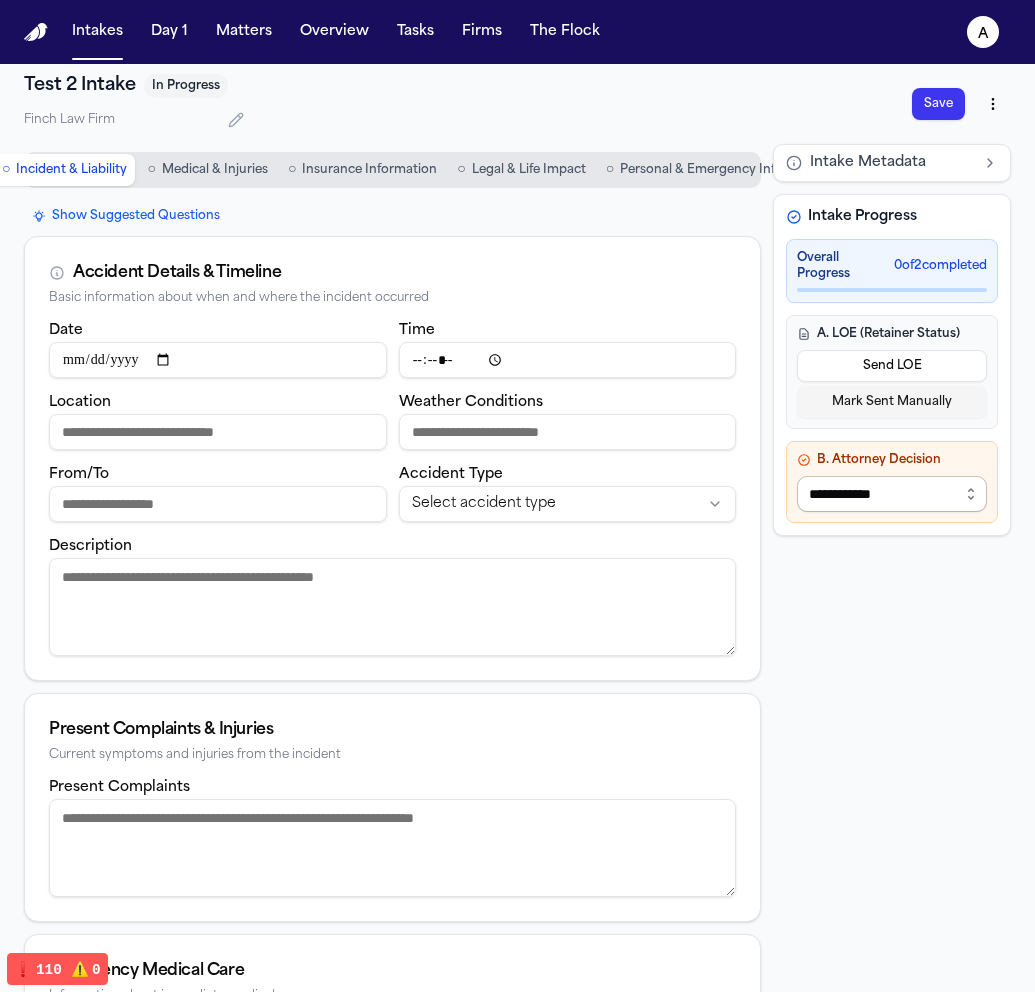 click on "**********" at bounding box center (892, 494) 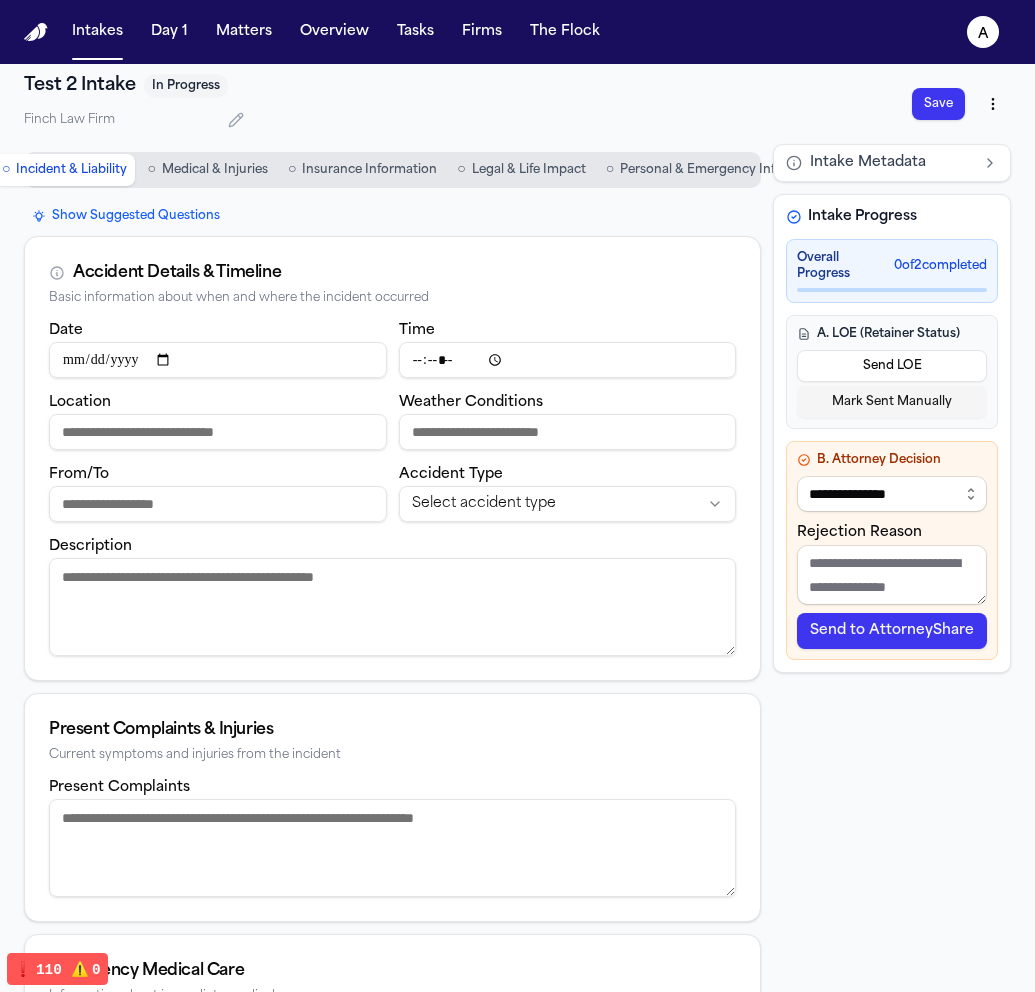 click on "Send to AttorneyShare" at bounding box center (892, 631) 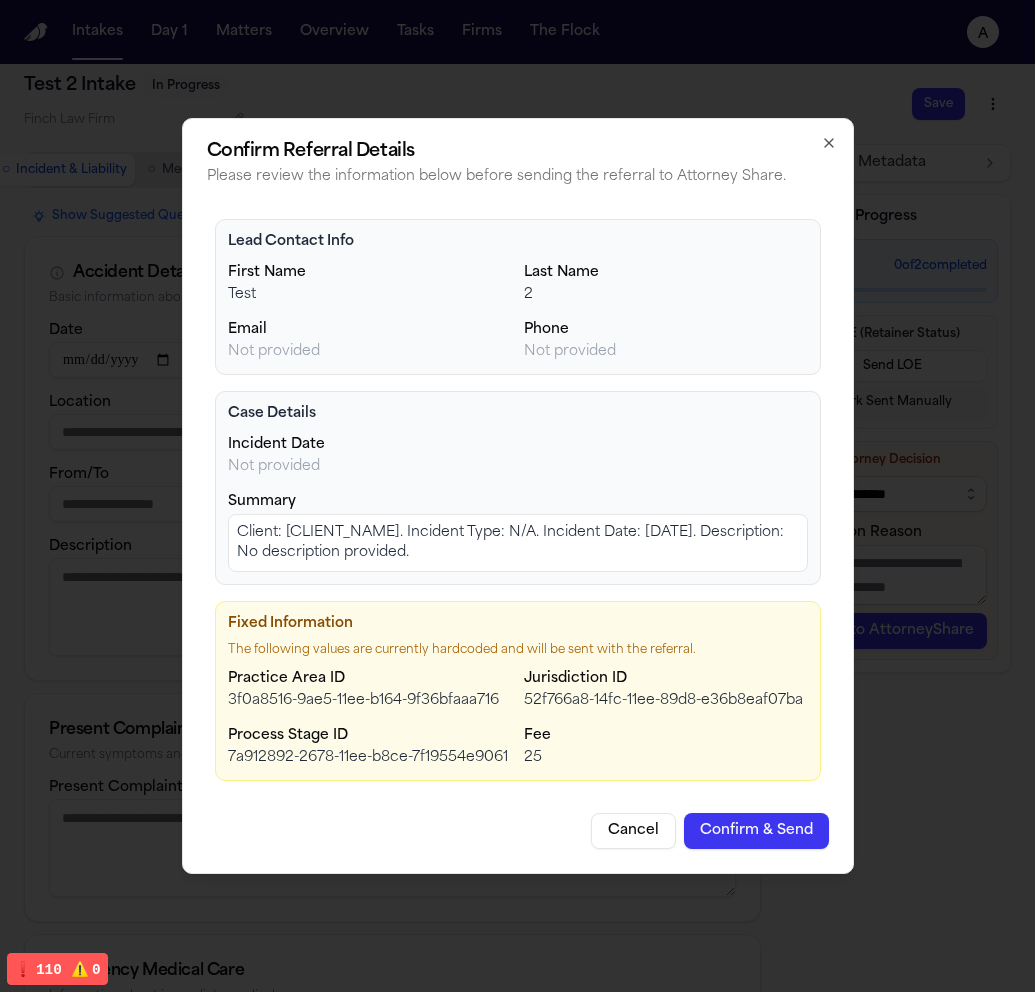 click on "Test" at bounding box center [370, 295] 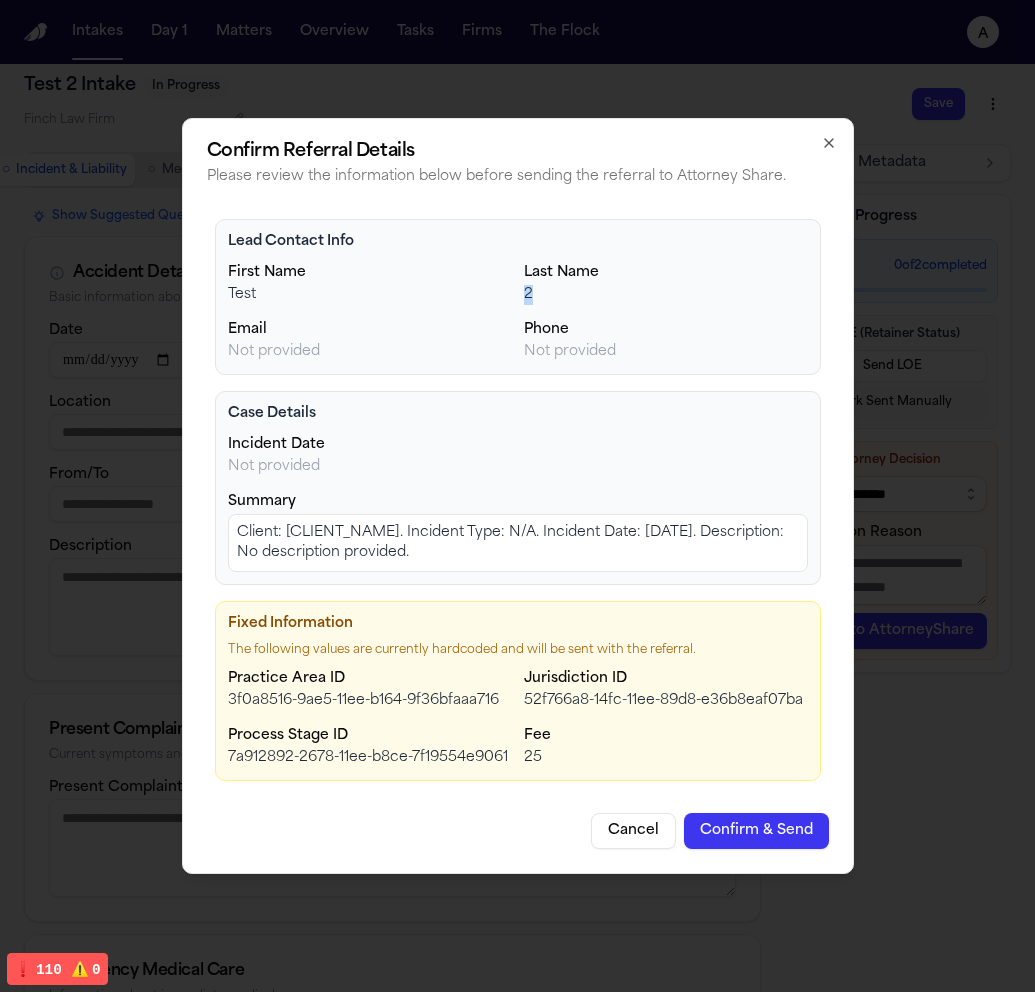 drag, startPoint x: 530, startPoint y: 293, endPoint x: 515, endPoint y: 293, distance: 15 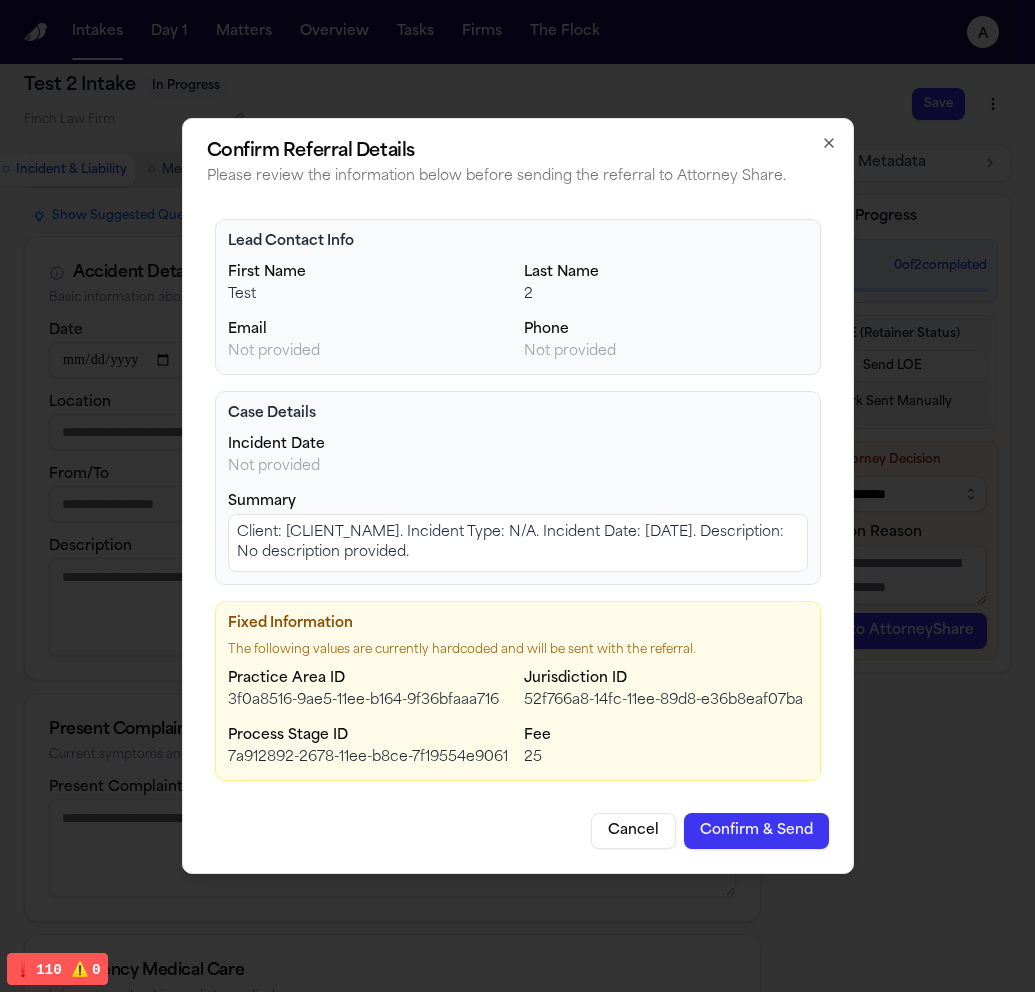 click on "Client: Test 2. Incident Type: N/A. Incident Date: N/A. Description: No description provided." at bounding box center (518, 543) 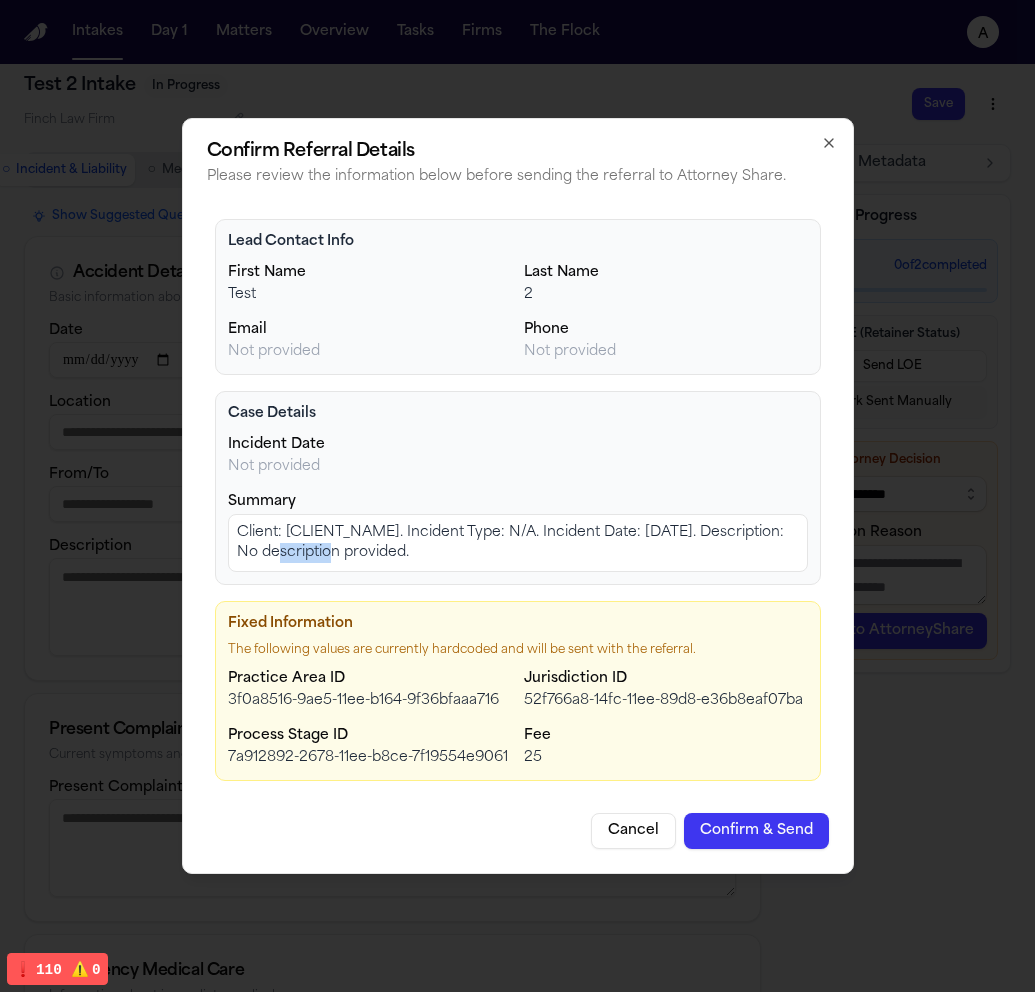 click on "Client: Test 2. Incident Type: N/A. Incident Date: N/A. Description: No description provided." at bounding box center [518, 543] 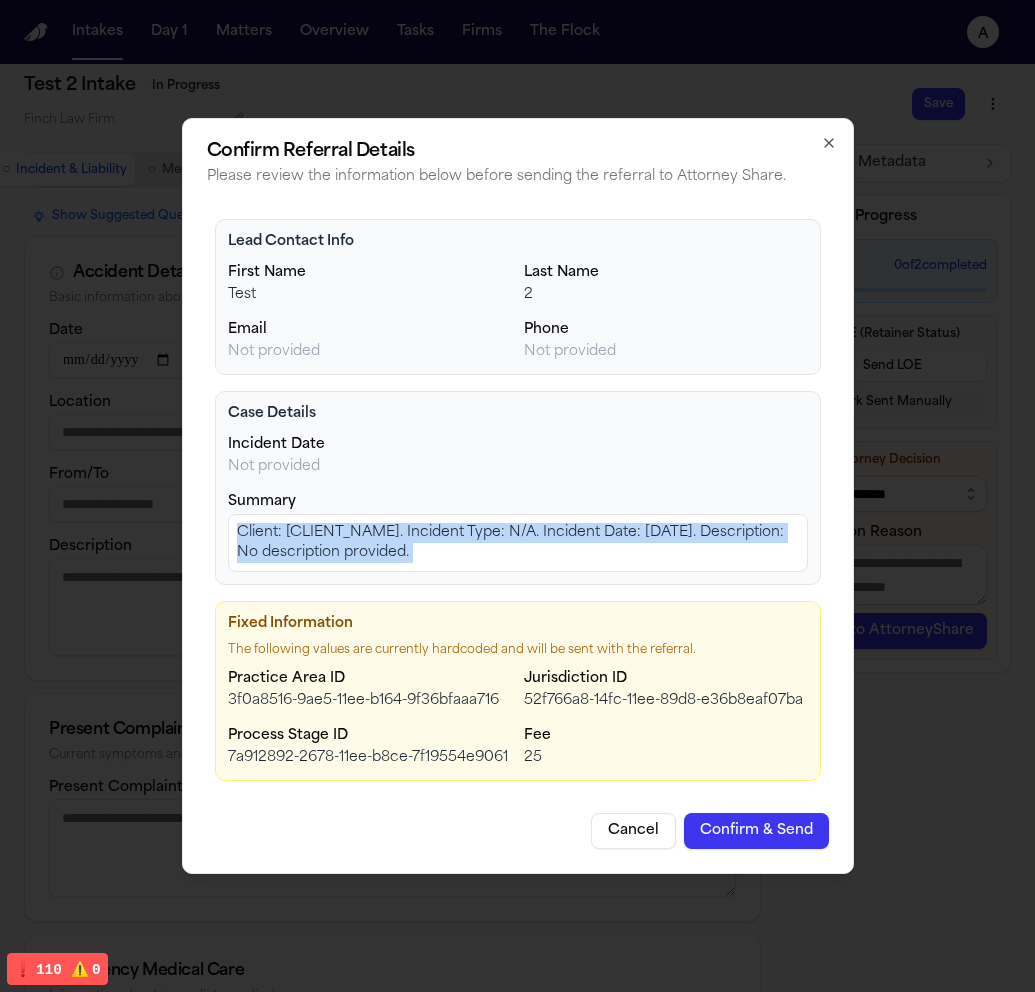 click on "Client: Test 2. Incident Type: N/A. Incident Date: N/A. Description: No description provided." at bounding box center (518, 543) 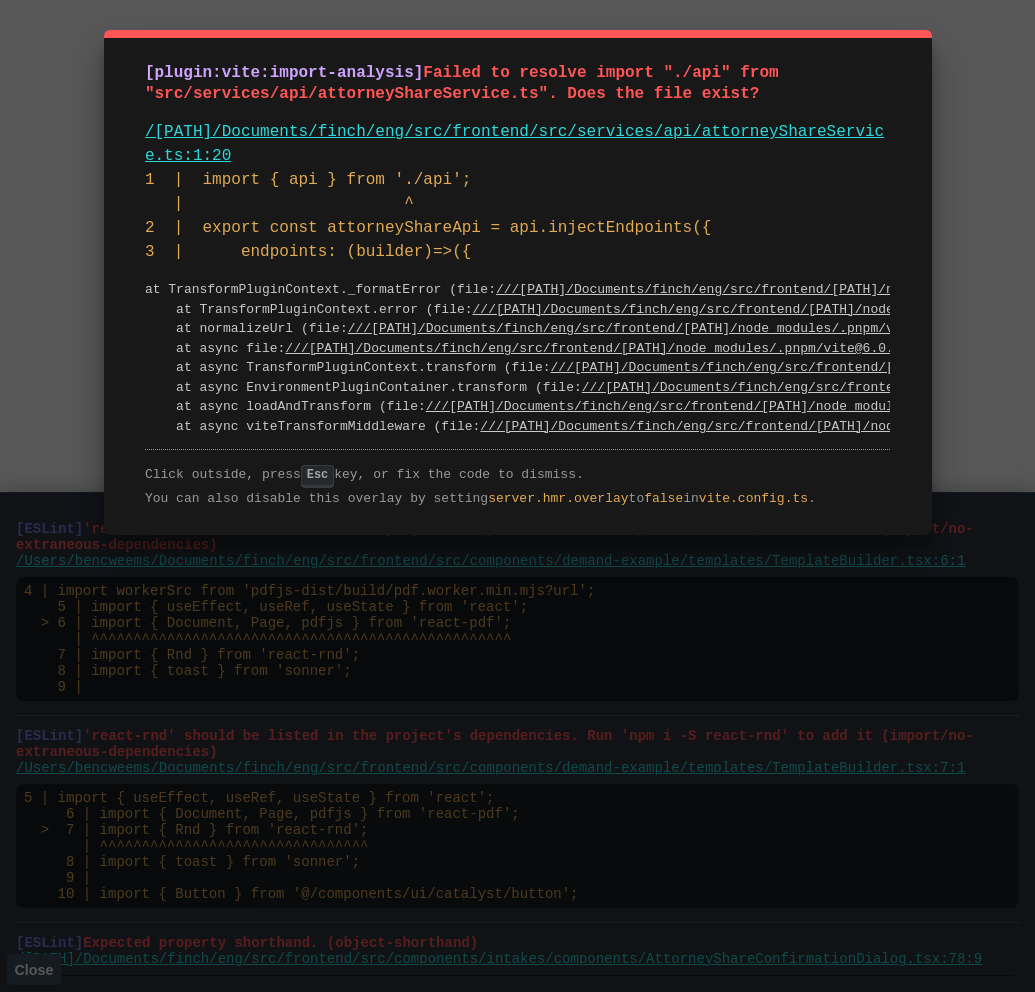 scroll, scrollTop: 0, scrollLeft: 0, axis: both 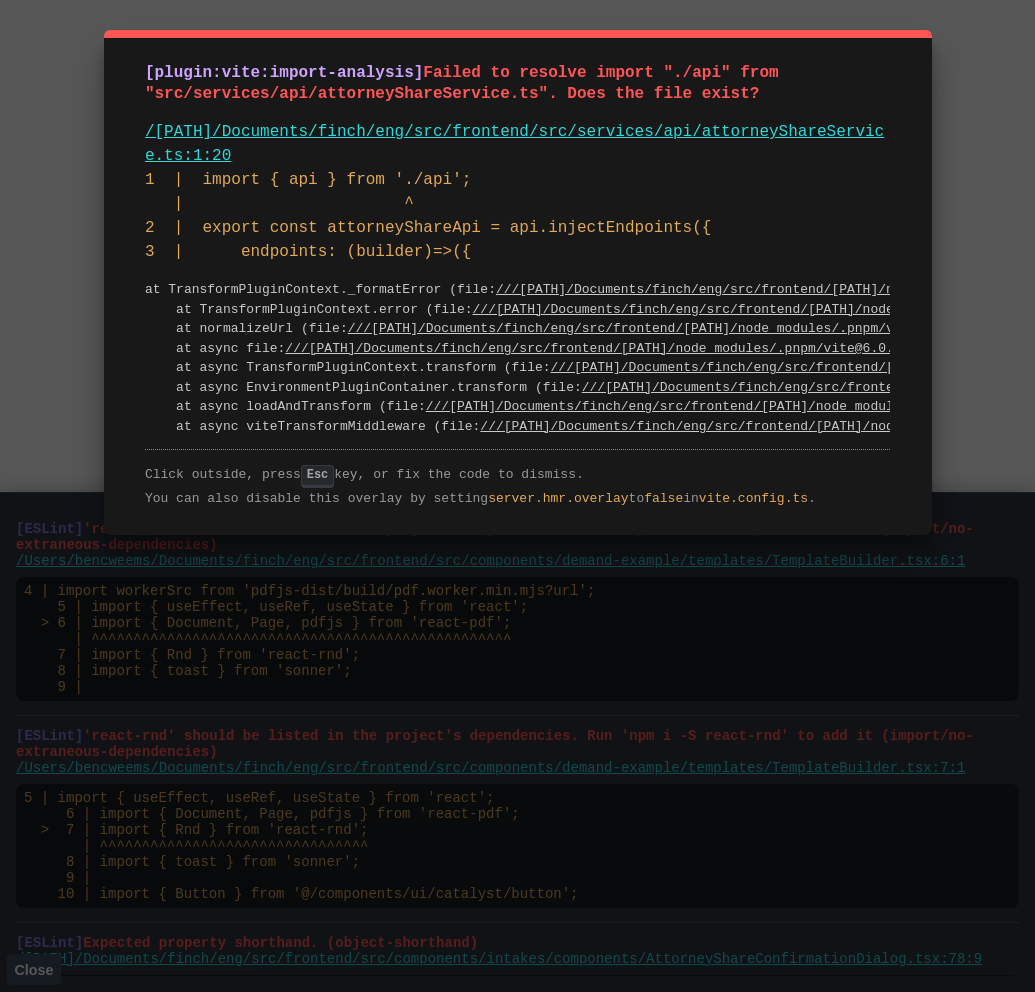 click on "[plugin:vite:import-analysis]  Failed to resolve import "./api" from "src/services/api/attorneyShareService.ts". Does the file exist? /[PATH]/Documents/finch/eng/src/frontend/src/services/api/attorneyShareService.ts:1:20 1  |  import { api } from './api';
|                       ^
2  |  export const attorneyShareApi = api.injectEndpoints({
3  |      endpoints: (builder) =>({
at TransformPluginContext._formatError (file: ///[PATH]/Documents/finch/eng/src/frontend/[PATH]/node_modules/.pnpm/vite@6.0.3_@types+node@20.17.19_jiti@2.4.2_lightningcss@1.29.1/node_modules/vite/dist/node/chunks/dep-yUJfKD1i.js:47158:41 )
at TransformPluginContext.error (file: ///[PATH]/Documents/finch/eng/src/frontend/[PATH]/node_modules/.pnpm/vite@6.0.3_@types+node@20.17.19_jiti@2.4.2_lightningcss@1.29.1/node_modules/vite/dist/node/chunks/dep-yUJfKD1i.js:47153:16 )
at normalizeUrl (file: )
at async file:
at async Promise.all (index 0)
at async TransformPluginContext.transform (file: Esc  to   in" 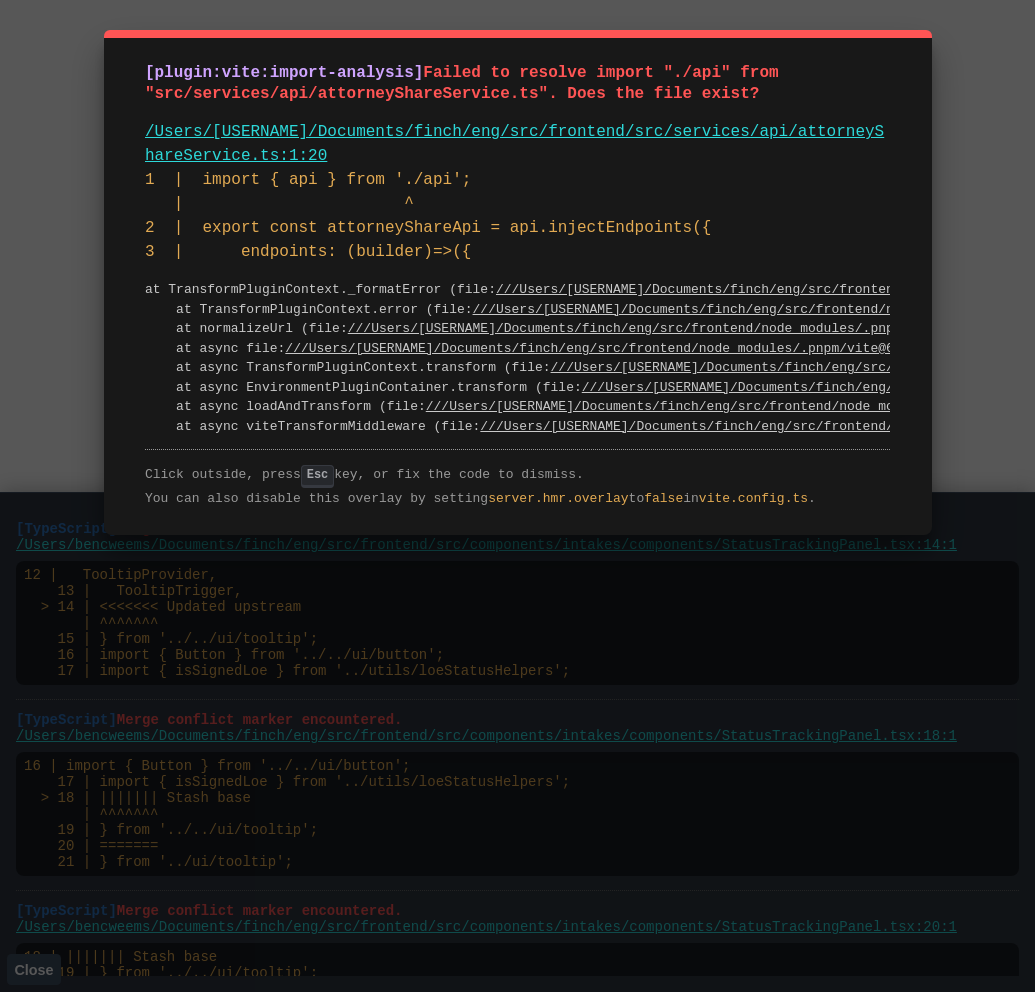 scroll, scrollTop: 0, scrollLeft: 0, axis: both 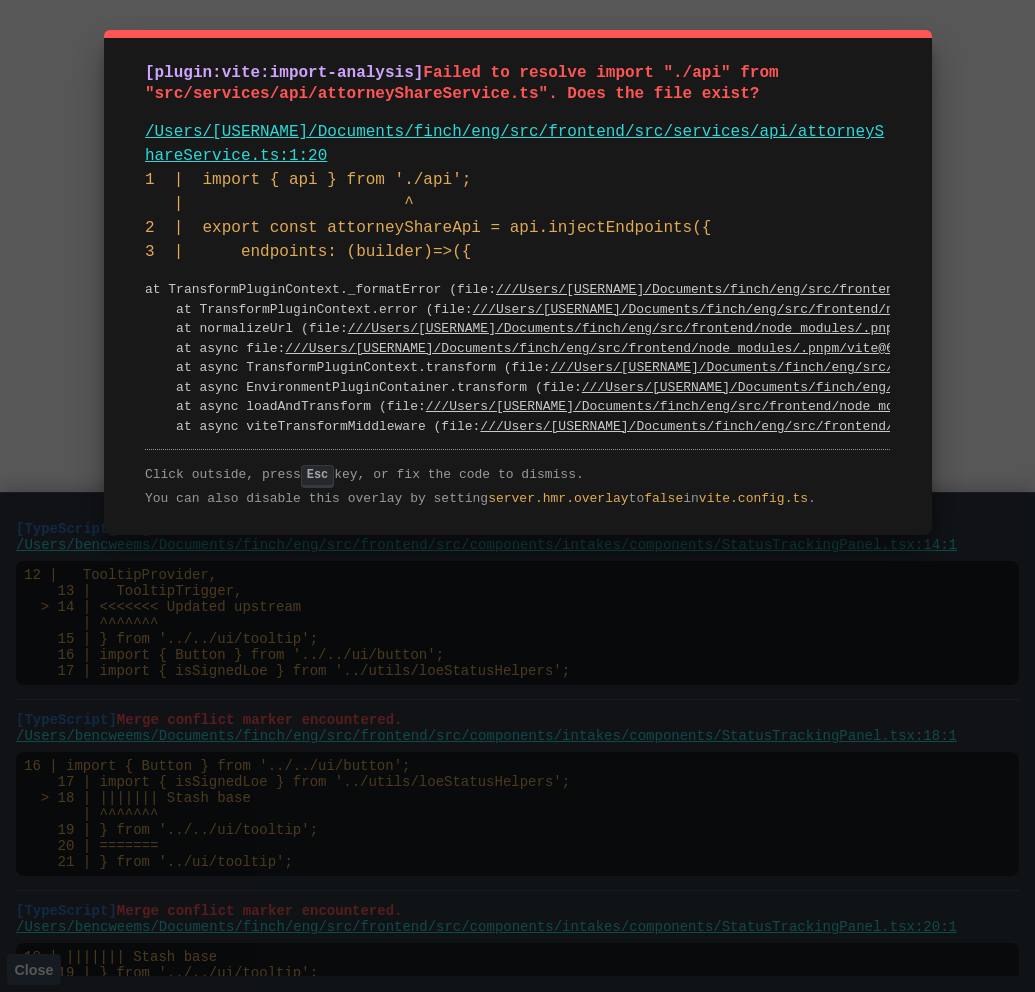 drag, startPoint x: 143, startPoint y: 69, endPoint x: 858, endPoint y: 518, distance: 844.2902 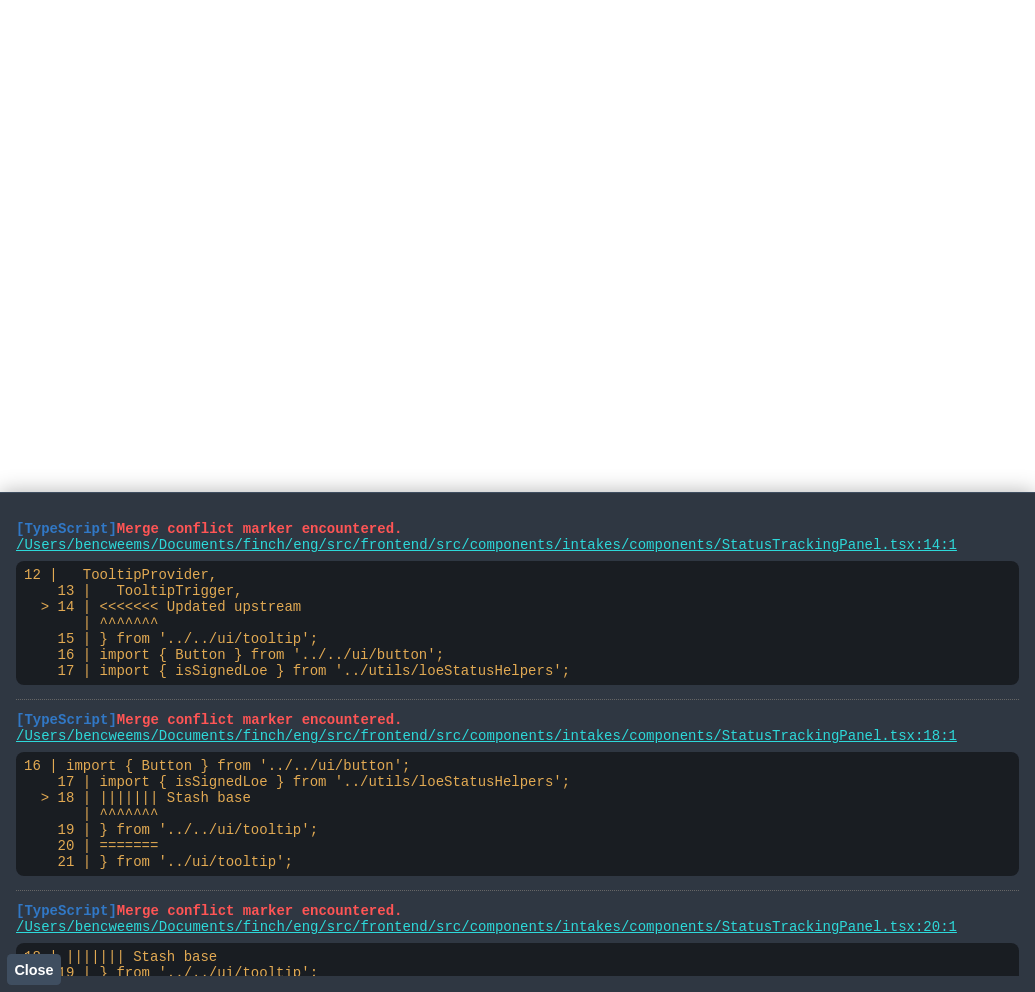 scroll, scrollTop: 0, scrollLeft: 0, axis: both 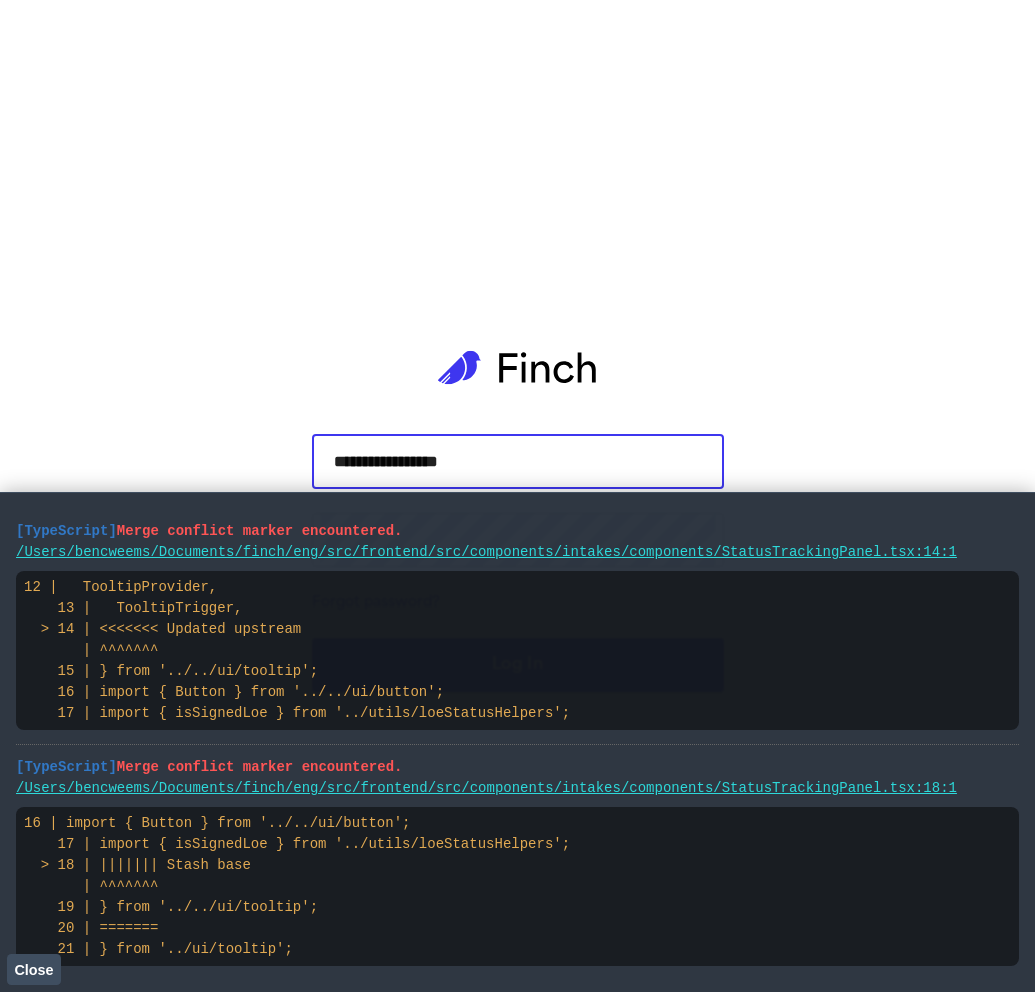 type on "**********" 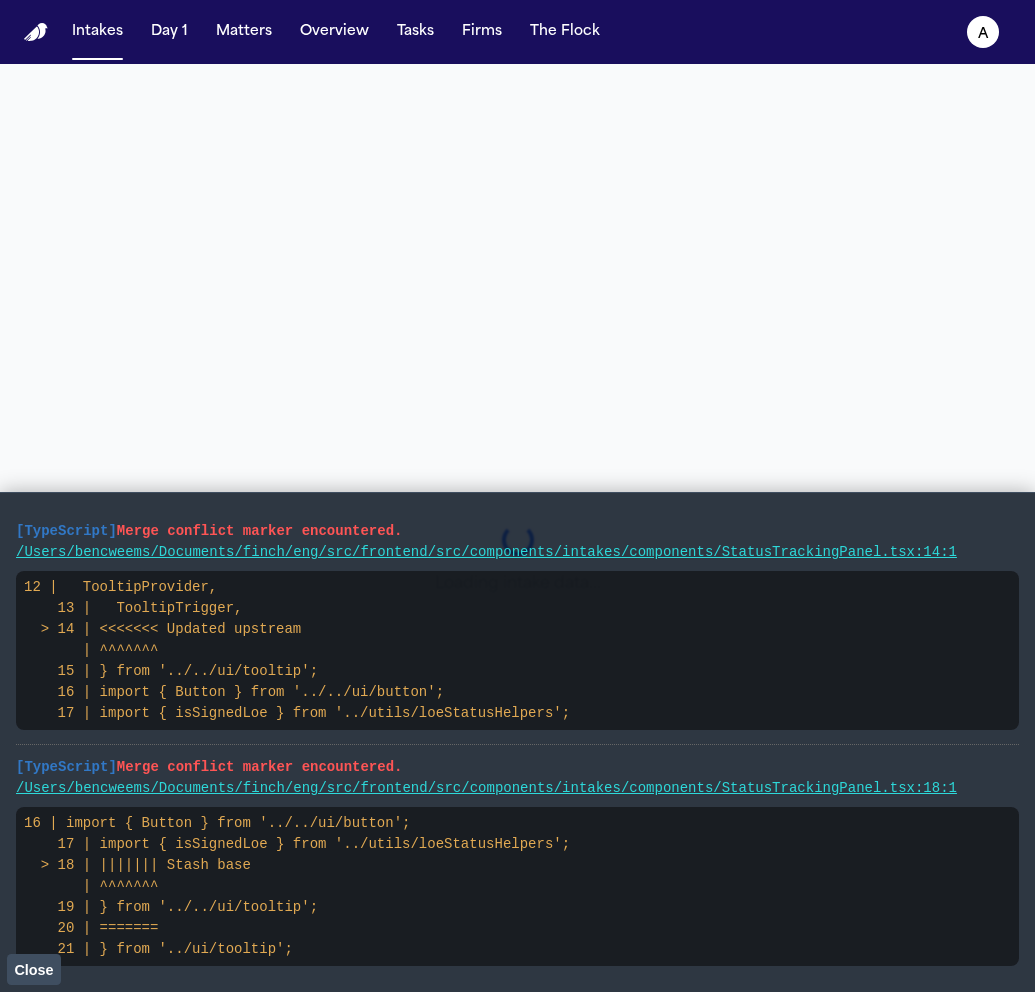 click on "Loading intake data..." at bounding box center [517, 560] 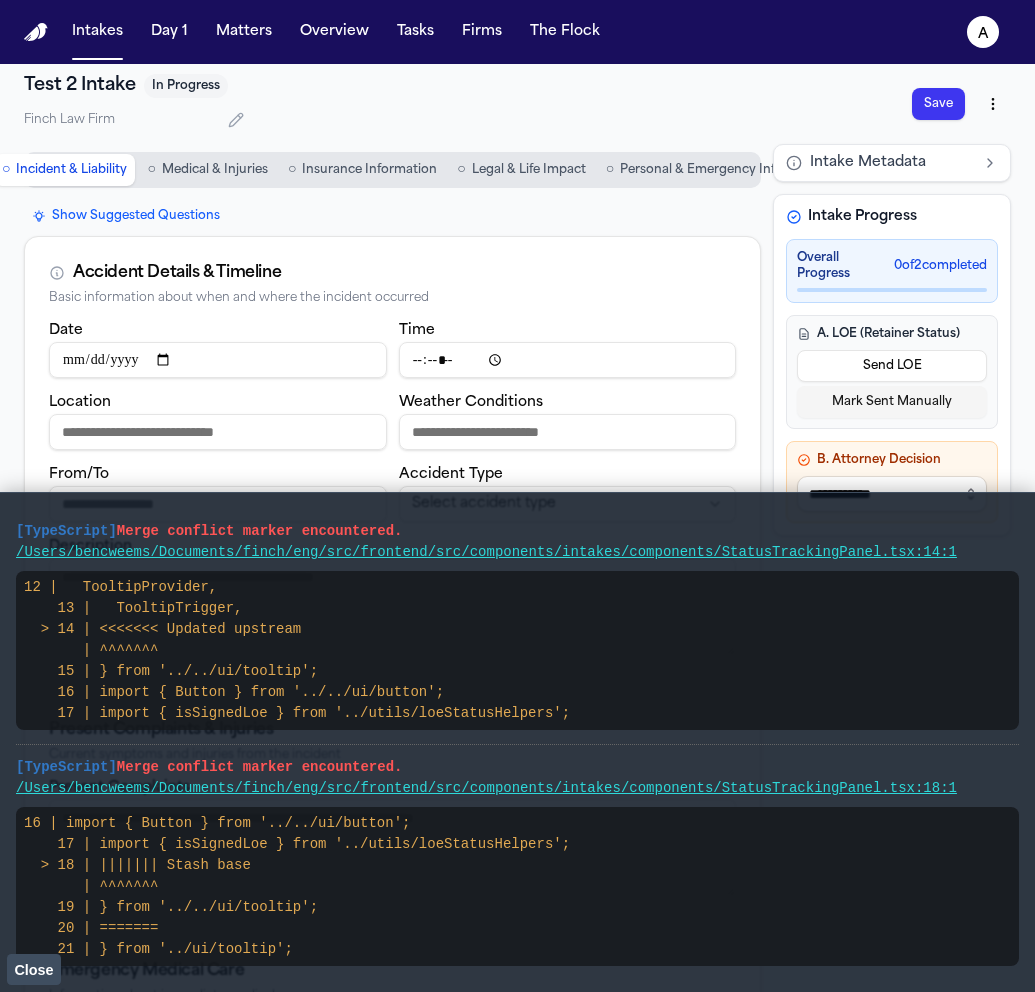 click on "Close" 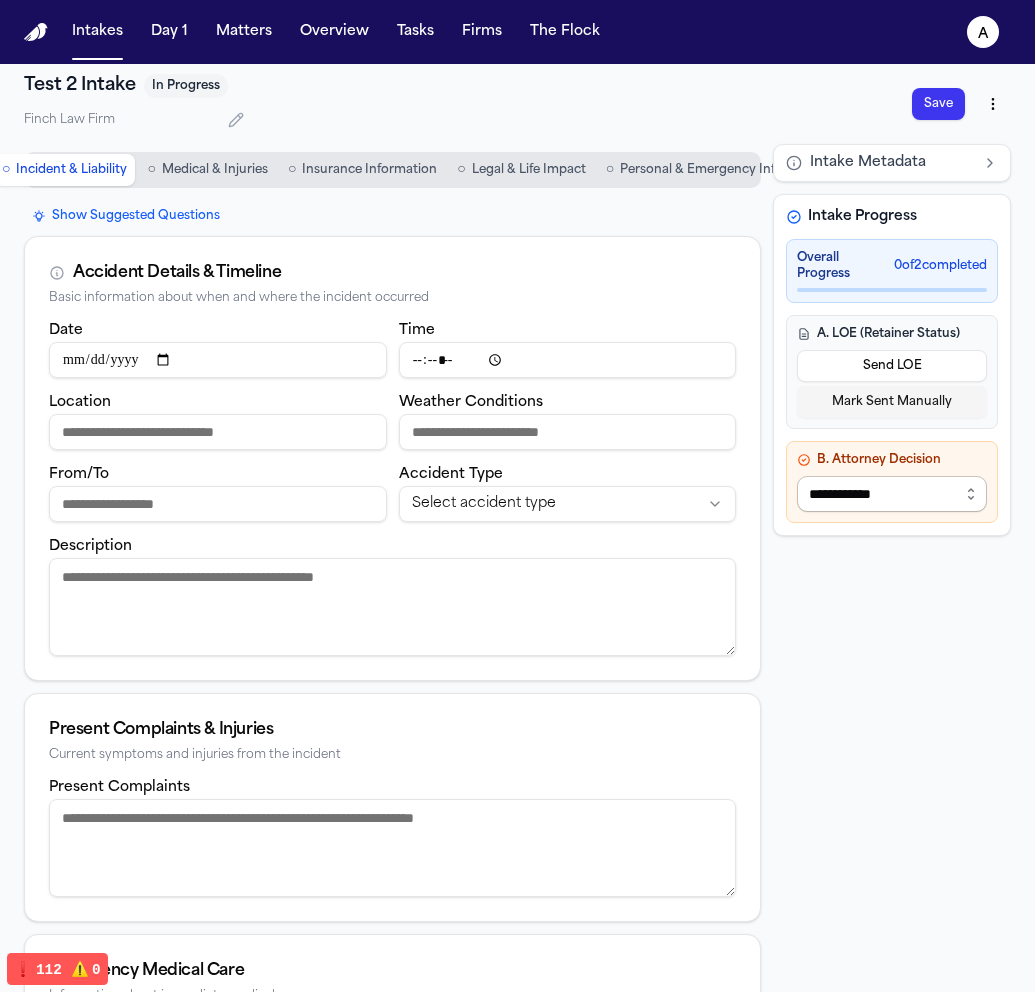 click on "**********" at bounding box center (892, 494) 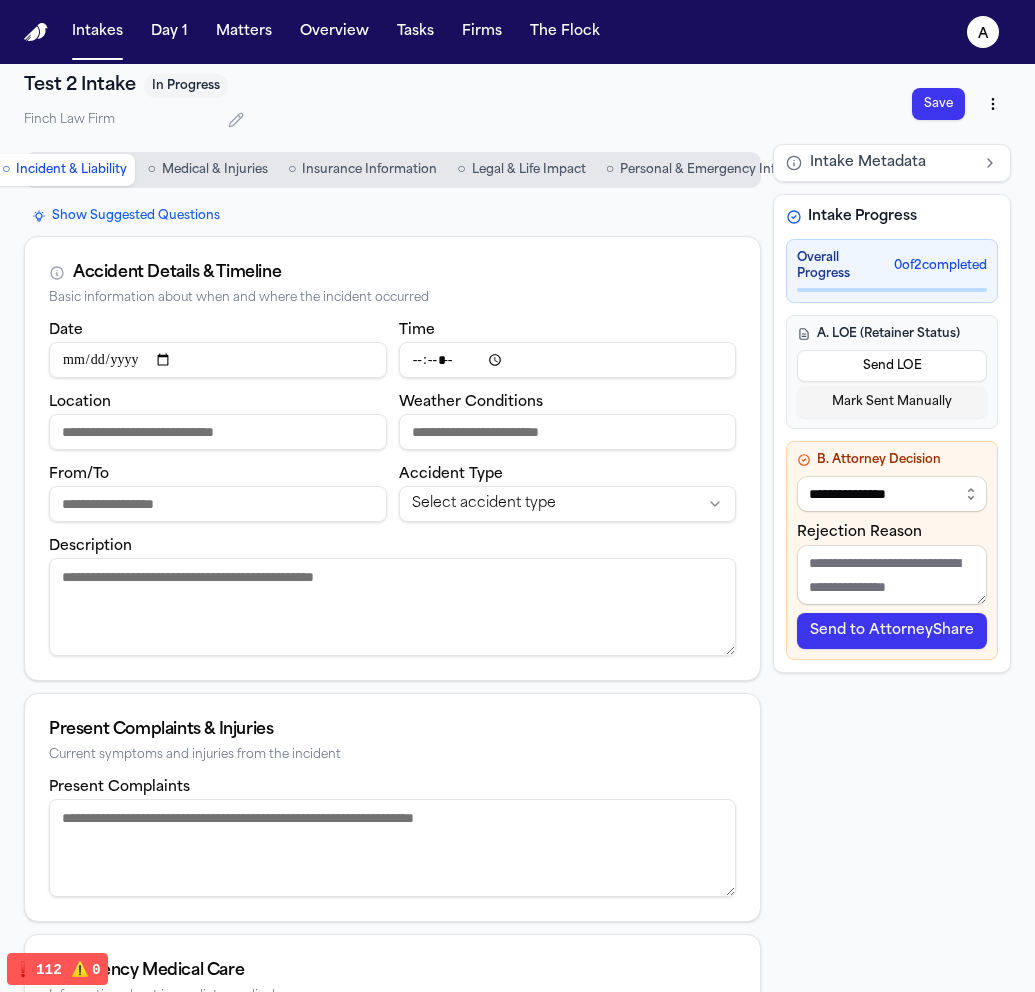 click on "Send to AttorneyShare" at bounding box center (892, 631) 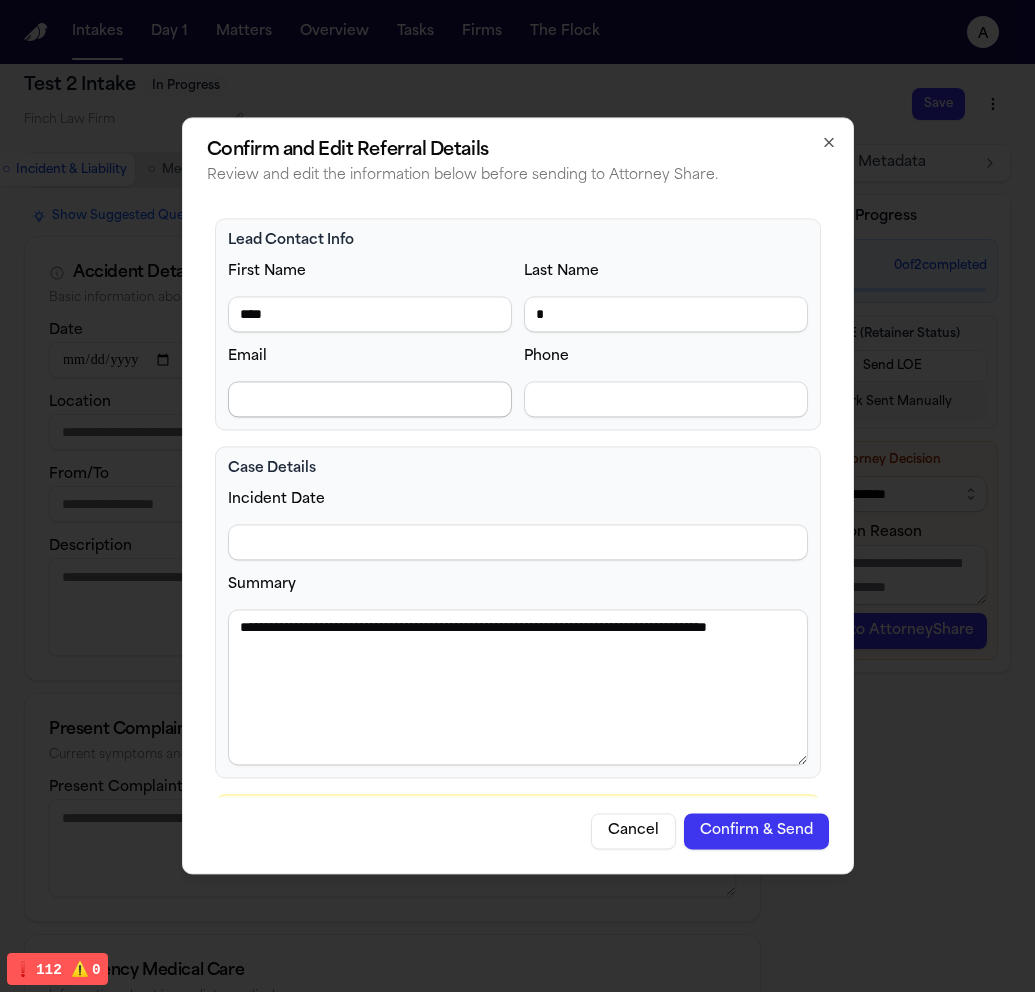 click on "Email" at bounding box center (370, 399) 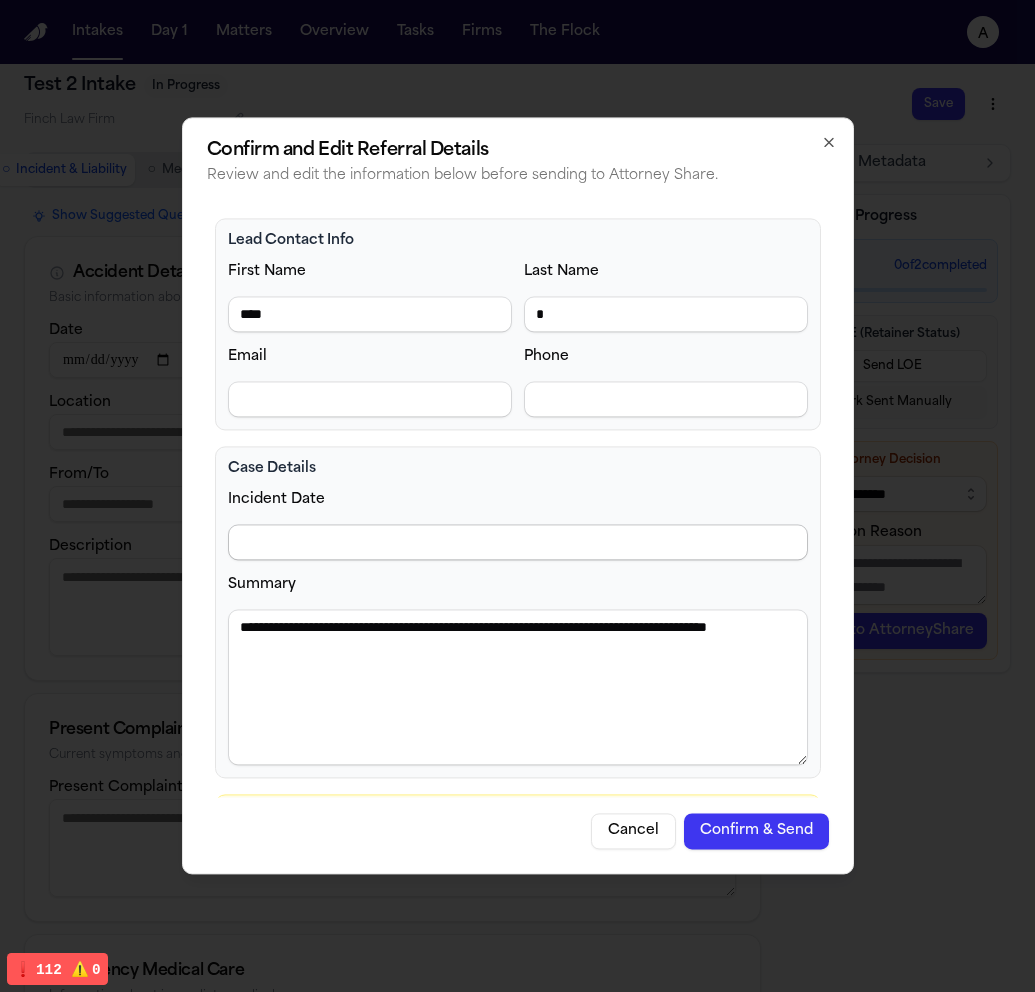 click on "Incident Date" at bounding box center [518, 542] 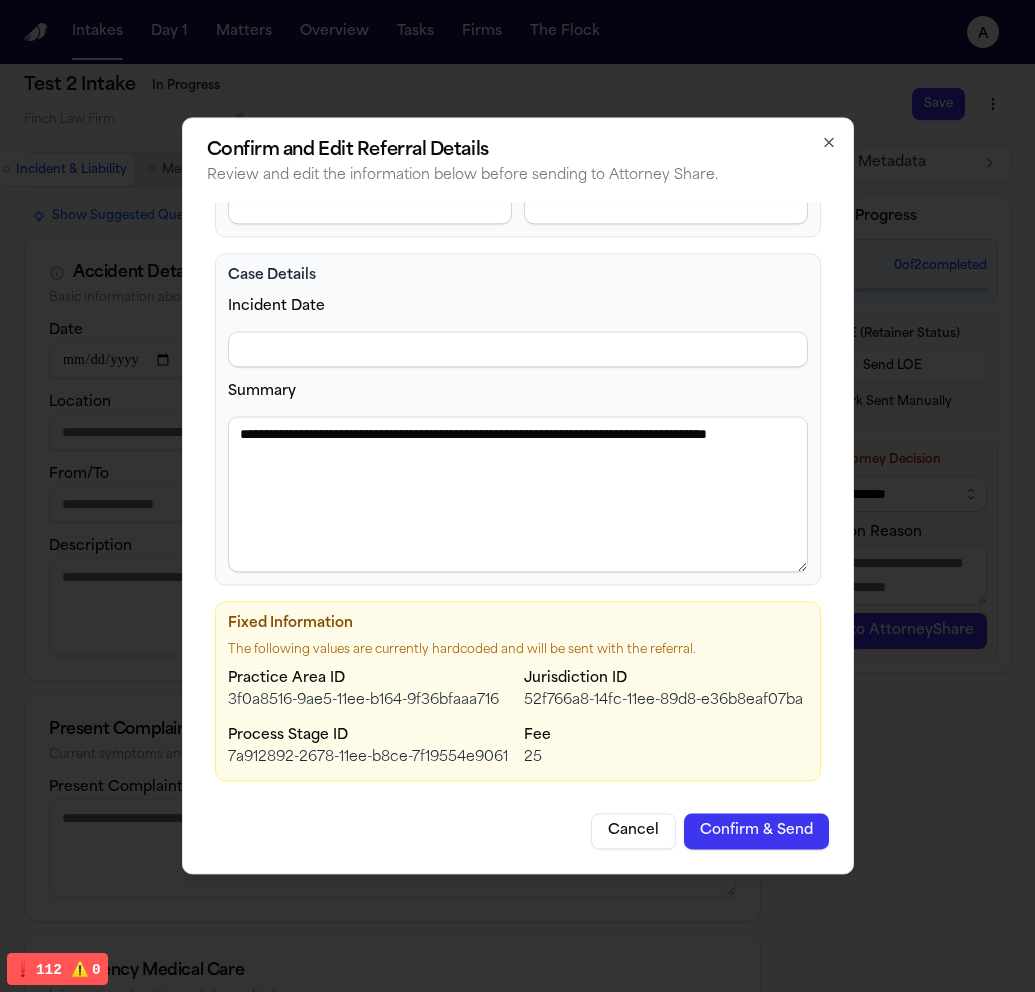 scroll, scrollTop: 0, scrollLeft: 0, axis: both 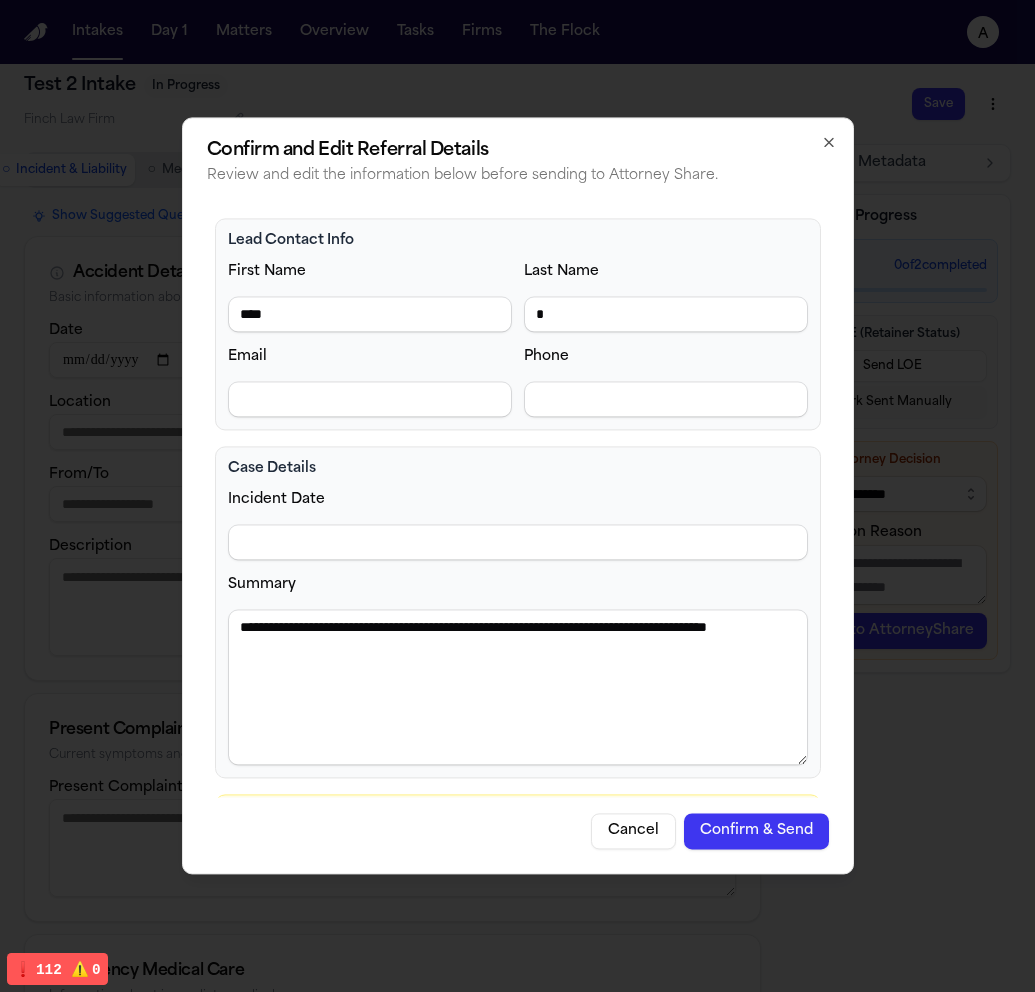 click on "First Name ****" at bounding box center [370, 295] 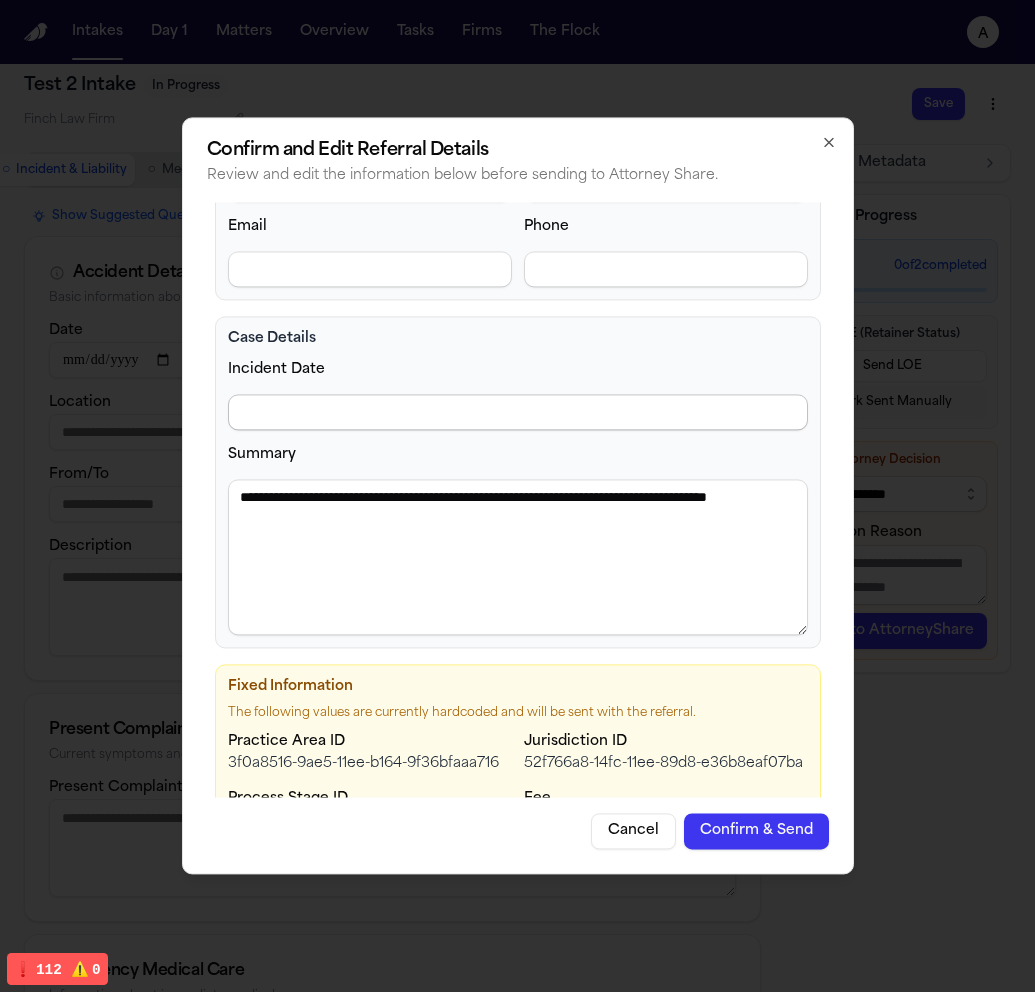 scroll, scrollTop: 0, scrollLeft: 0, axis: both 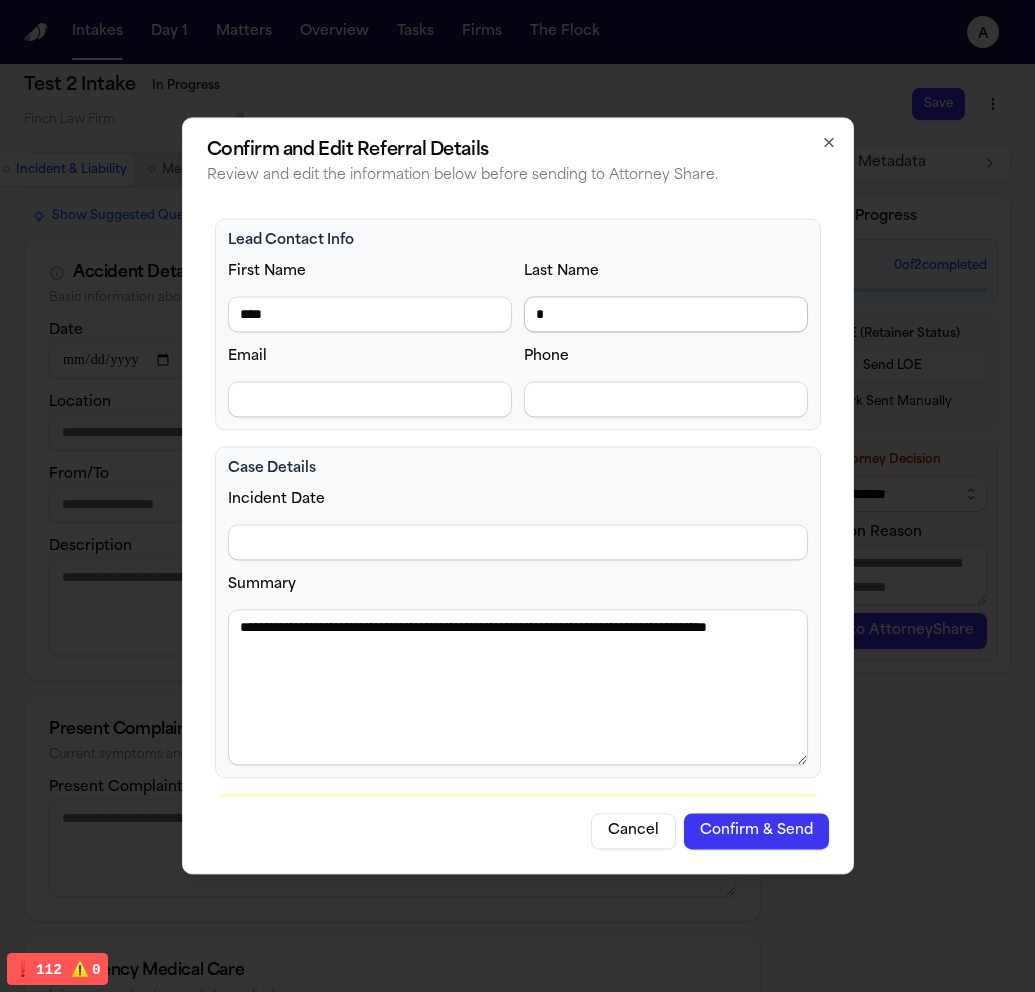 click on "*" at bounding box center (666, 314) 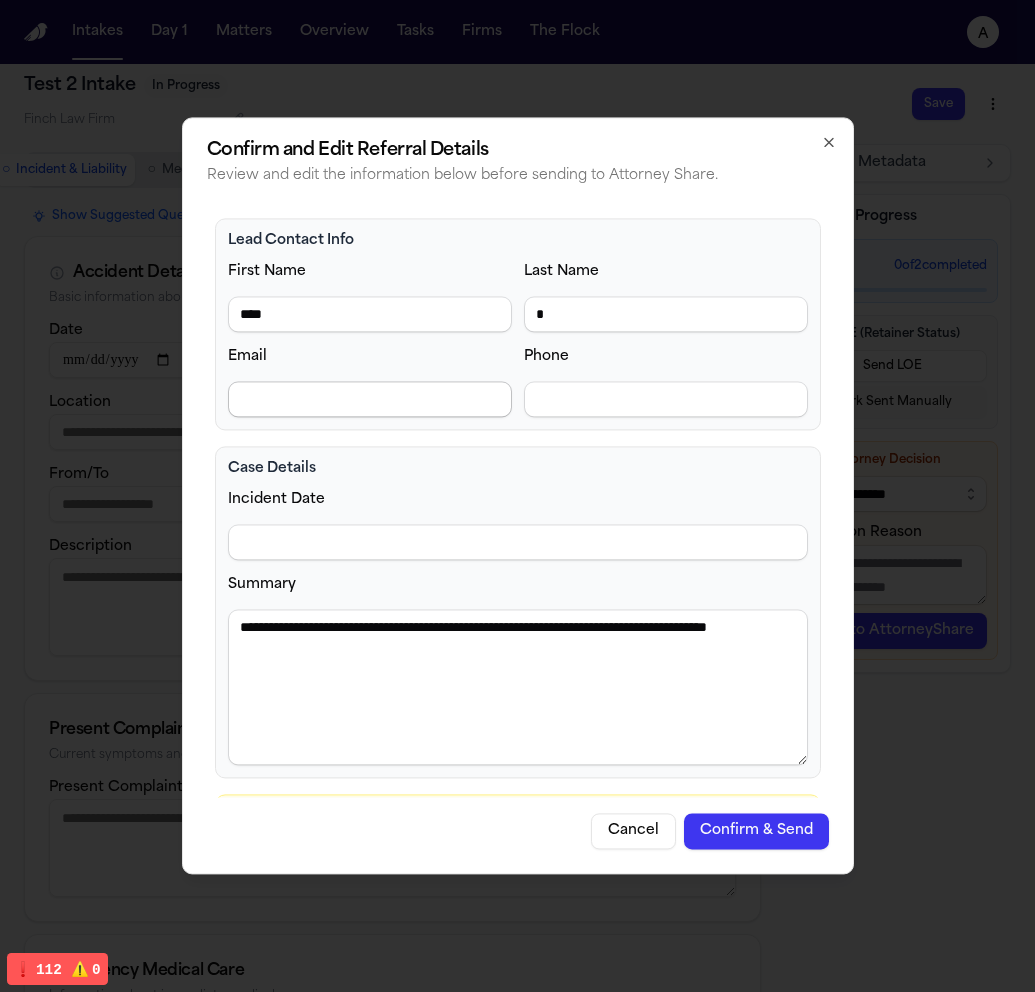 click on "Email" at bounding box center (370, 399) 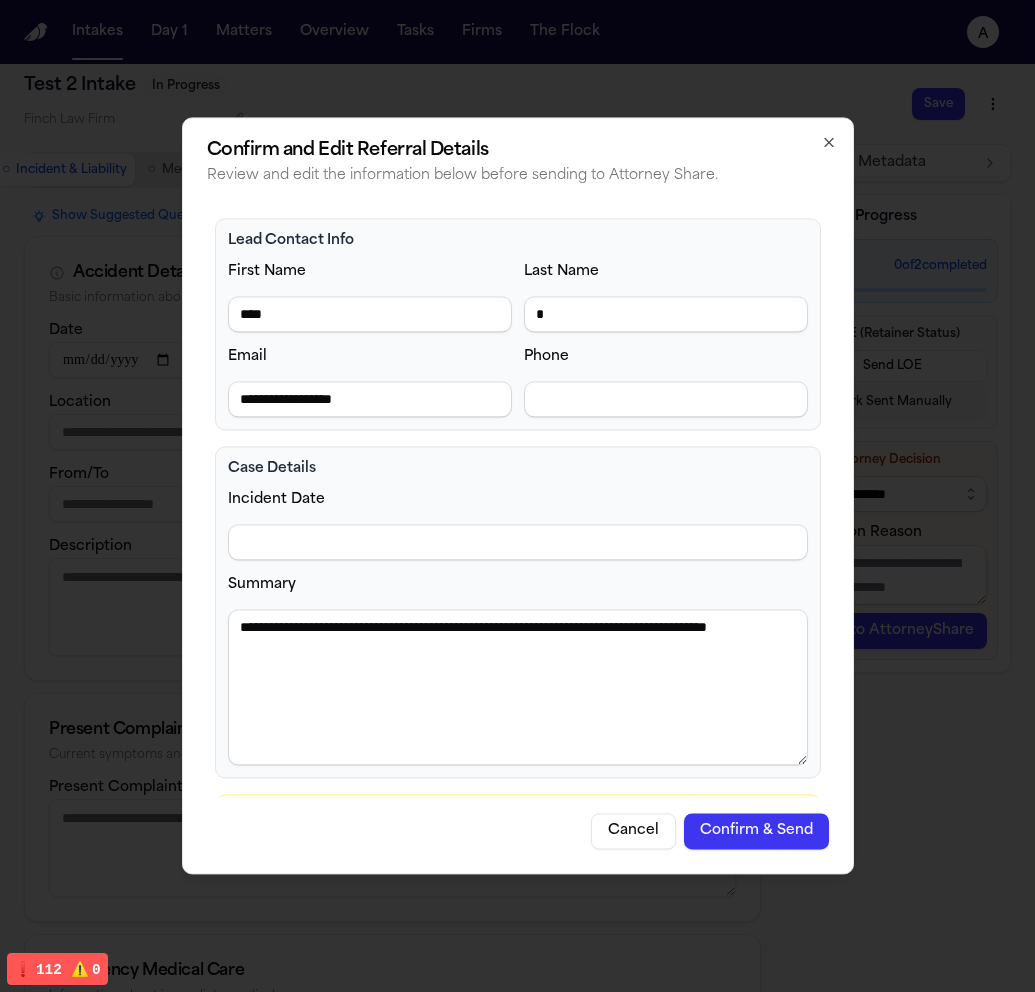 type on "**********" 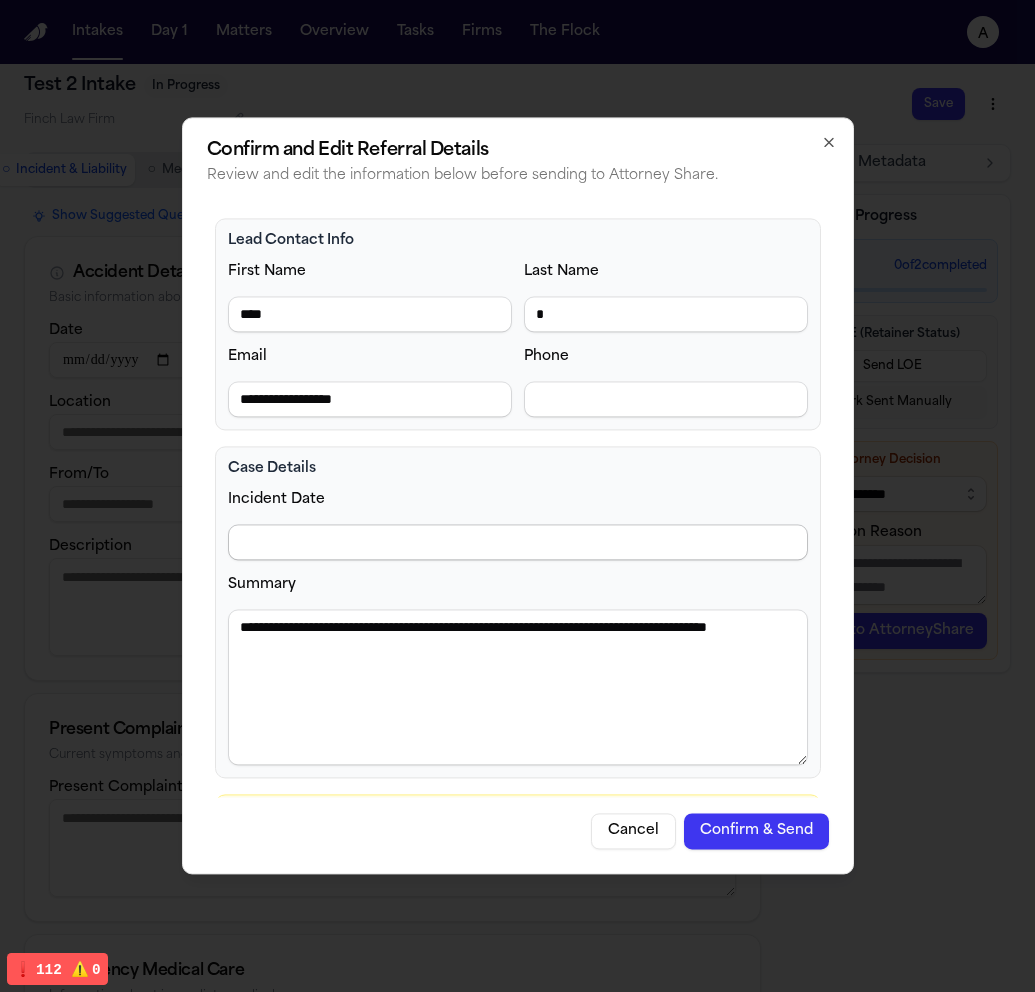 click on "Incident Date" at bounding box center [518, 542] 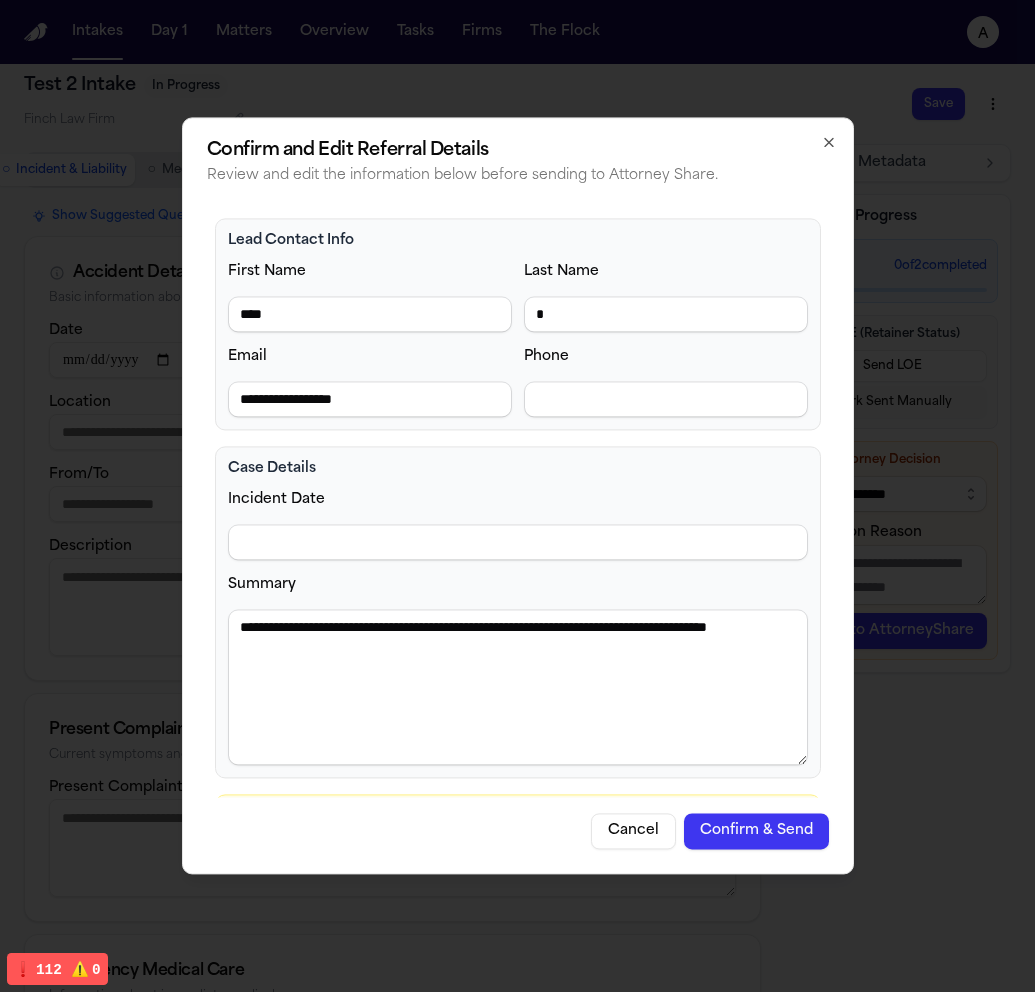 click on "Incident Date" at bounding box center (518, 523) 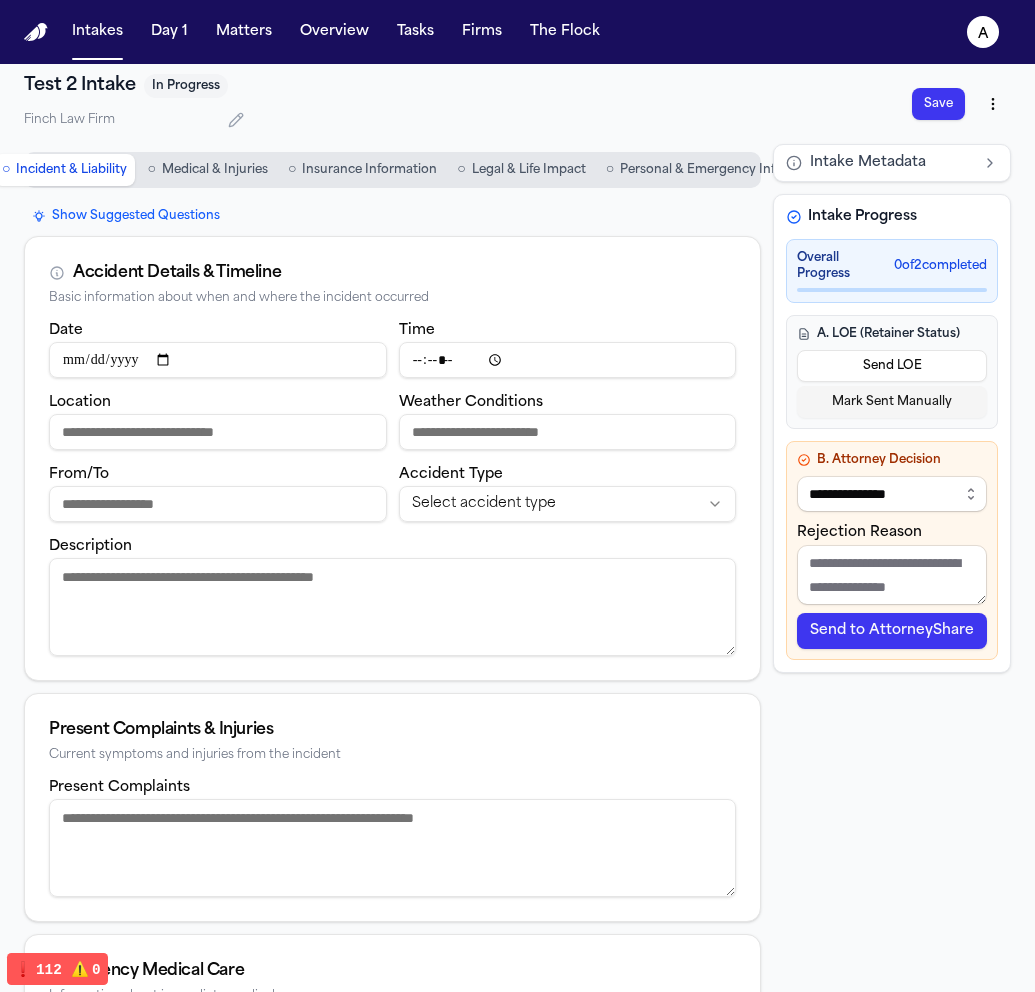 click on "Date" at bounding box center (218, 360) 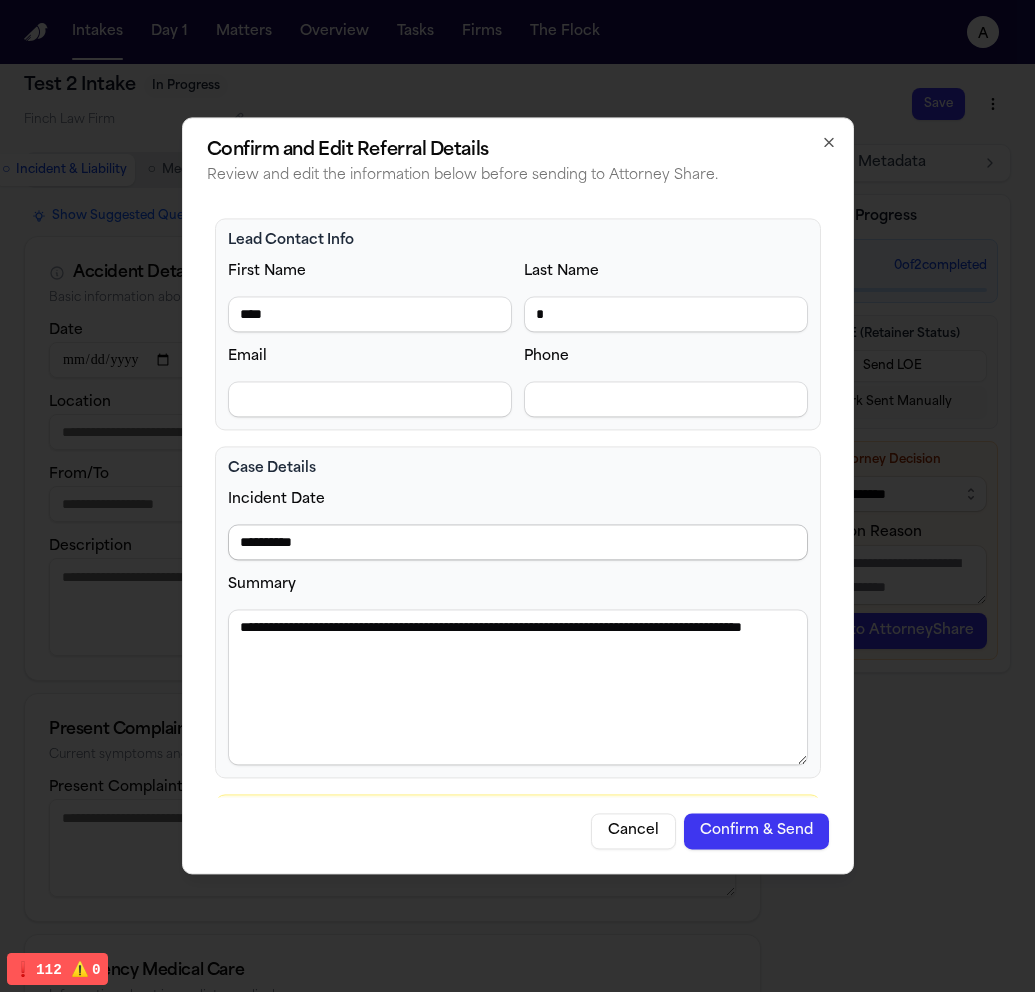 click on "**********" at bounding box center [518, 542] 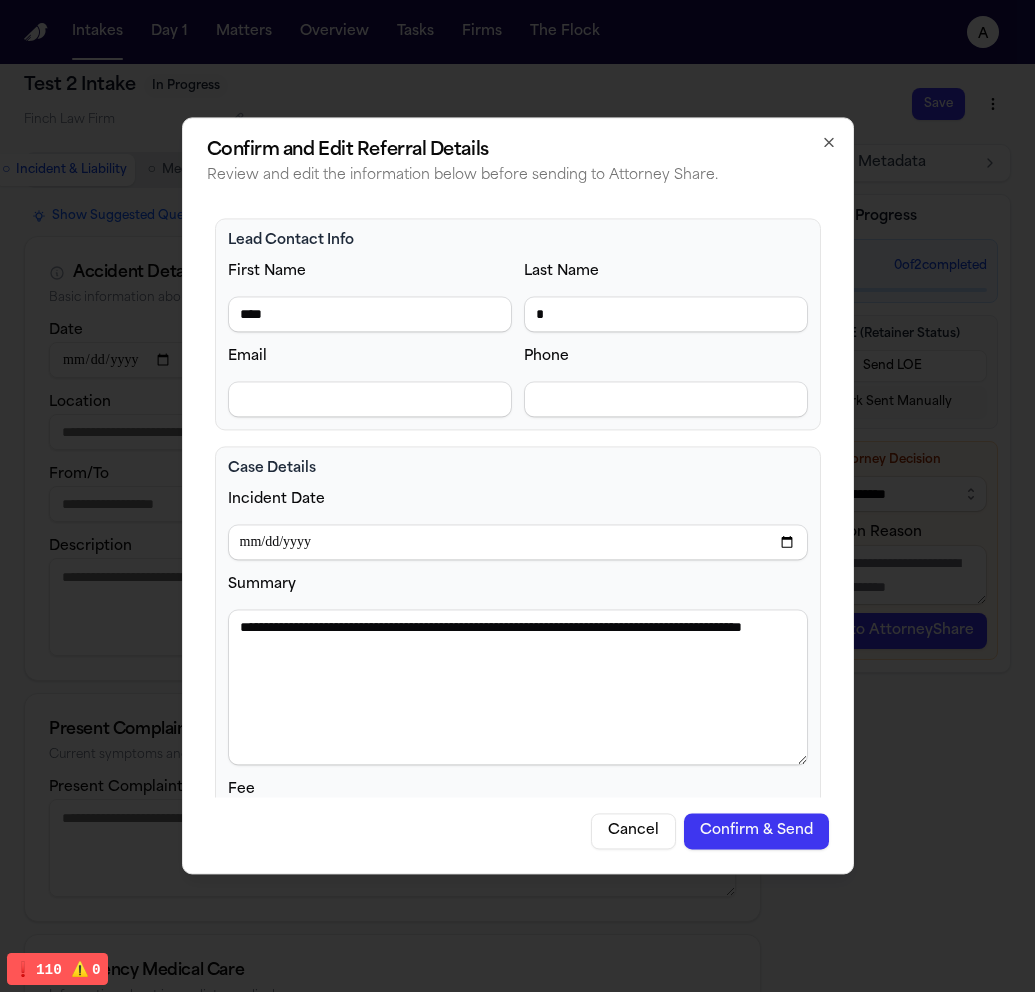 click 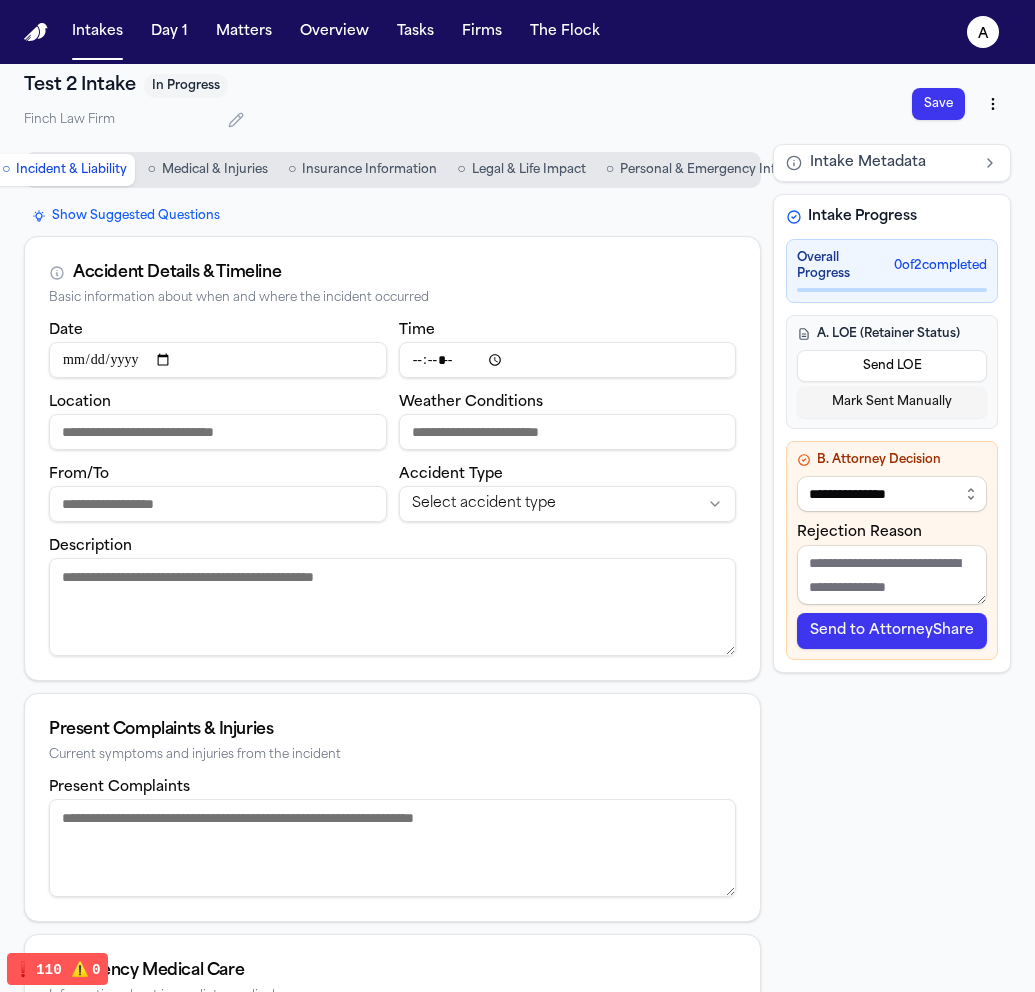 click on "Send to AttorneyShare" at bounding box center (892, 631) 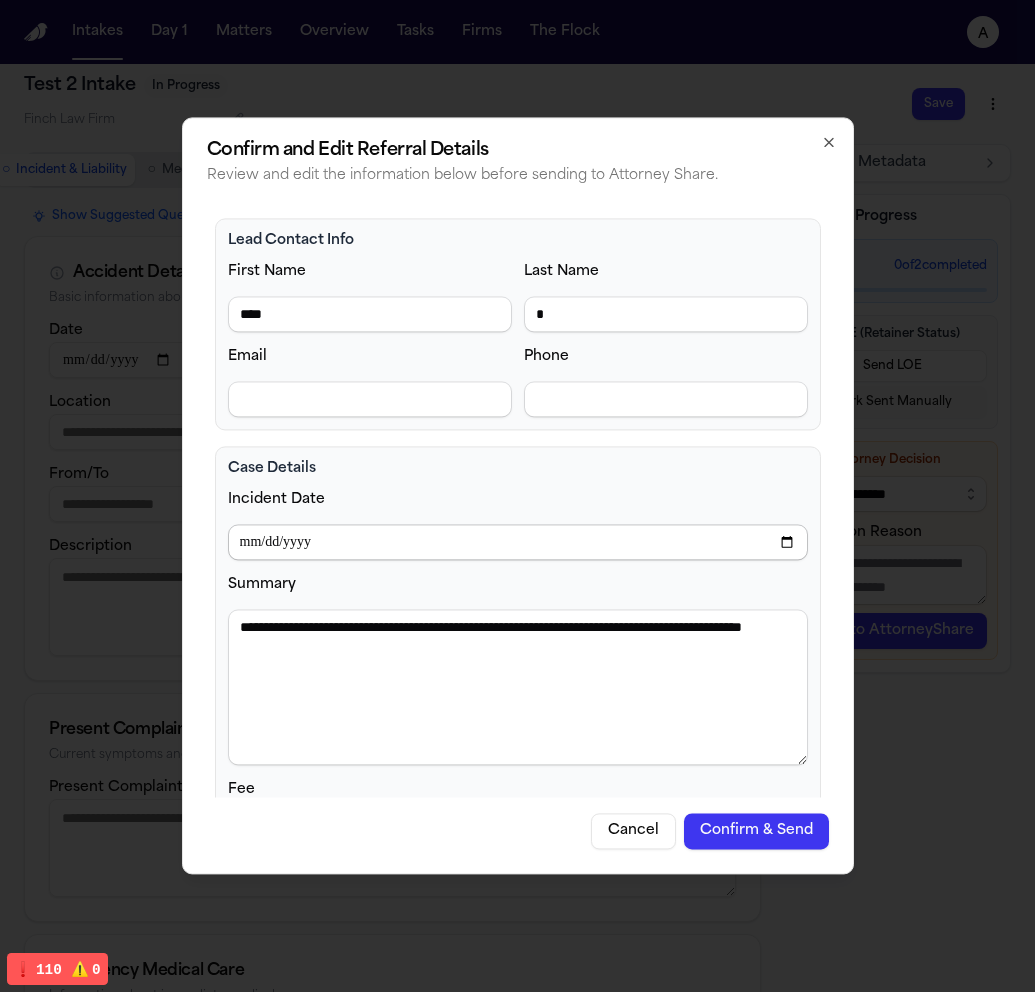 click on "**********" at bounding box center (518, 542) 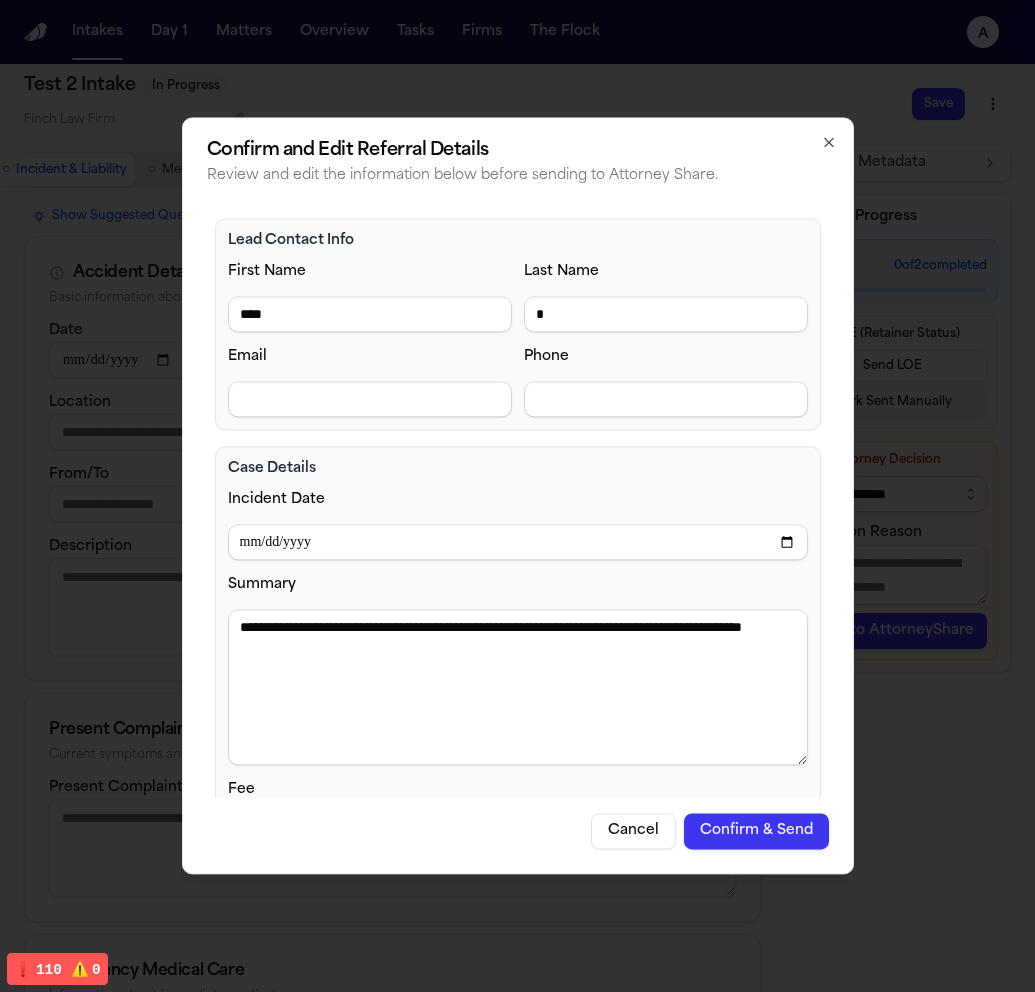 click on "**********" at bounding box center (518, 523) 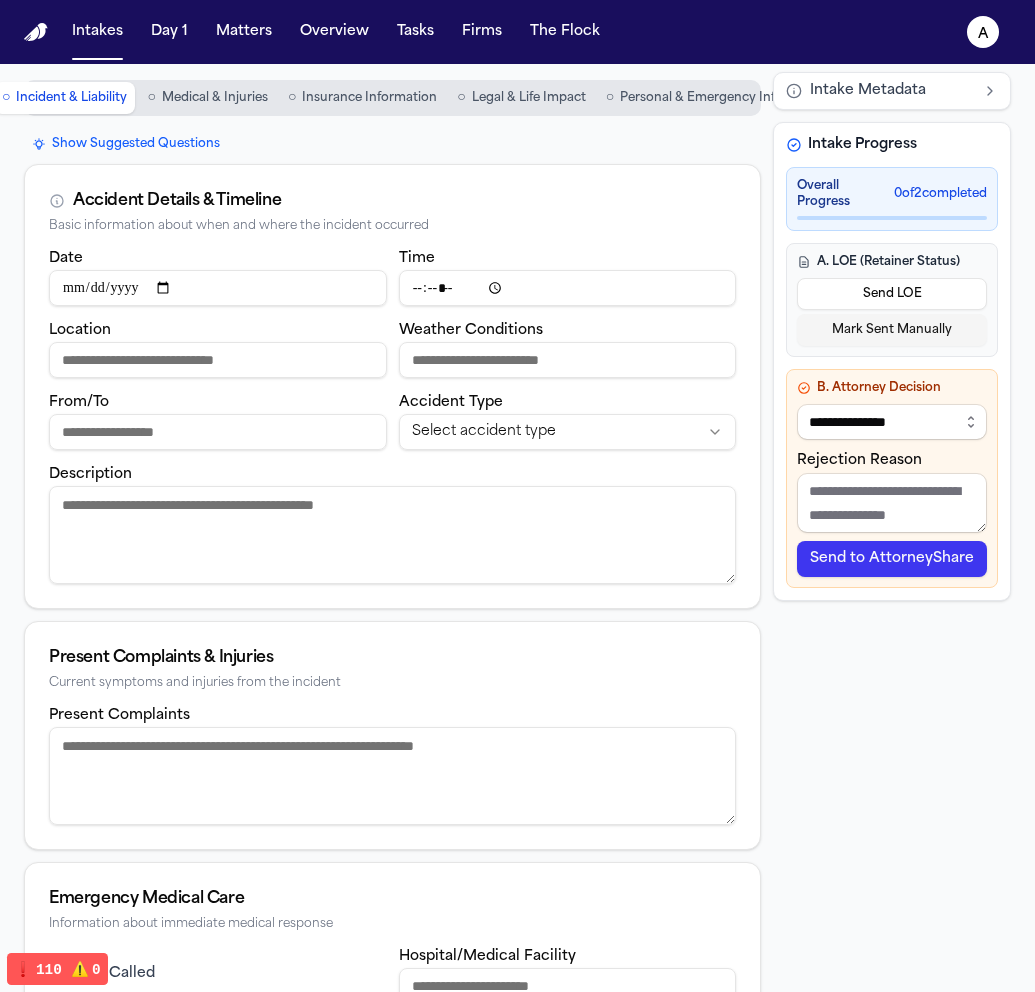 scroll, scrollTop: 0, scrollLeft: 0, axis: both 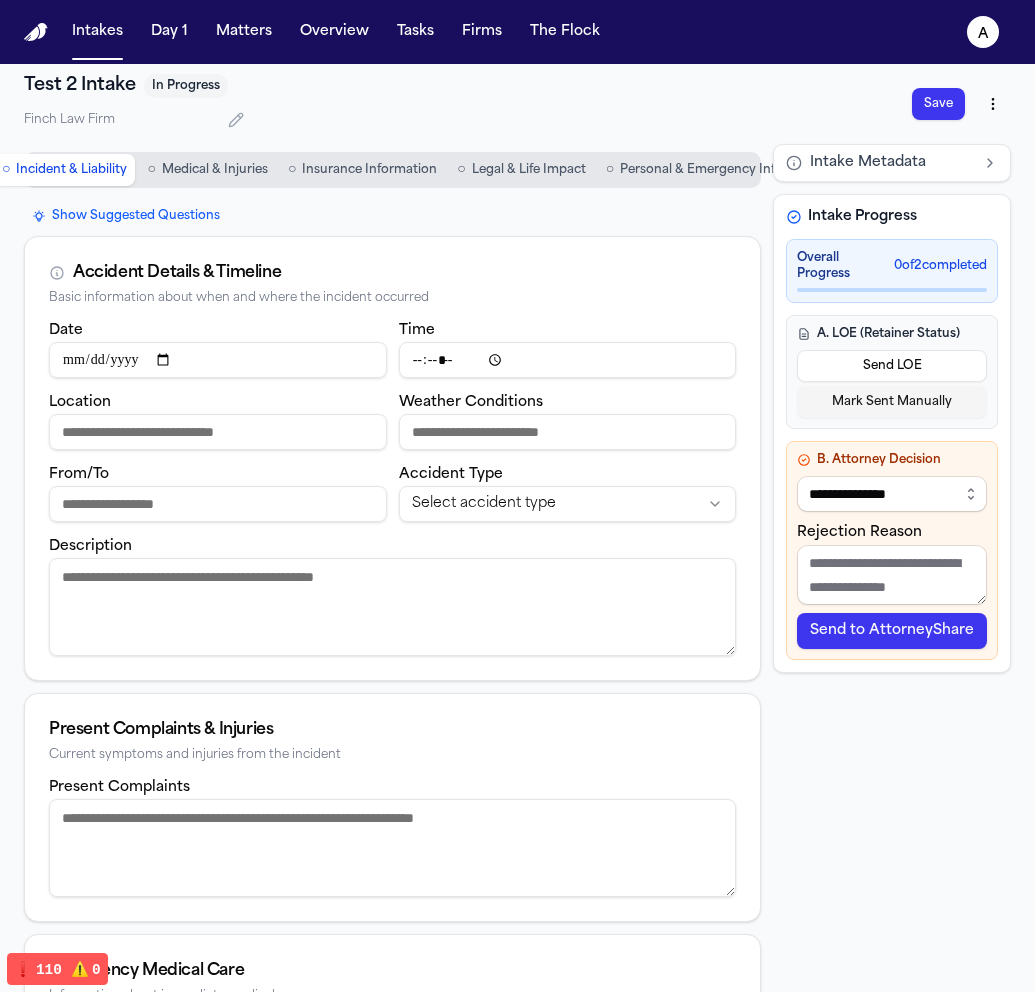 click on "Medical & Injuries" at bounding box center [215, 170] 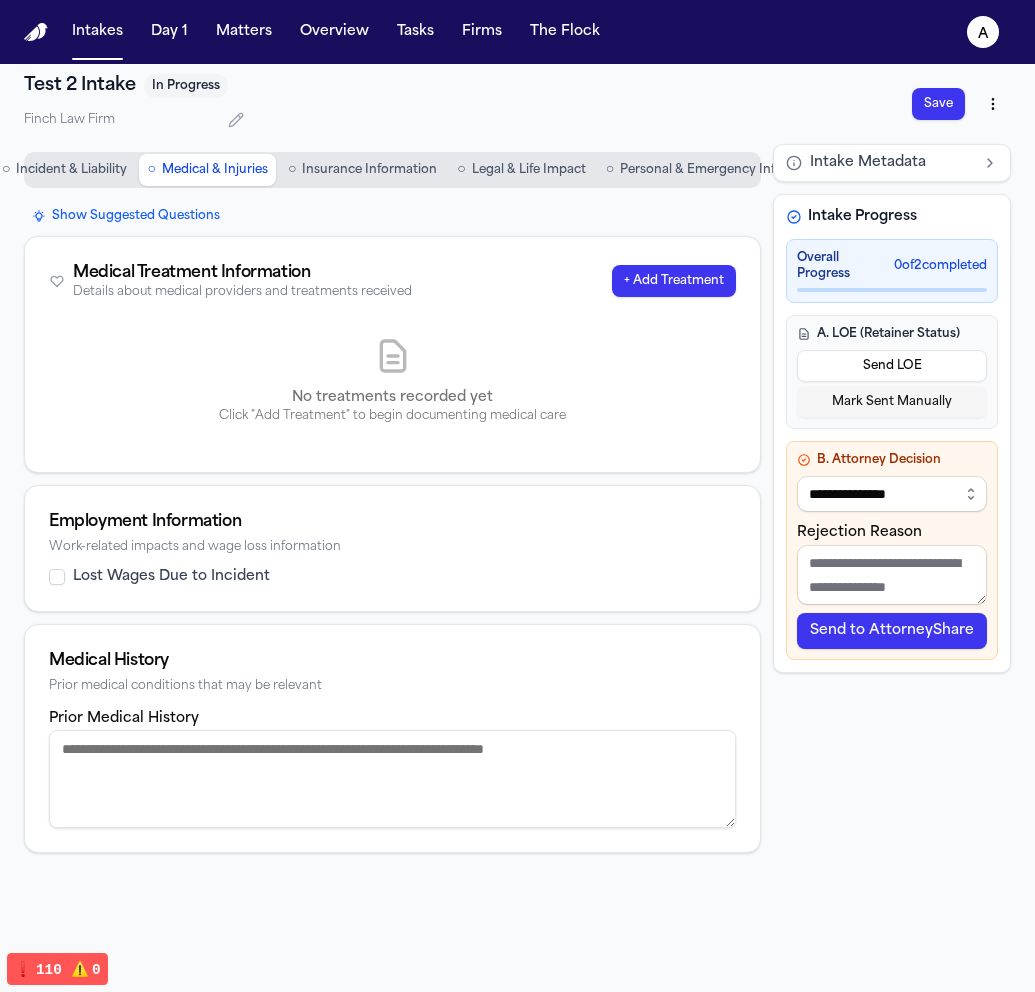 click on "Insurance Information" at bounding box center [369, 170] 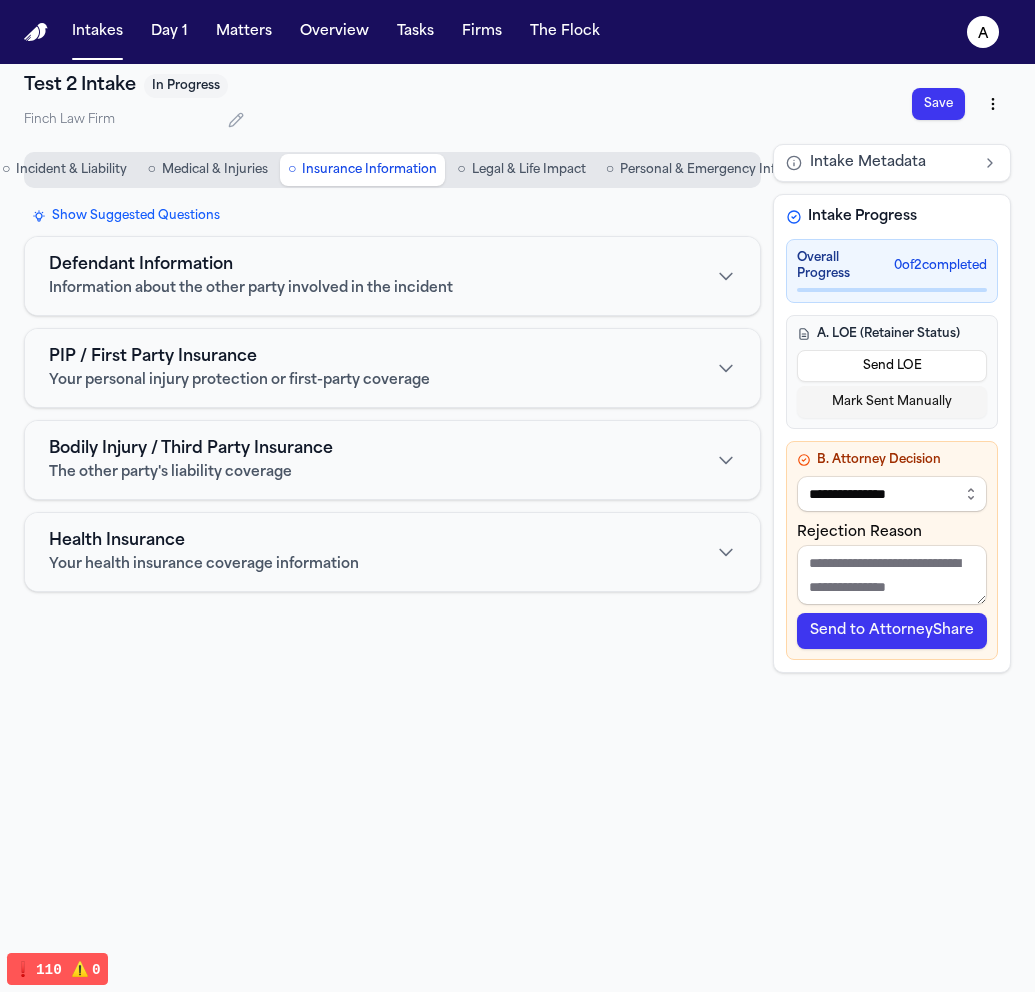 click on "Legal & Life Impact" at bounding box center [529, 170] 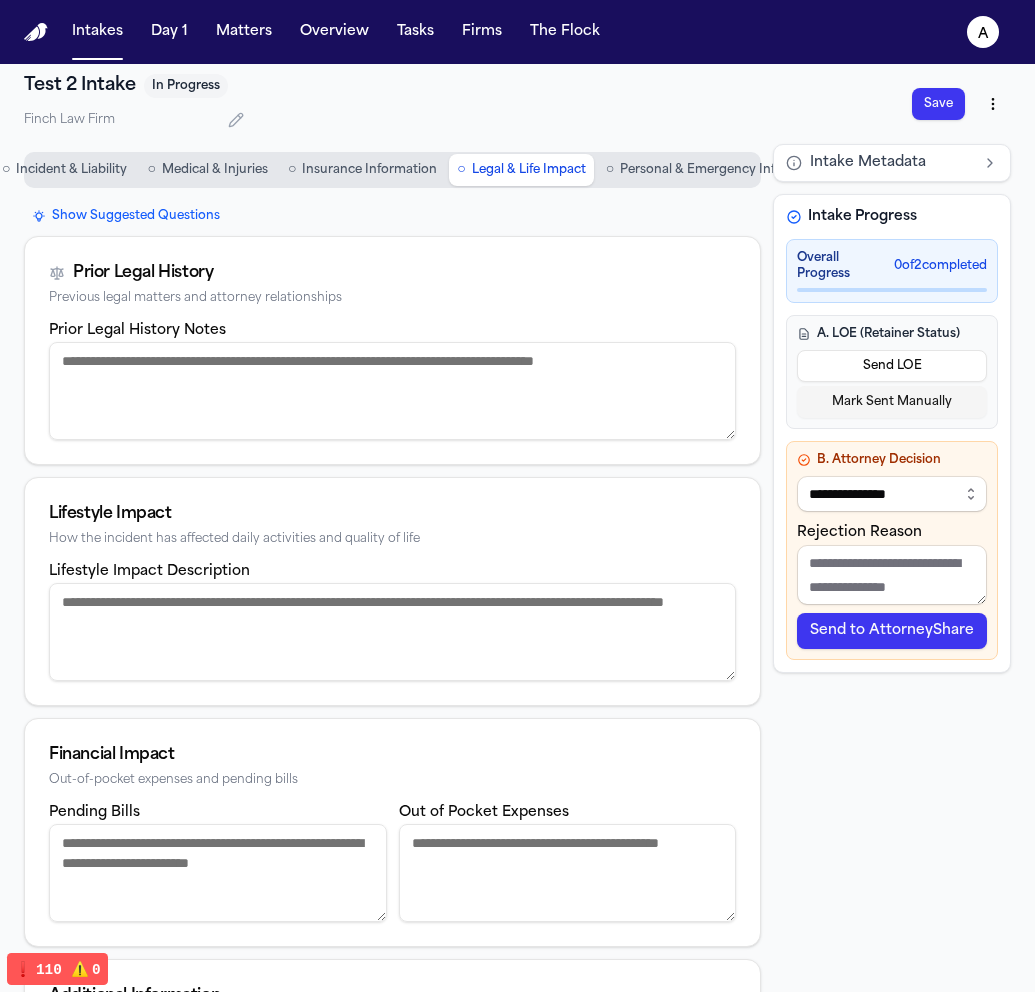 click on "Incident & Liability" at bounding box center [71, 170] 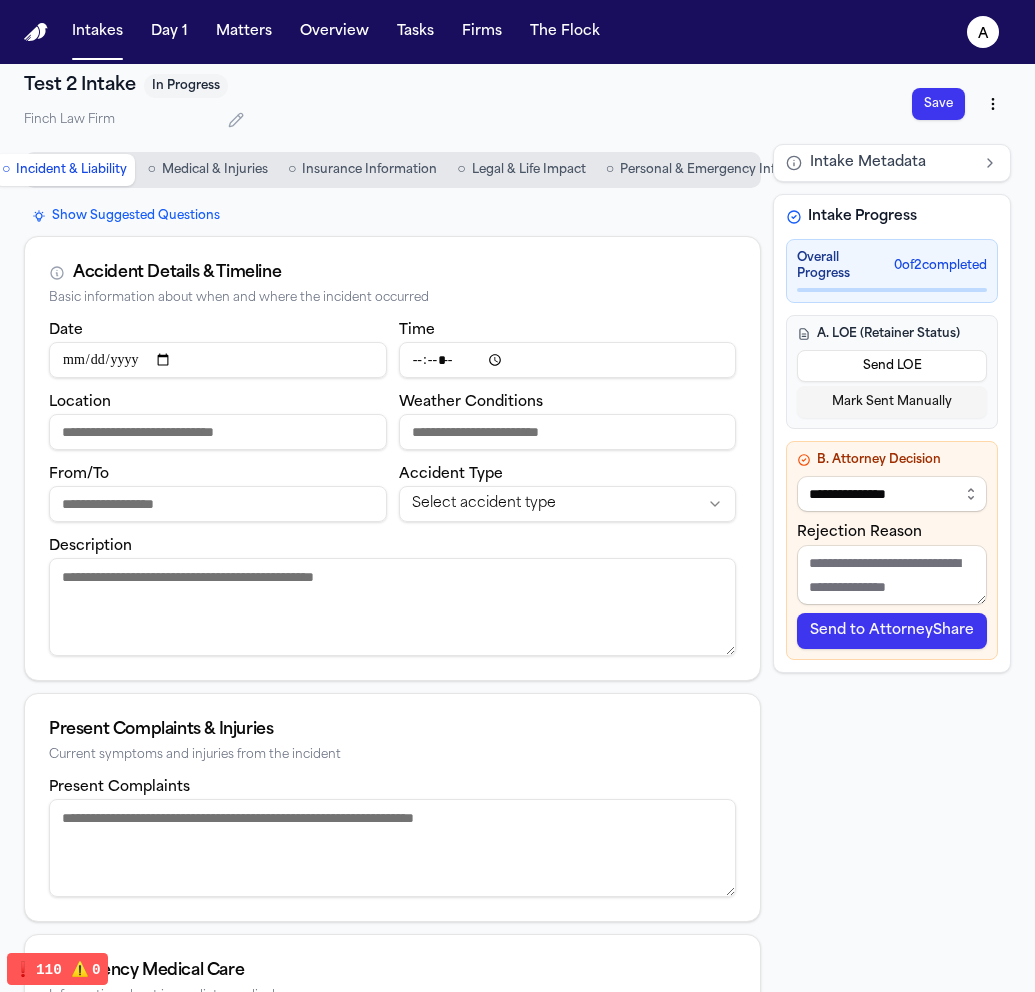 type 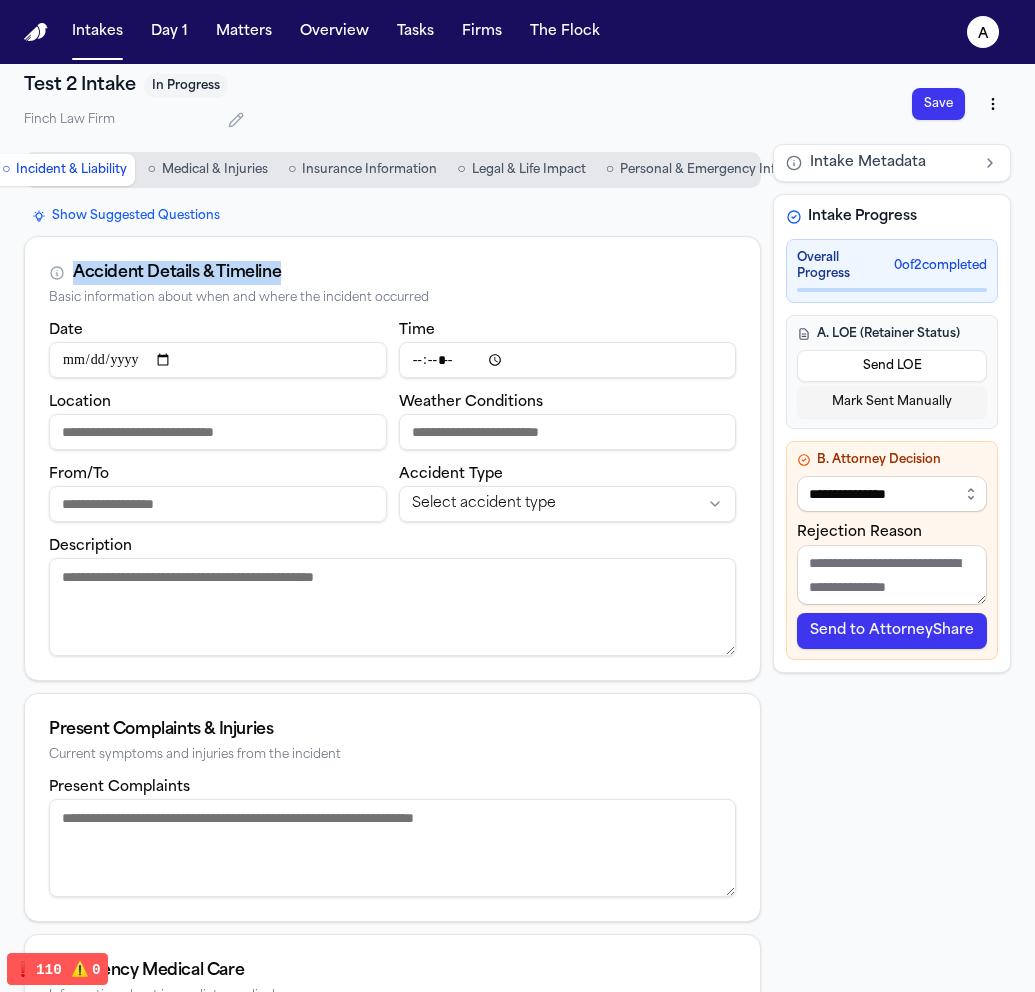 drag, startPoint x: 287, startPoint y: 274, endPoint x: 65, endPoint y: 274, distance: 222 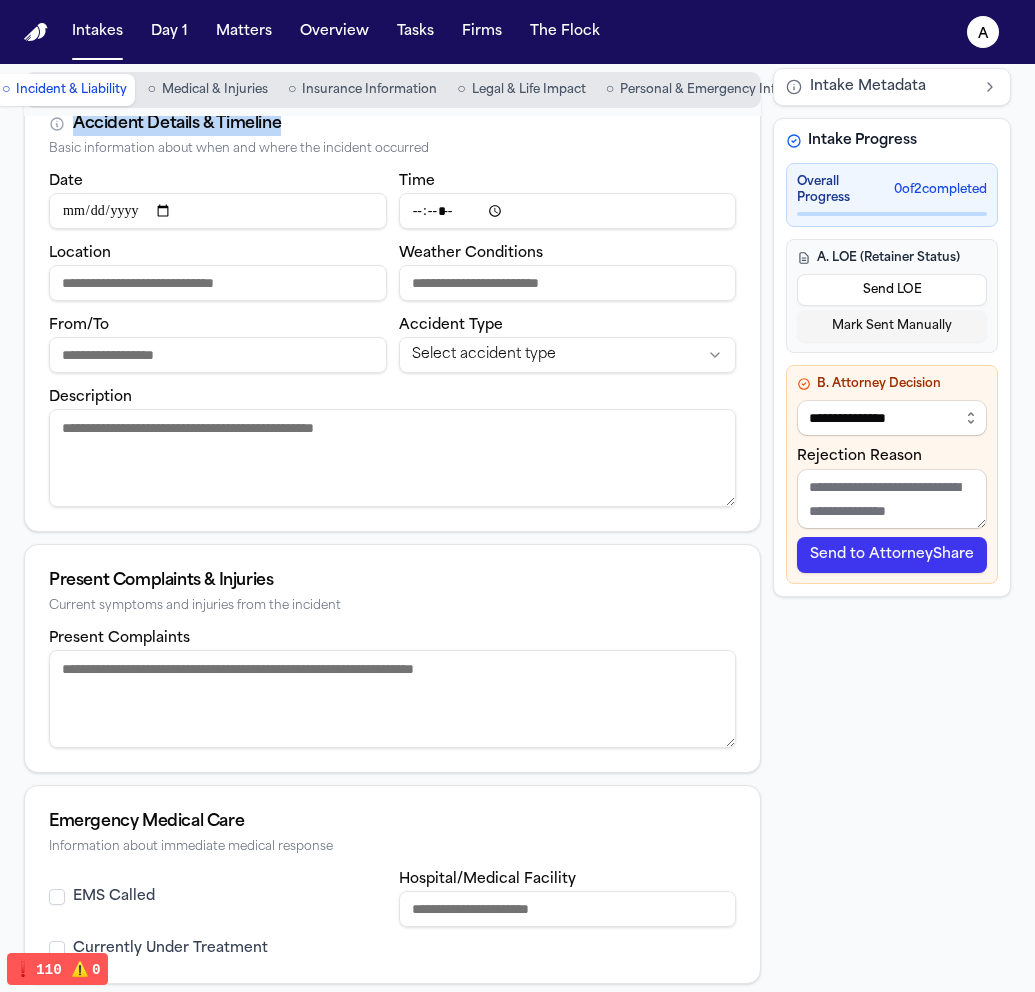 scroll, scrollTop: 159, scrollLeft: 0, axis: vertical 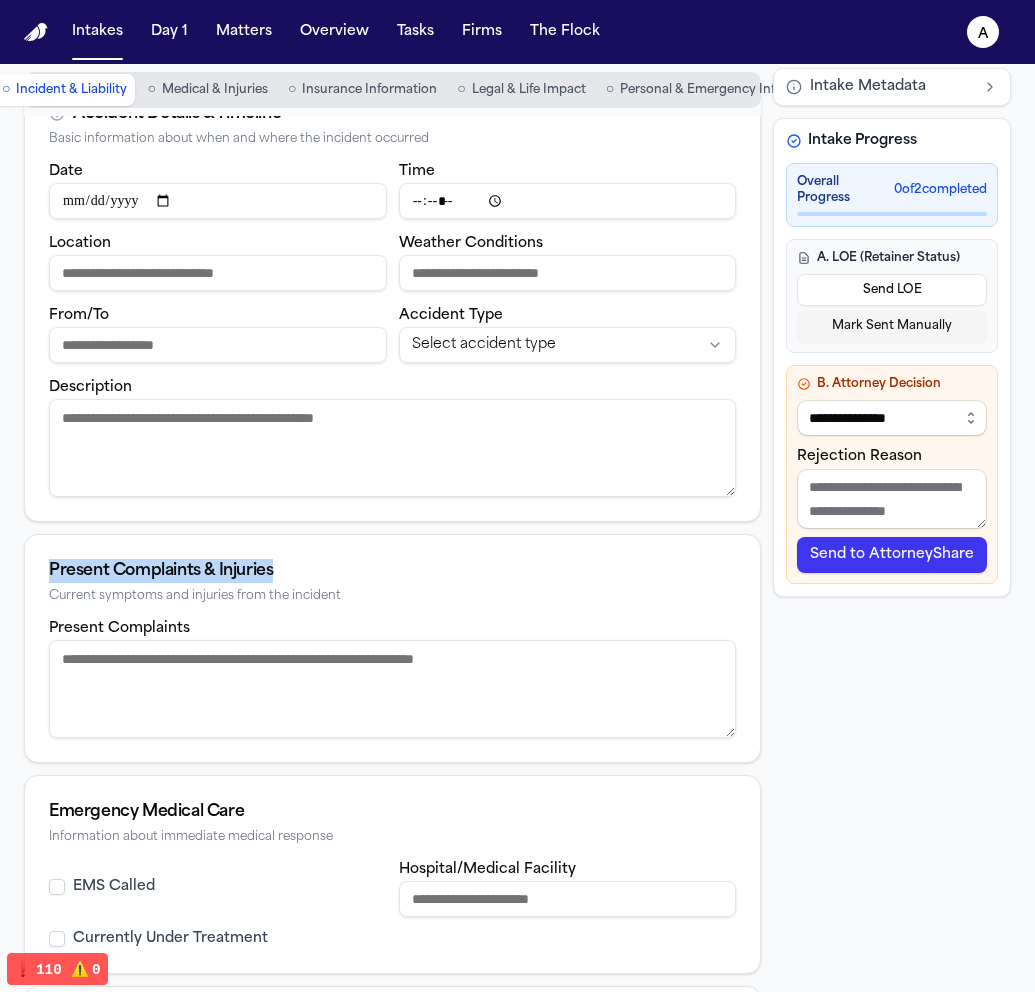 drag, startPoint x: 284, startPoint y: 577, endPoint x: 46, endPoint y: 576, distance: 238.0021 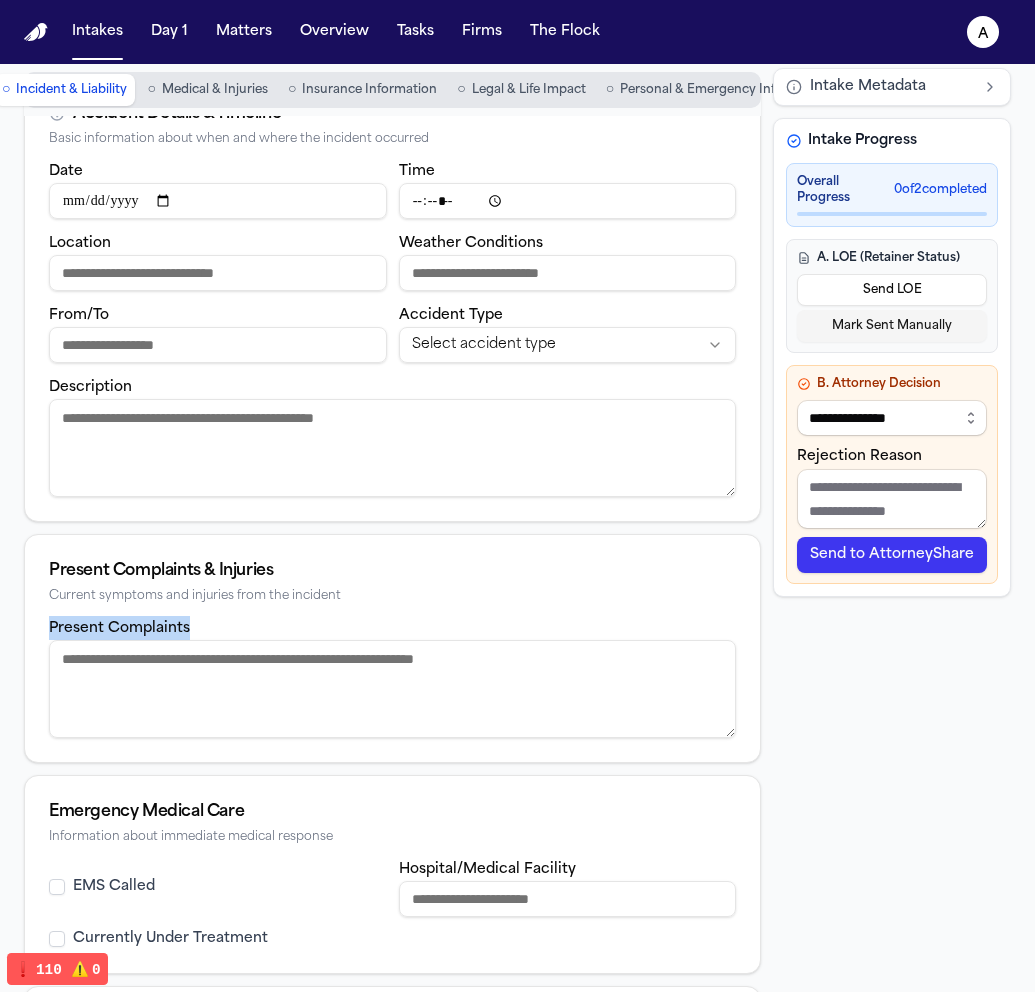 drag, startPoint x: 193, startPoint y: 631, endPoint x: 47, endPoint y: 631, distance: 146 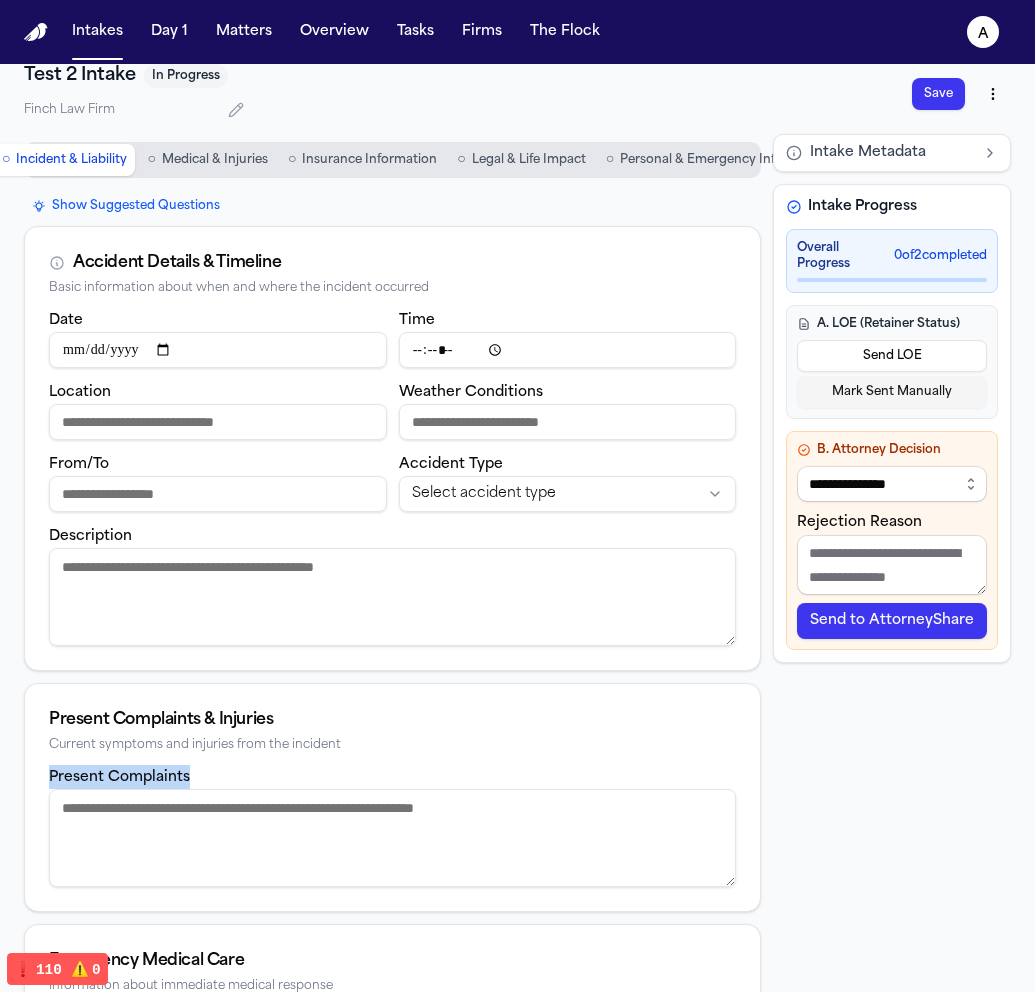 scroll, scrollTop: 0, scrollLeft: 0, axis: both 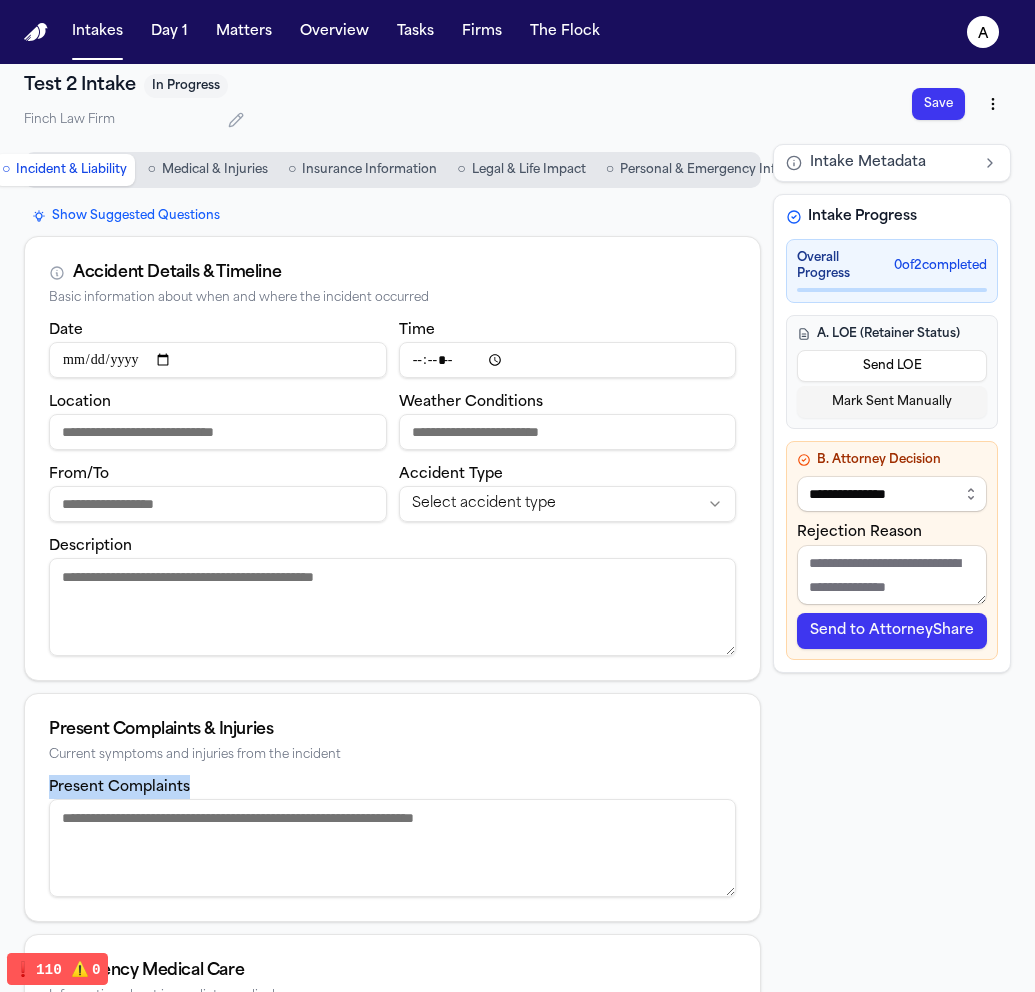 click on "Medical & Injuries" at bounding box center [215, 170] 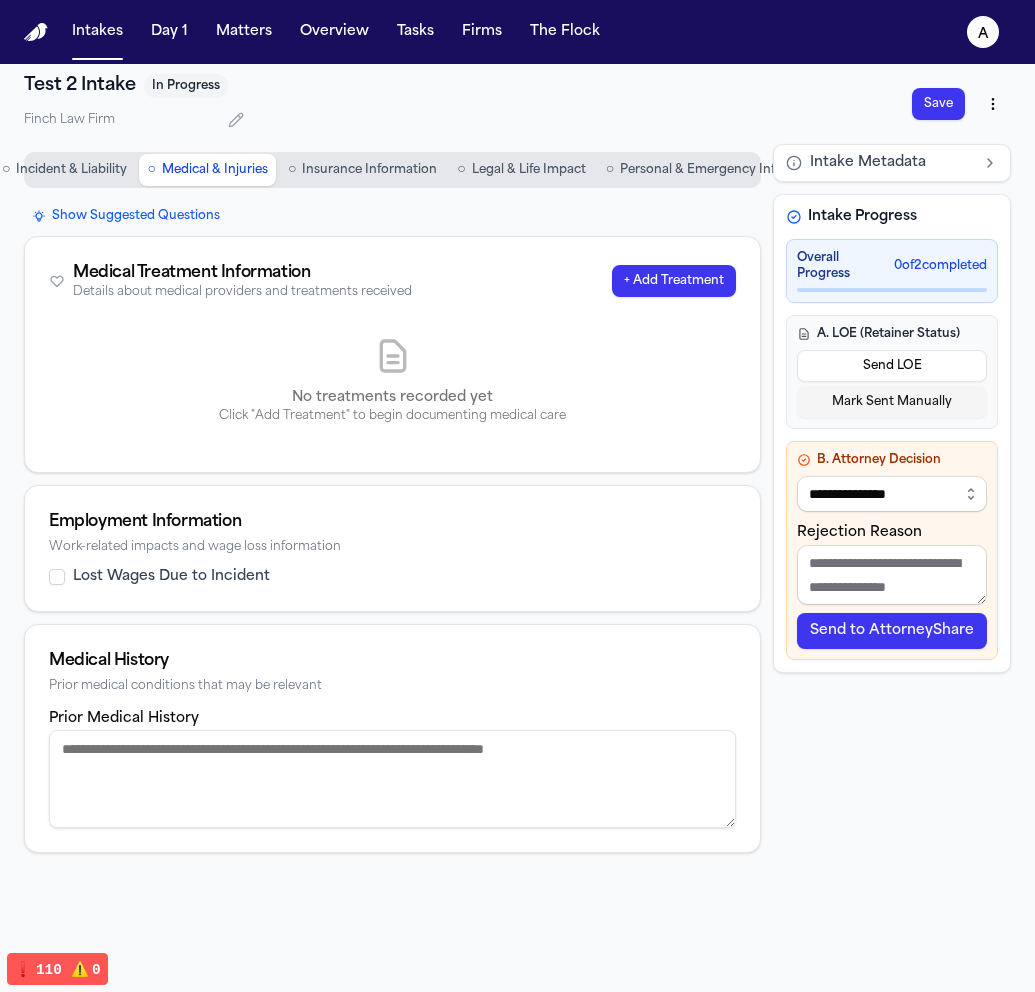 type 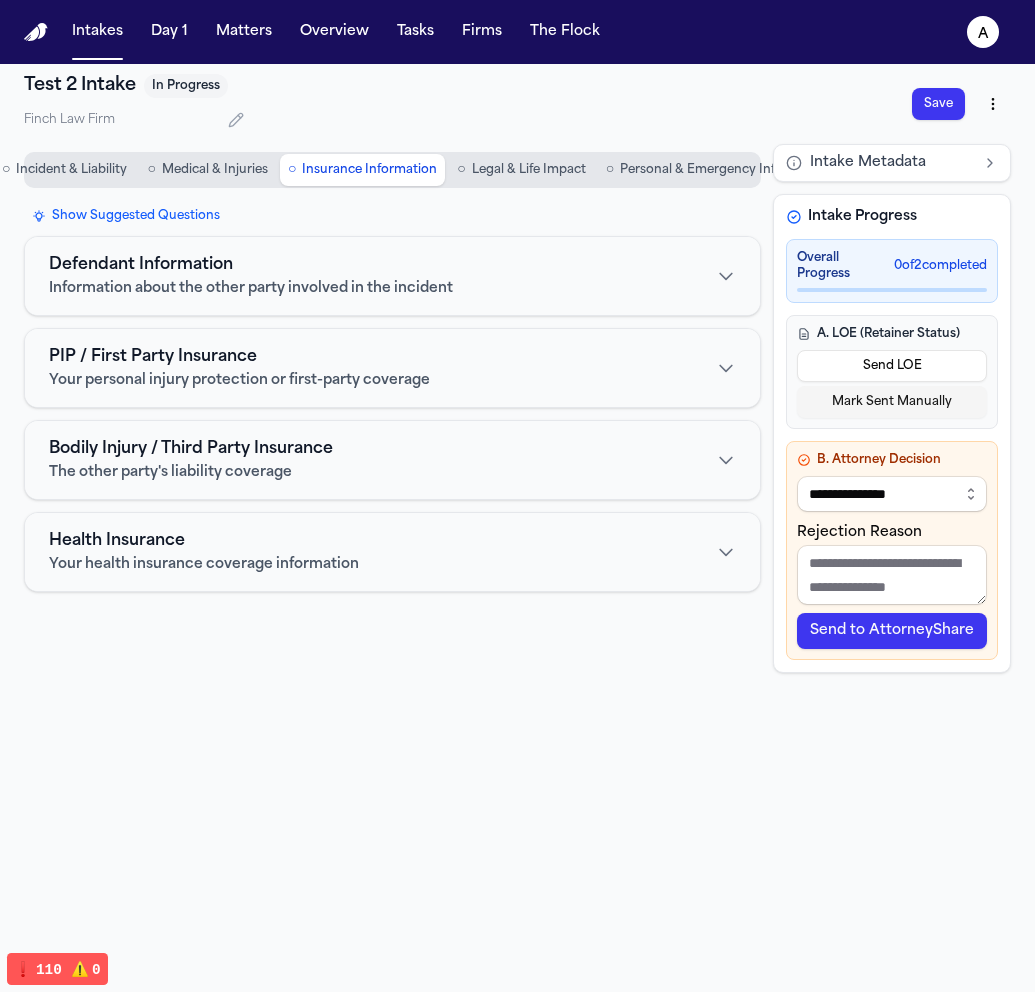 click on "Legal & Life Impact" at bounding box center [529, 170] 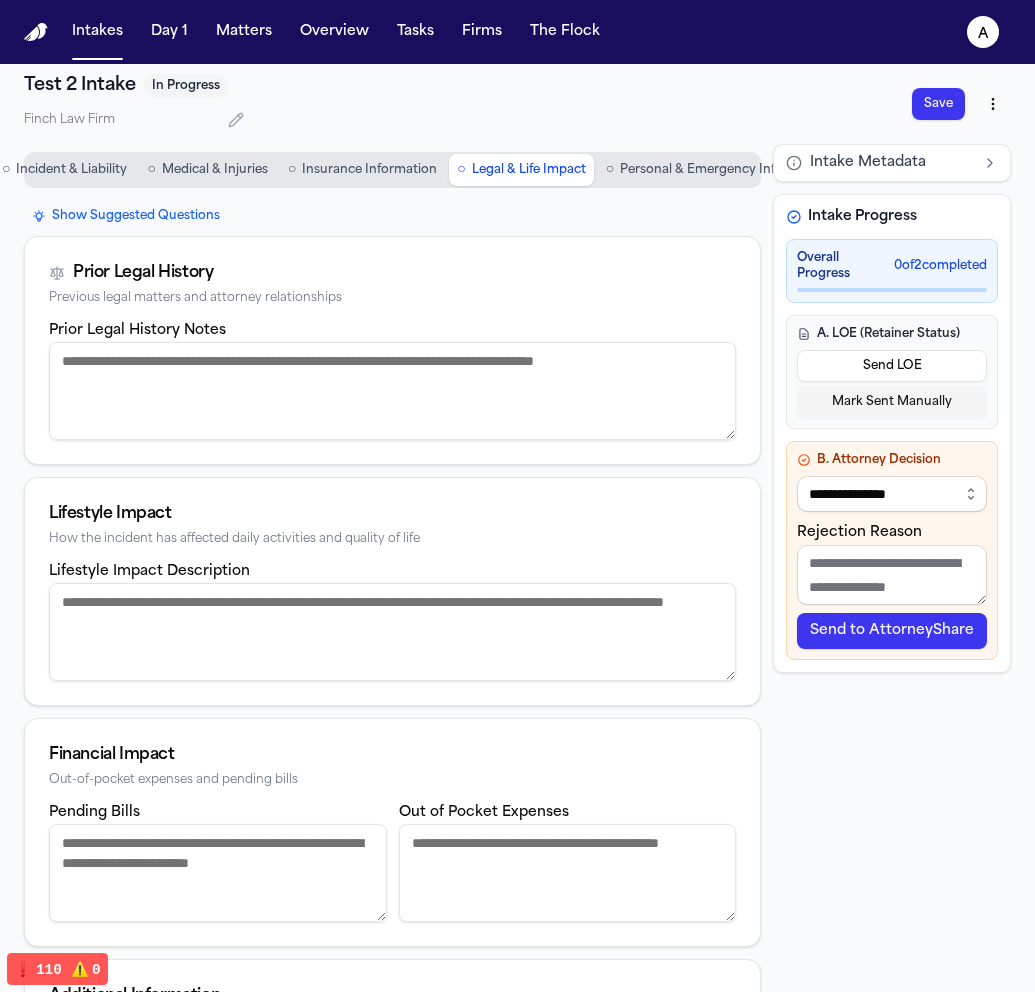 click on "Personal & Emergency Info" at bounding box center [701, 170] 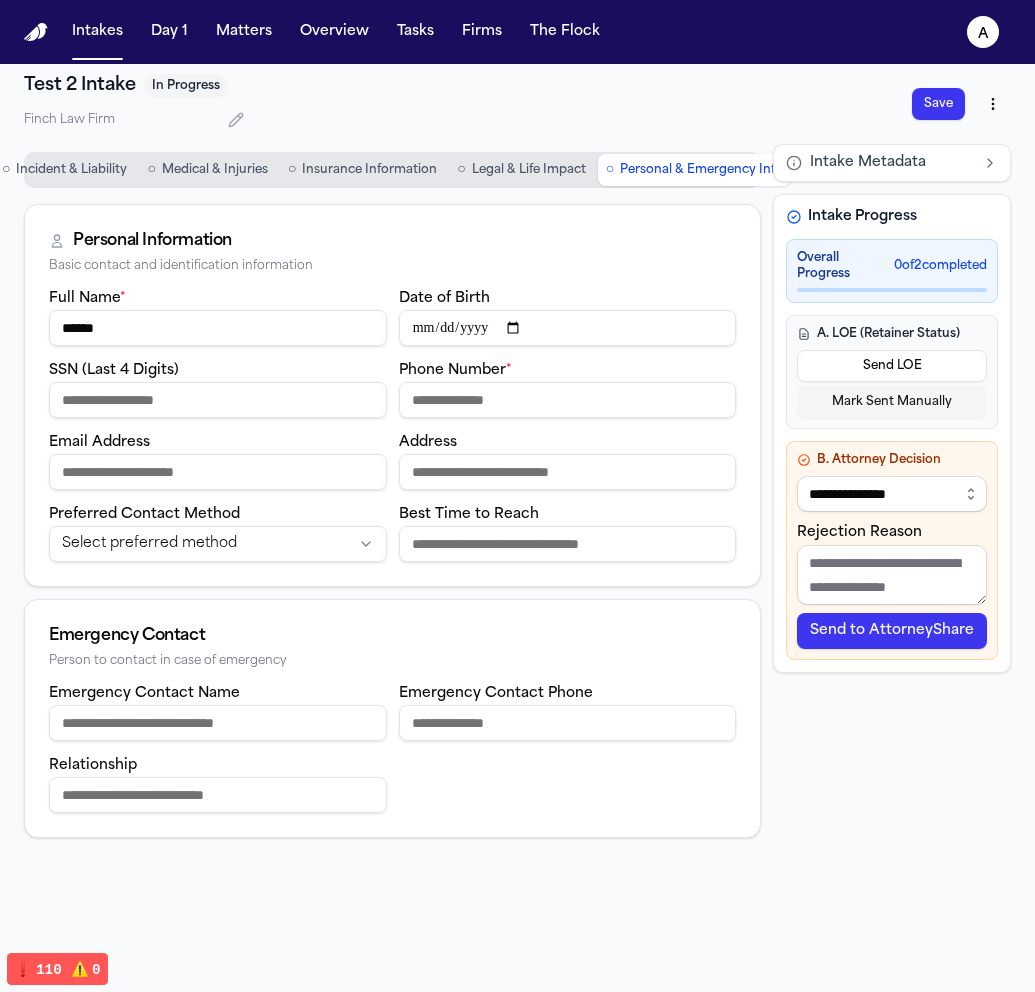 type 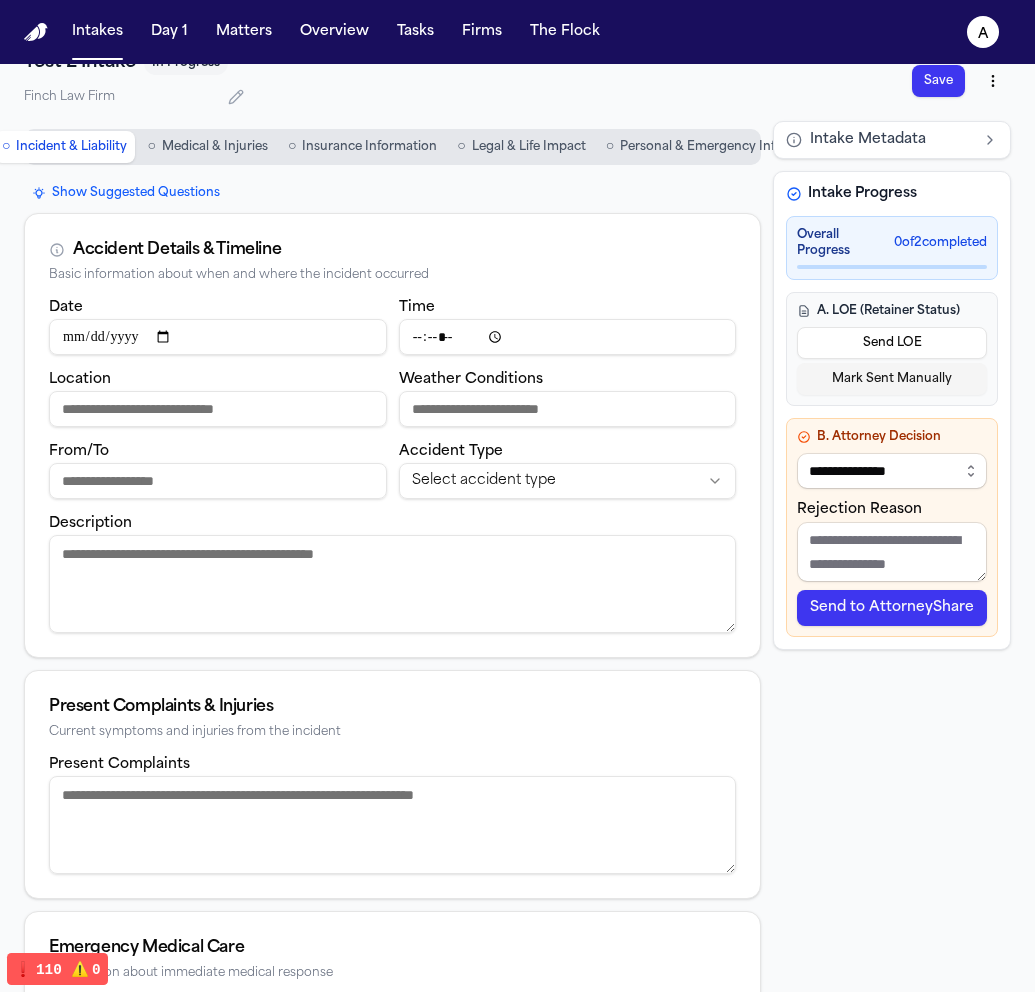 scroll, scrollTop: 0, scrollLeft: 0, axis: both 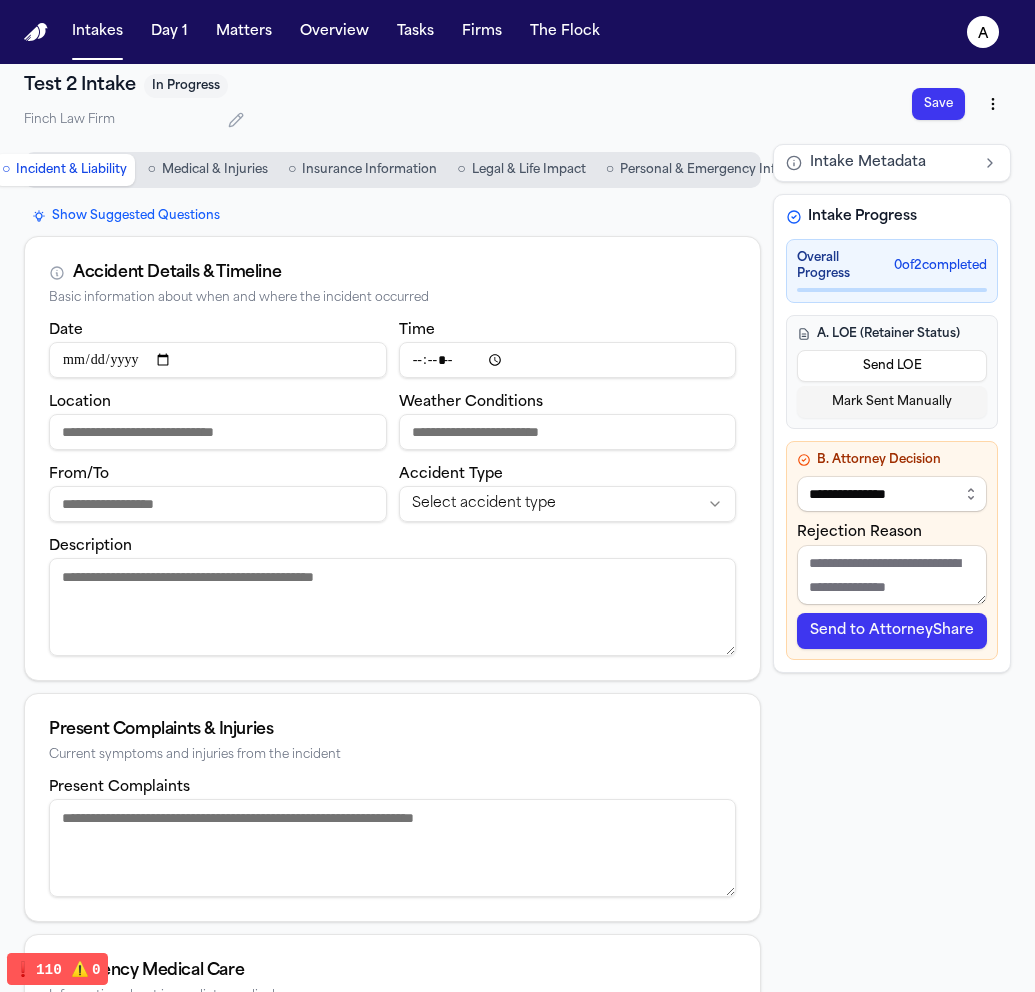 click on "Intake Metadata" at bounding box center [868, 163] 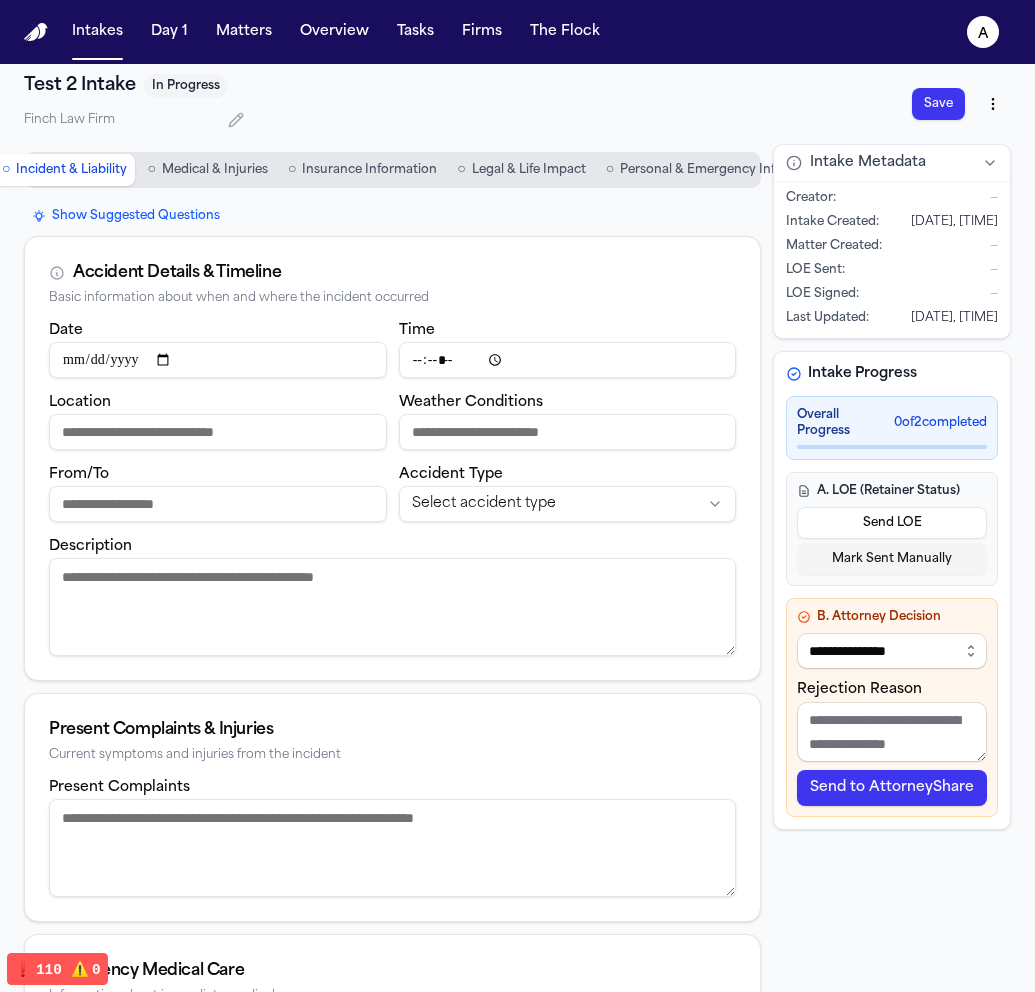 click on "Intake Metadata" at bounding box center (868, 163) 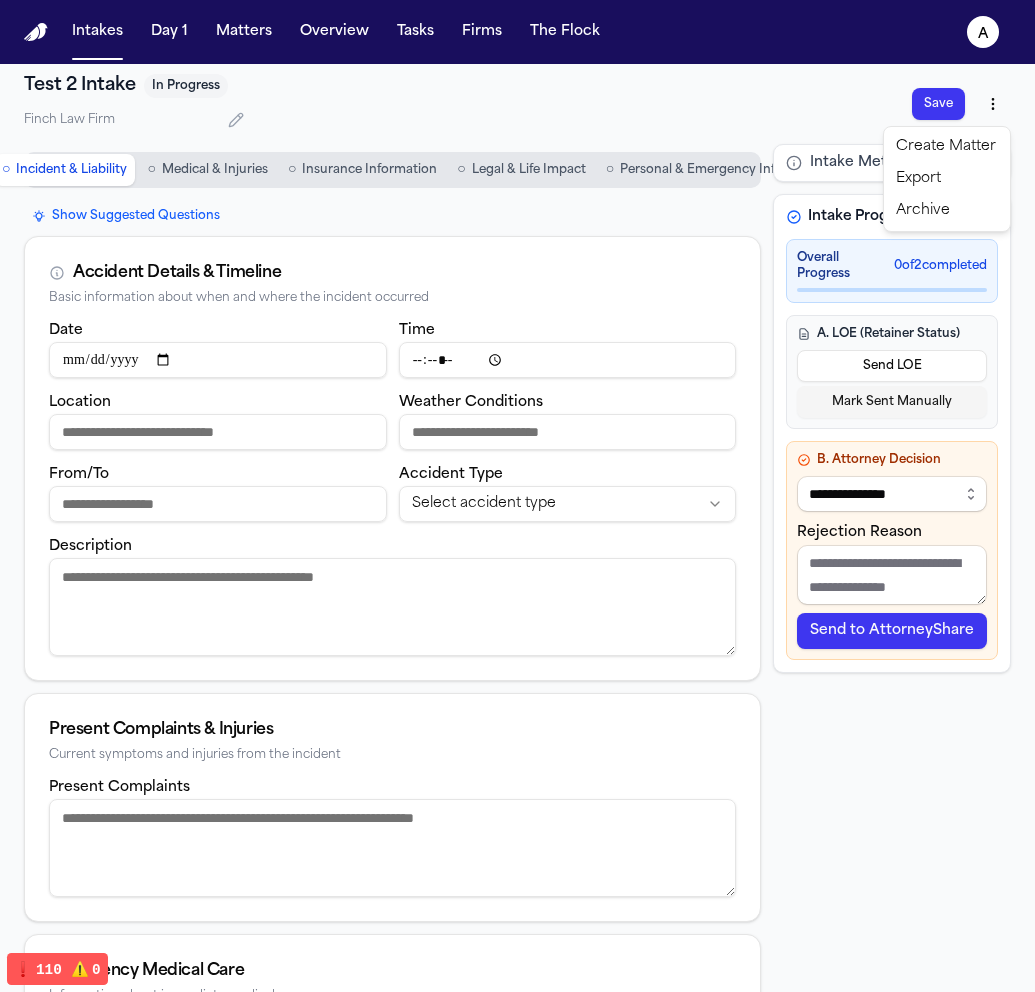 click on "**********" at bounding box center (517, 496) 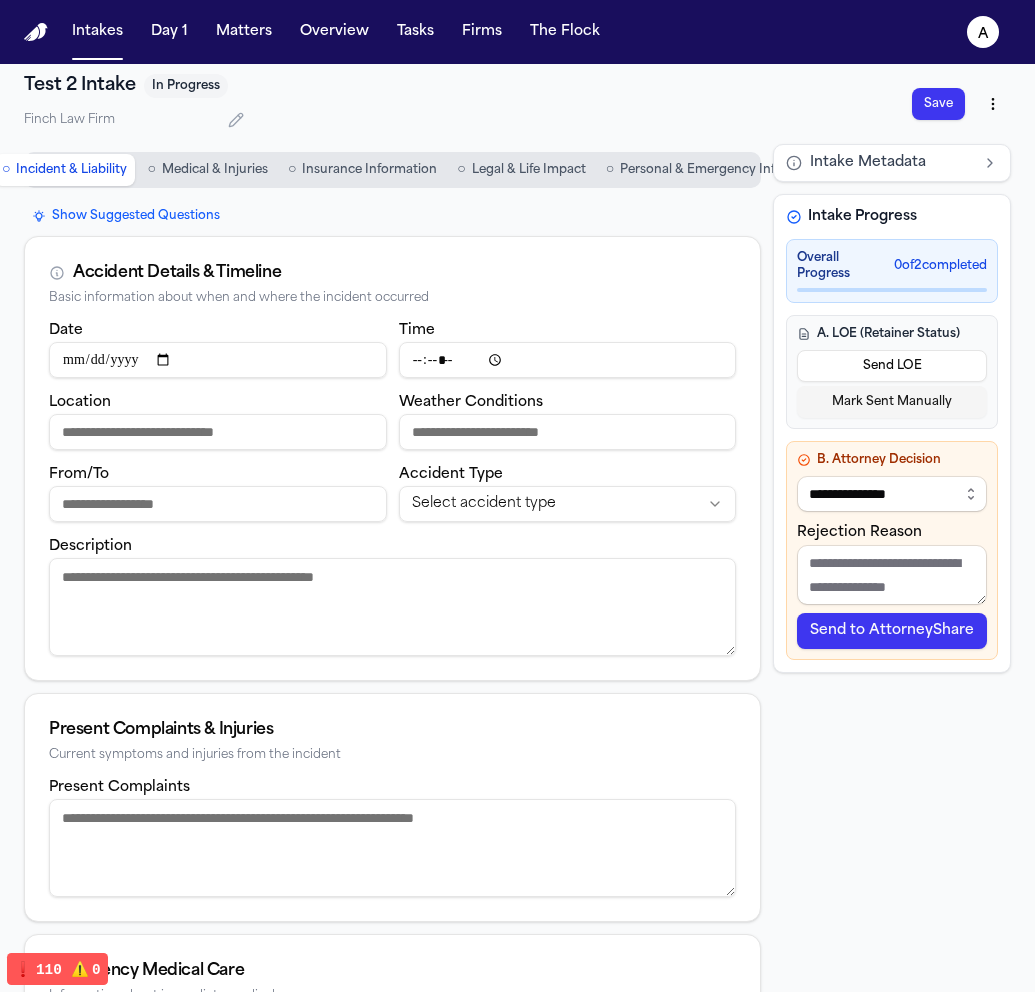 type 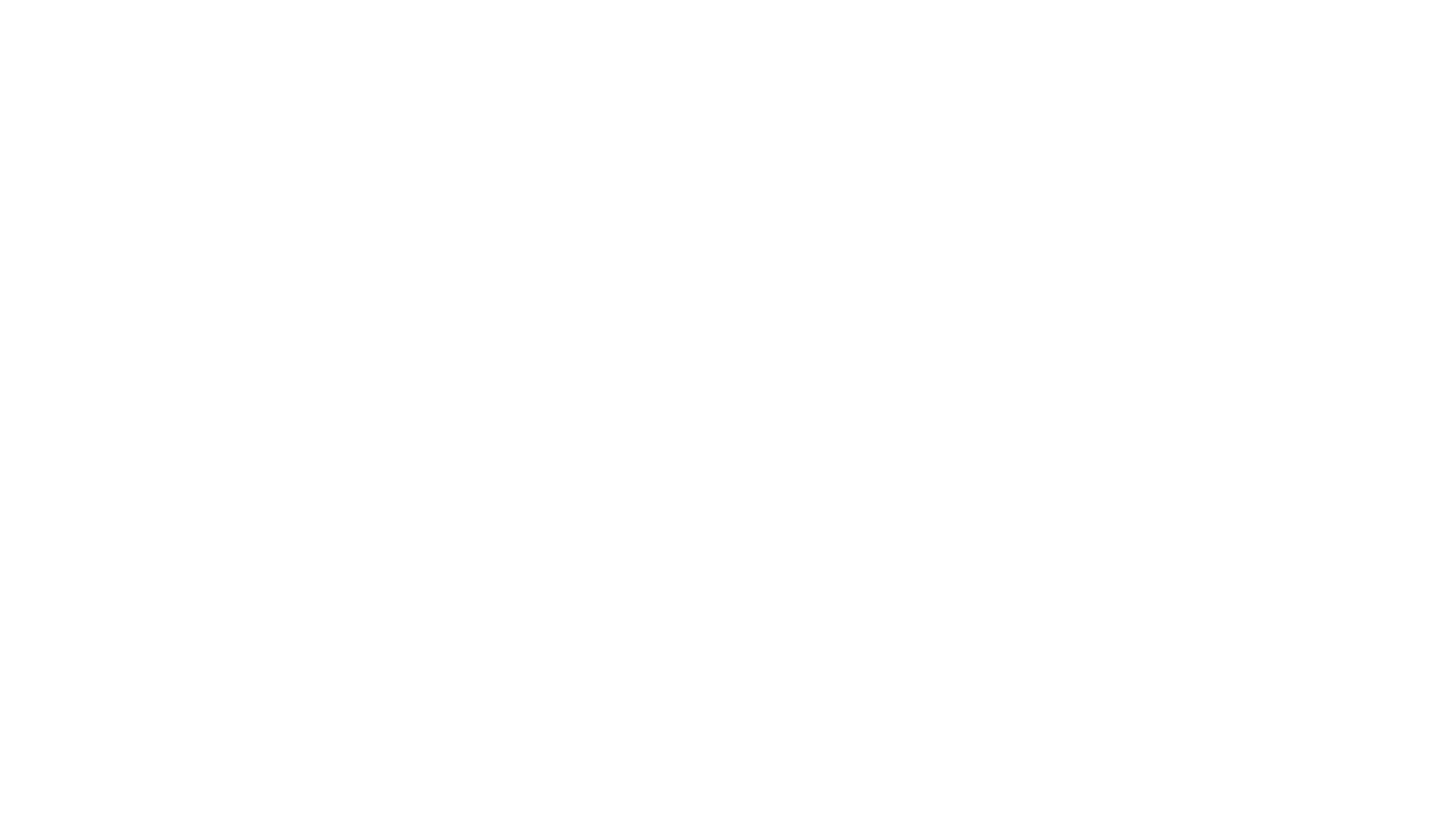 scroll, scrollTop: 0, scrollLeft: 0, axis: both 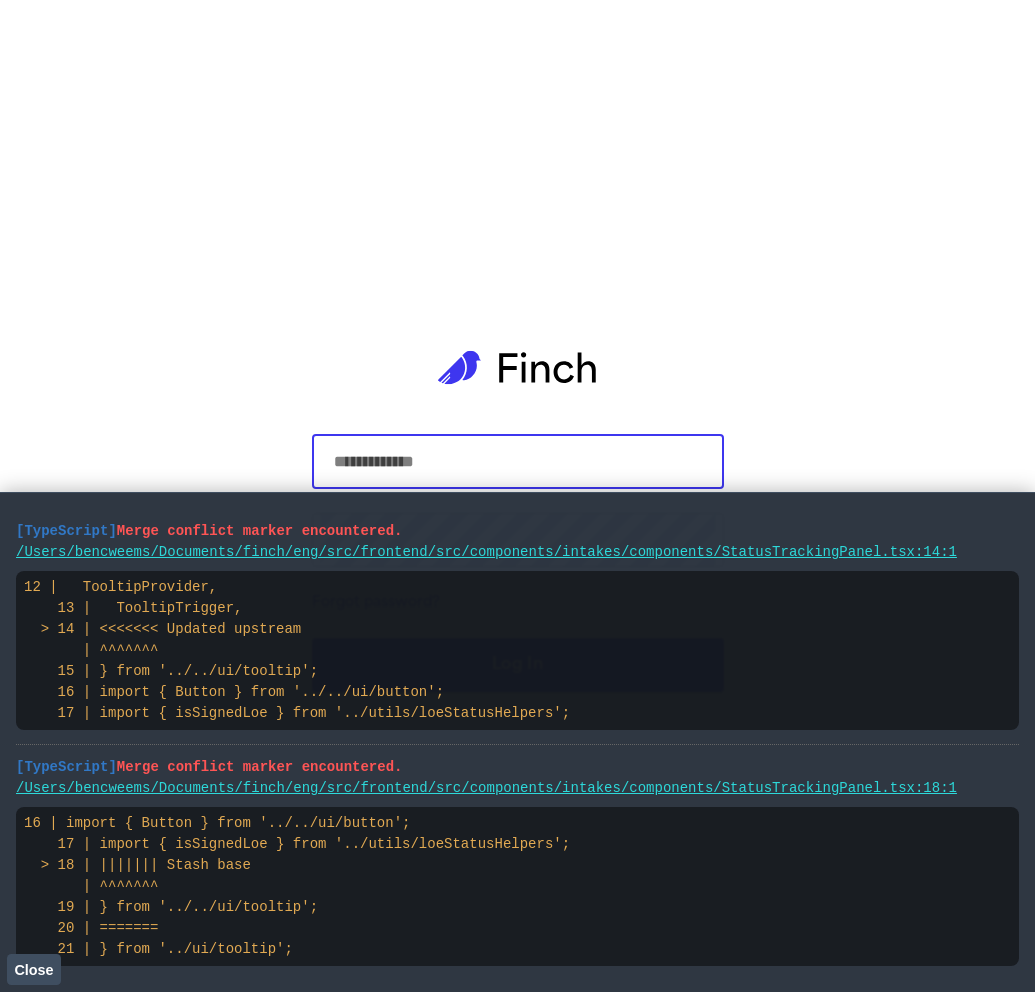 click on "Close" at bounding box center (33, 970) 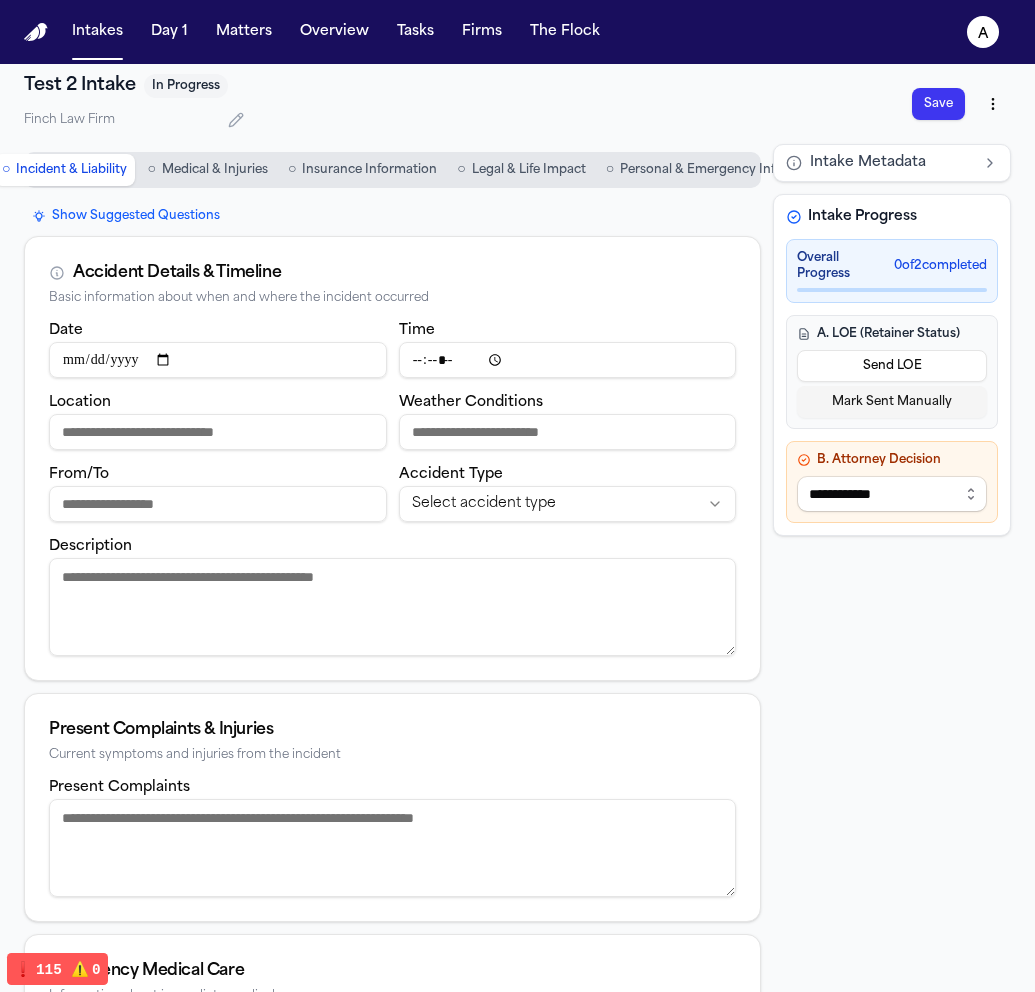click on "**********" at bounding box center [892, 494] 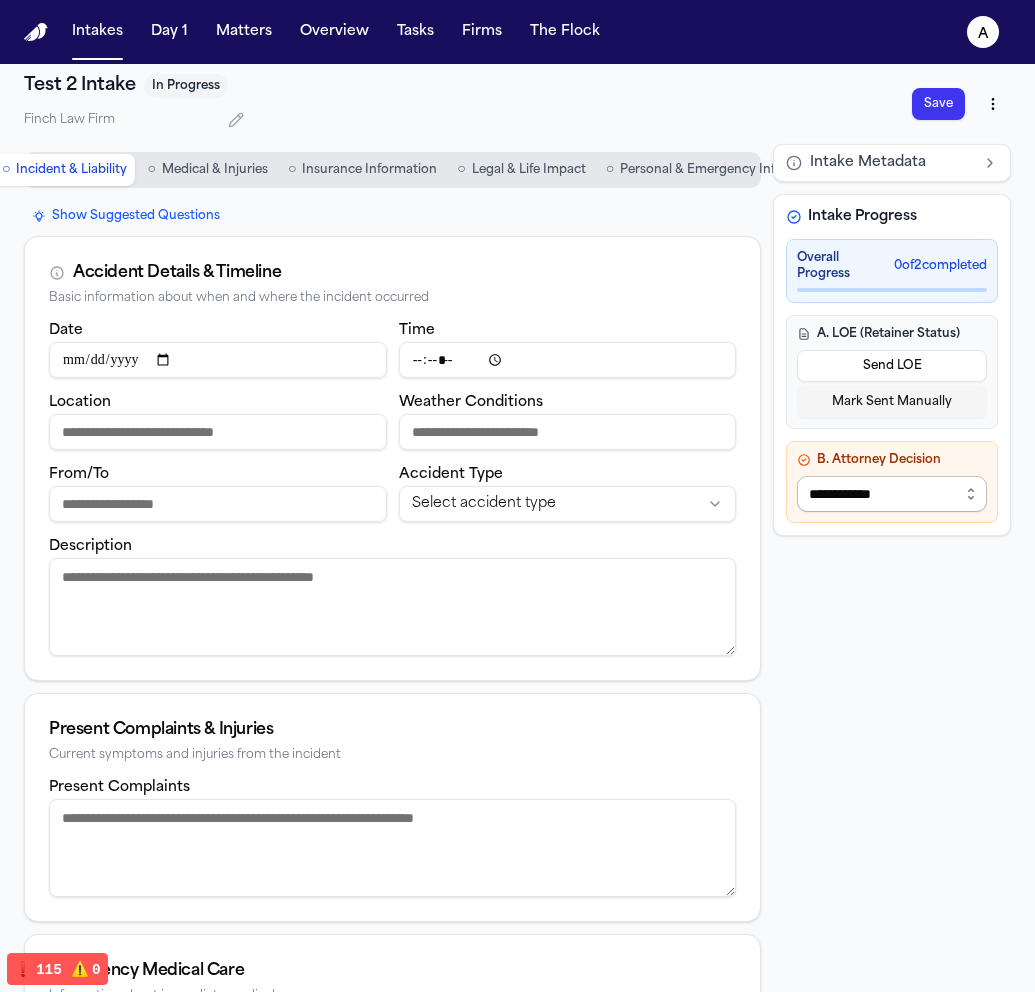 select on "**********" 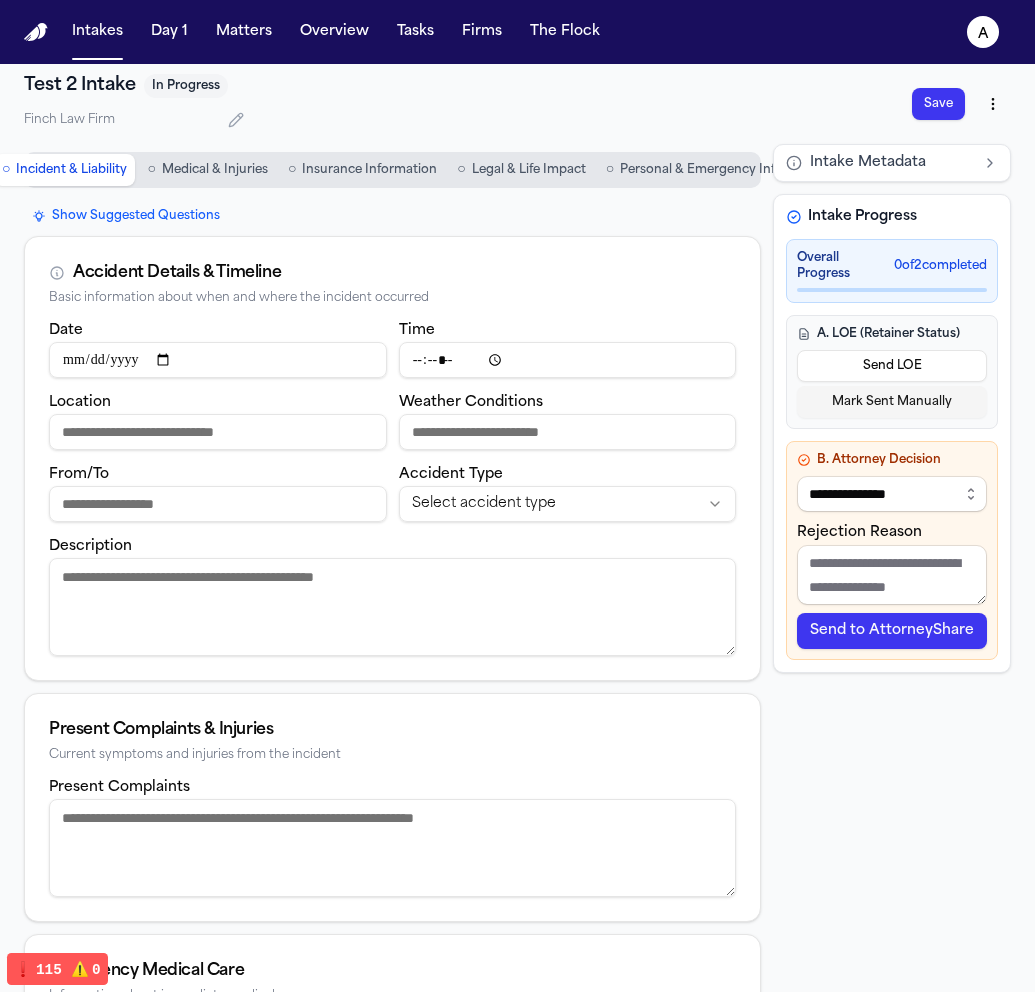 click on "Send to AttorneyShare" at bounding box center [892, 631] 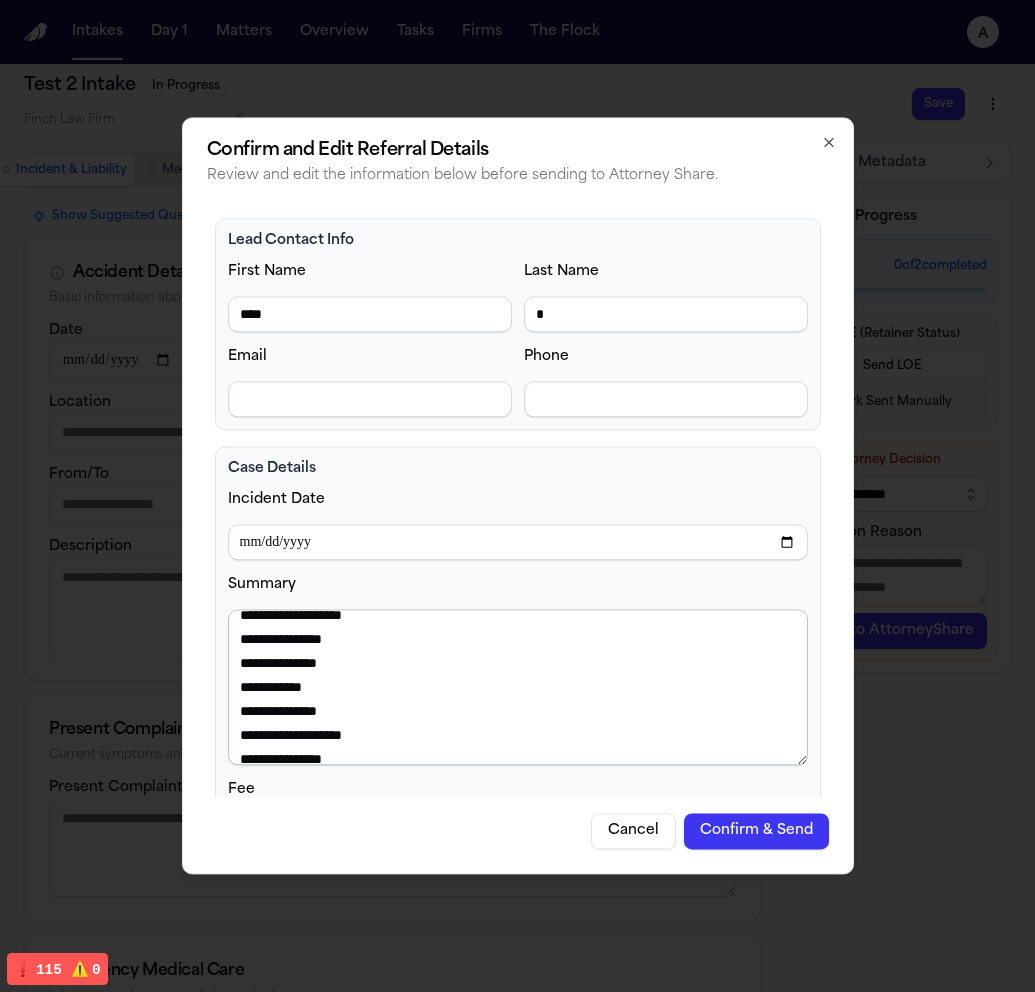 scroll, scrollTop: 0, scrollLeft: 0, axis: both 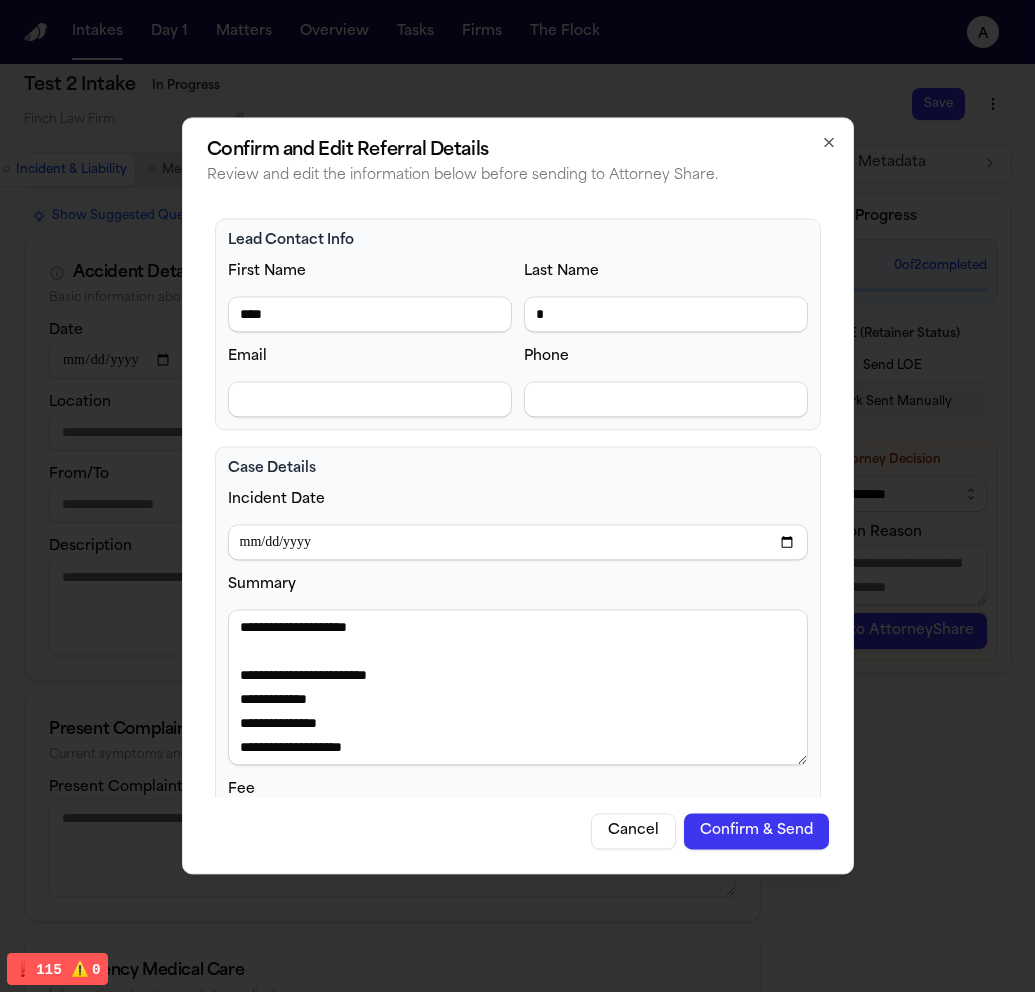click on "Cancel" at bounding box center (633, 832) 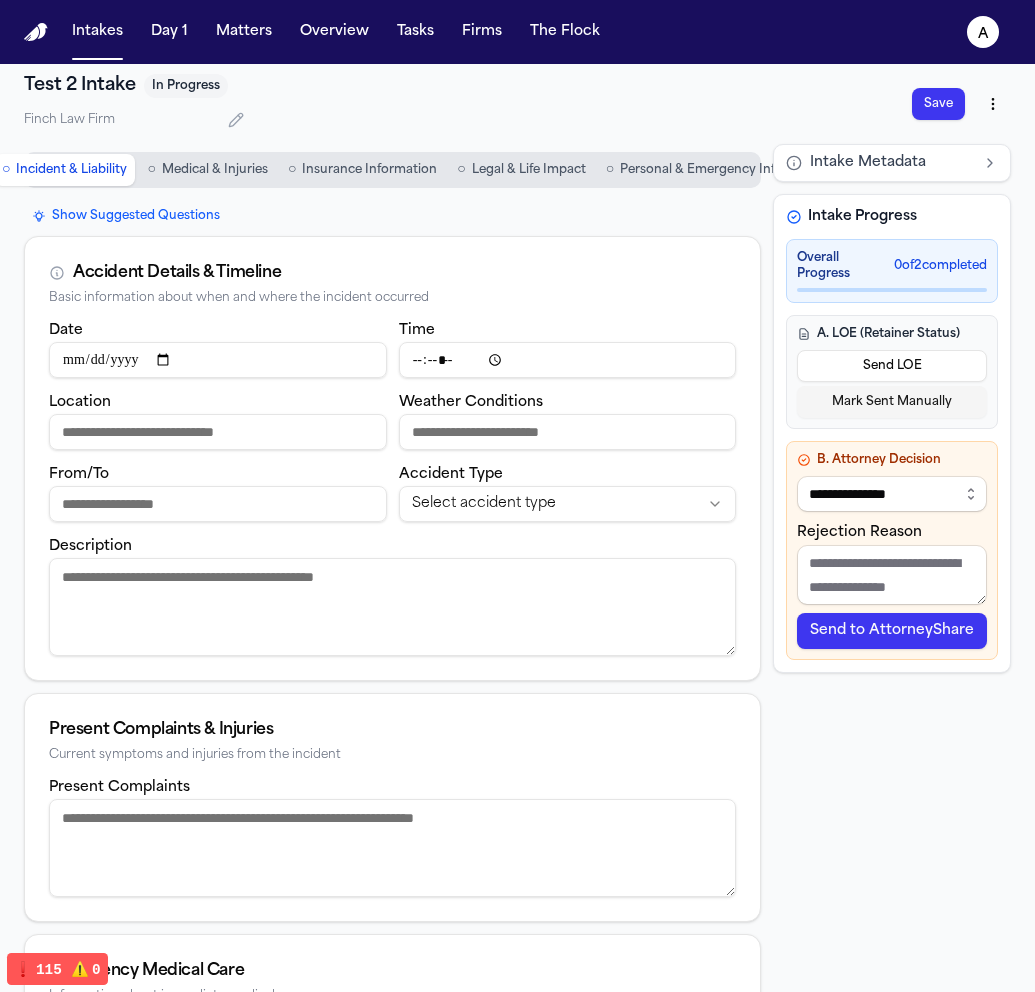click on "Date" at bounding box center (218, 360) 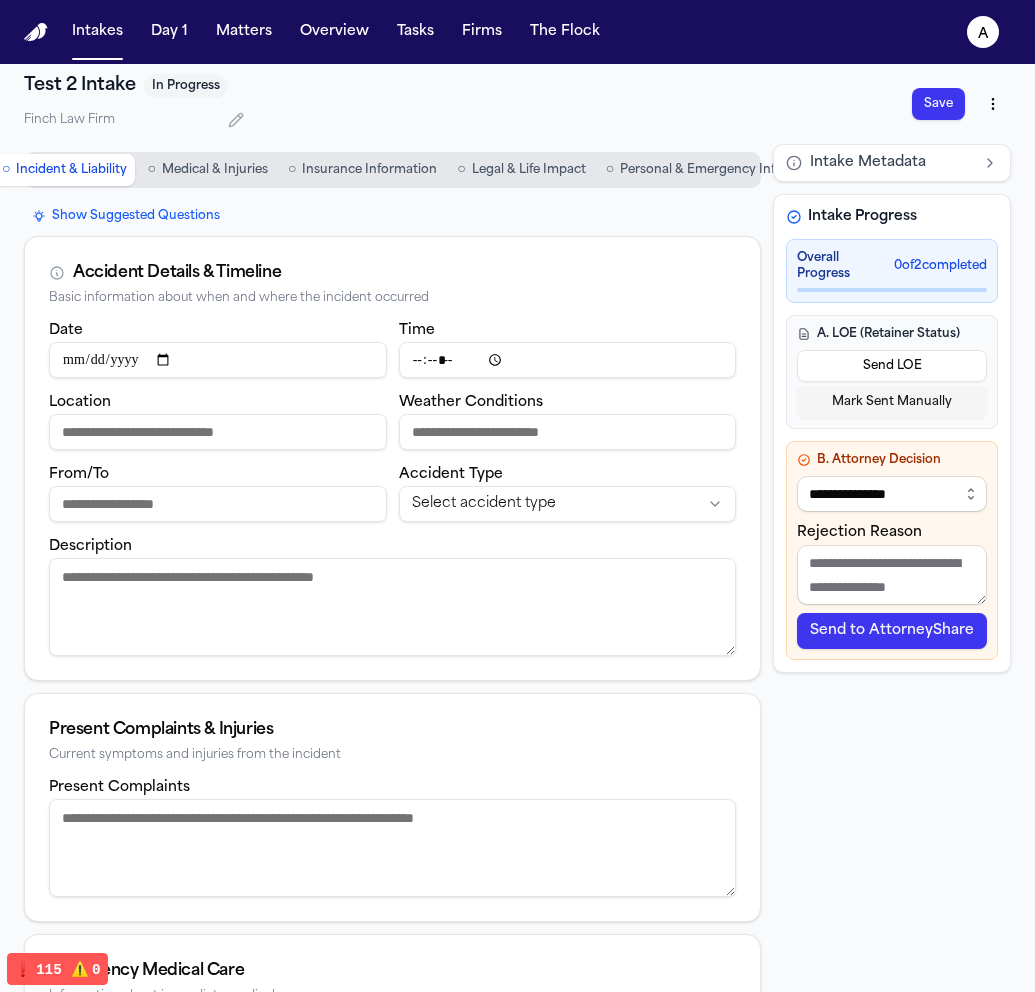 click on "Time" at bounding box center (568, 360) 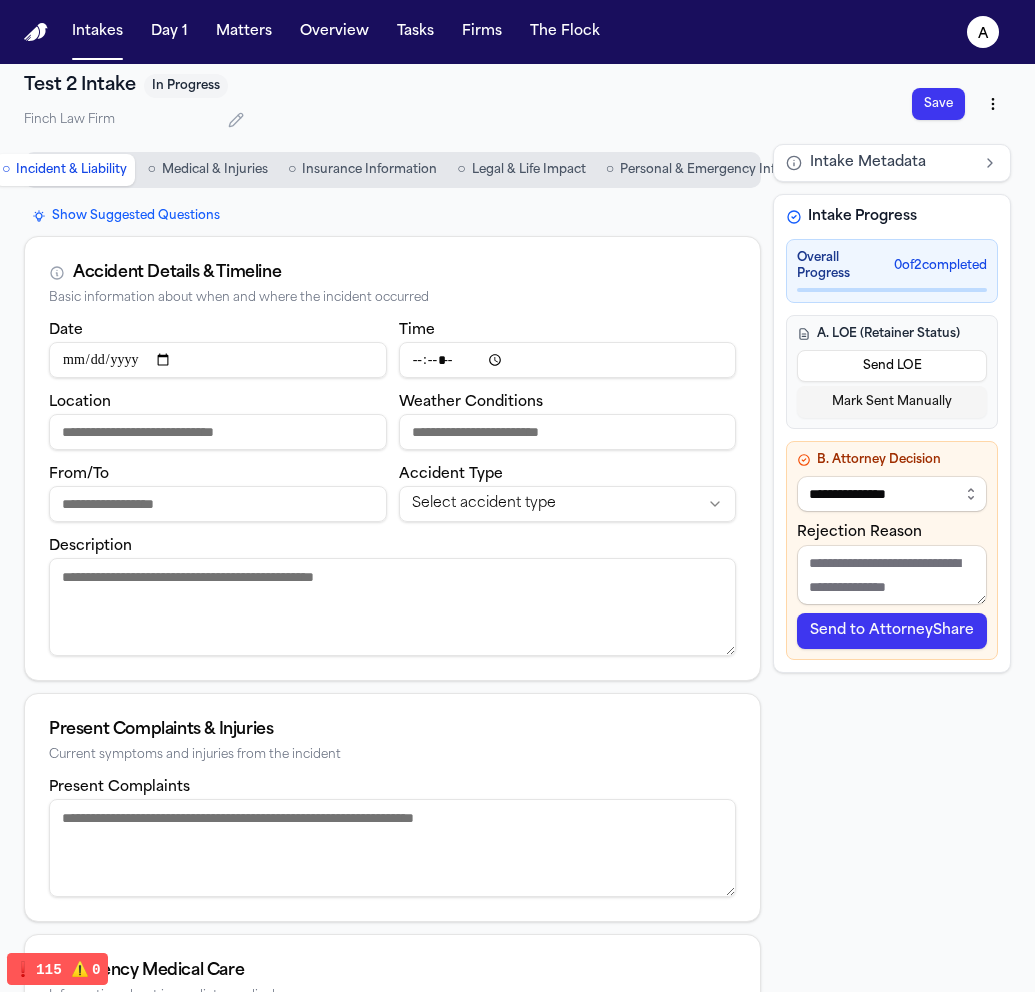type on "*****" 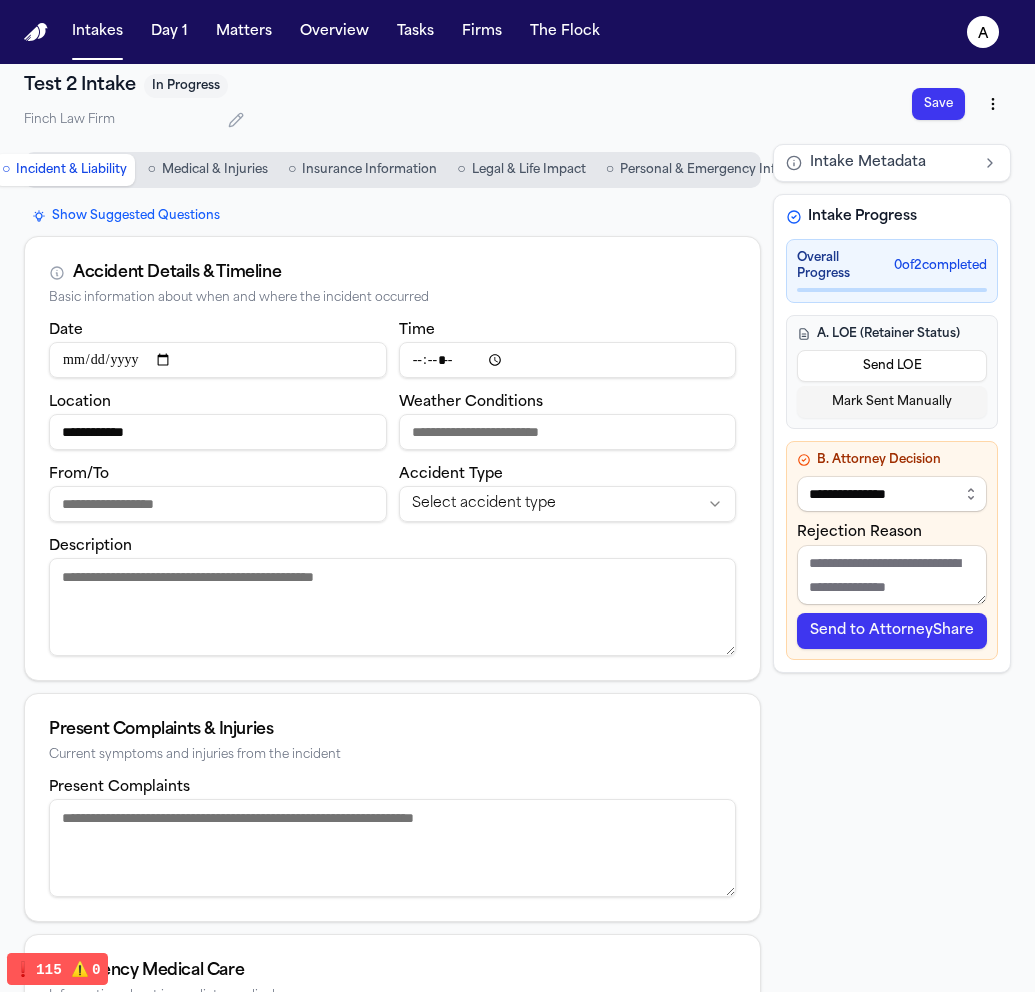 type on "**********" 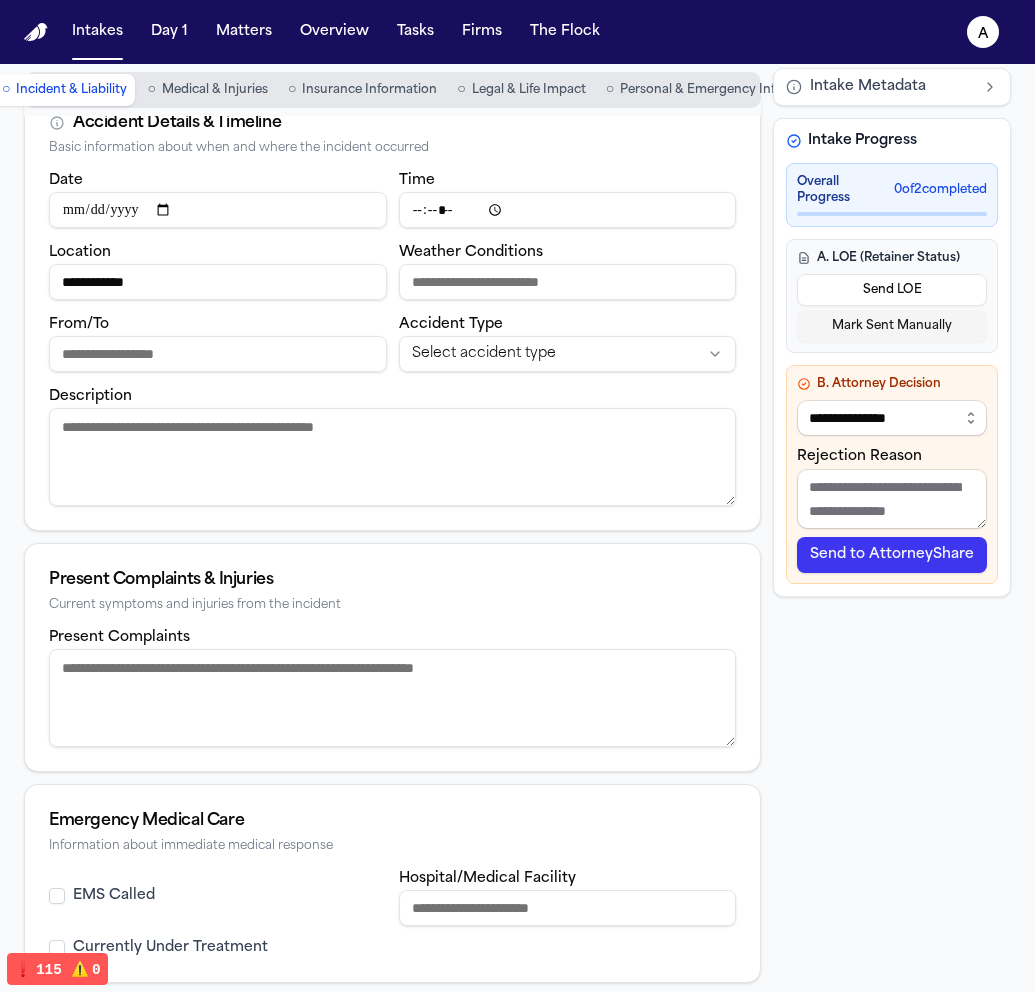 scroll, scrollTop: 158, scrollLeft: 0, axis: vertical 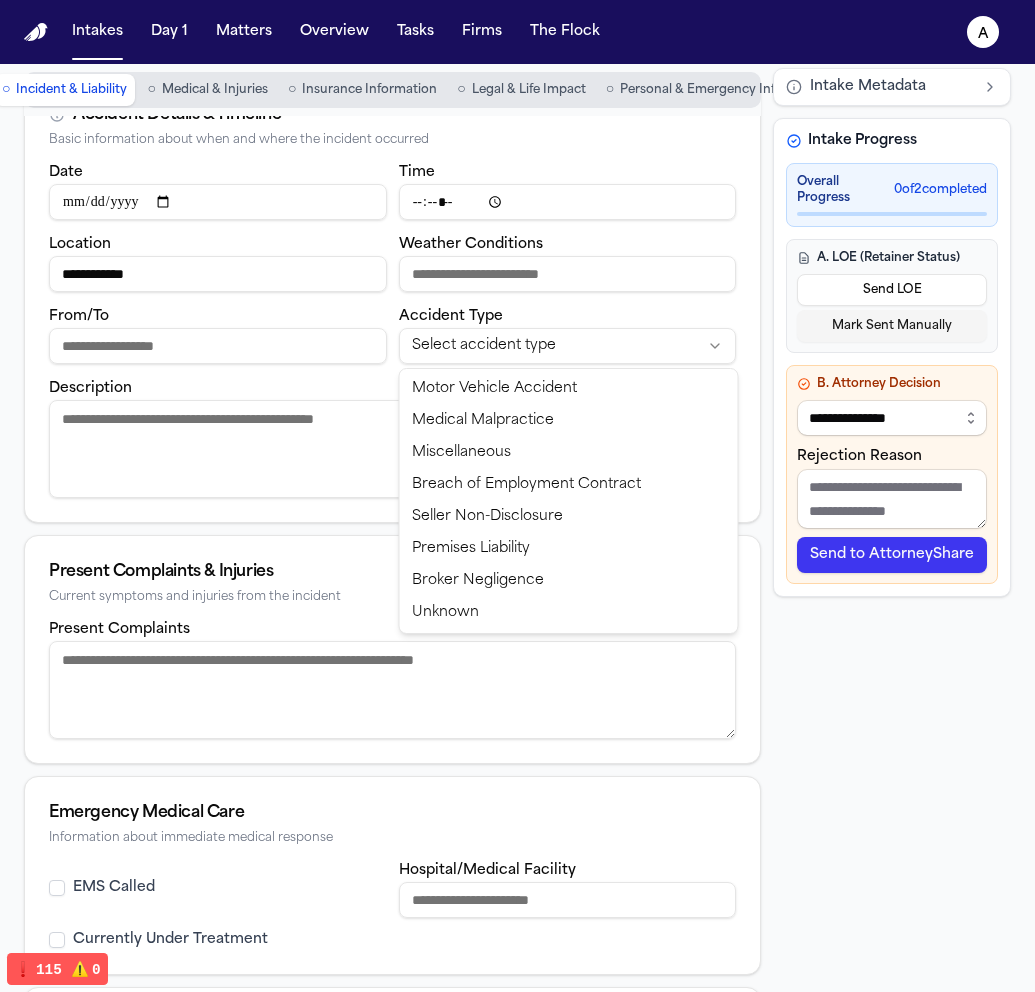 click on "**********" at bounding box center (517, 496) 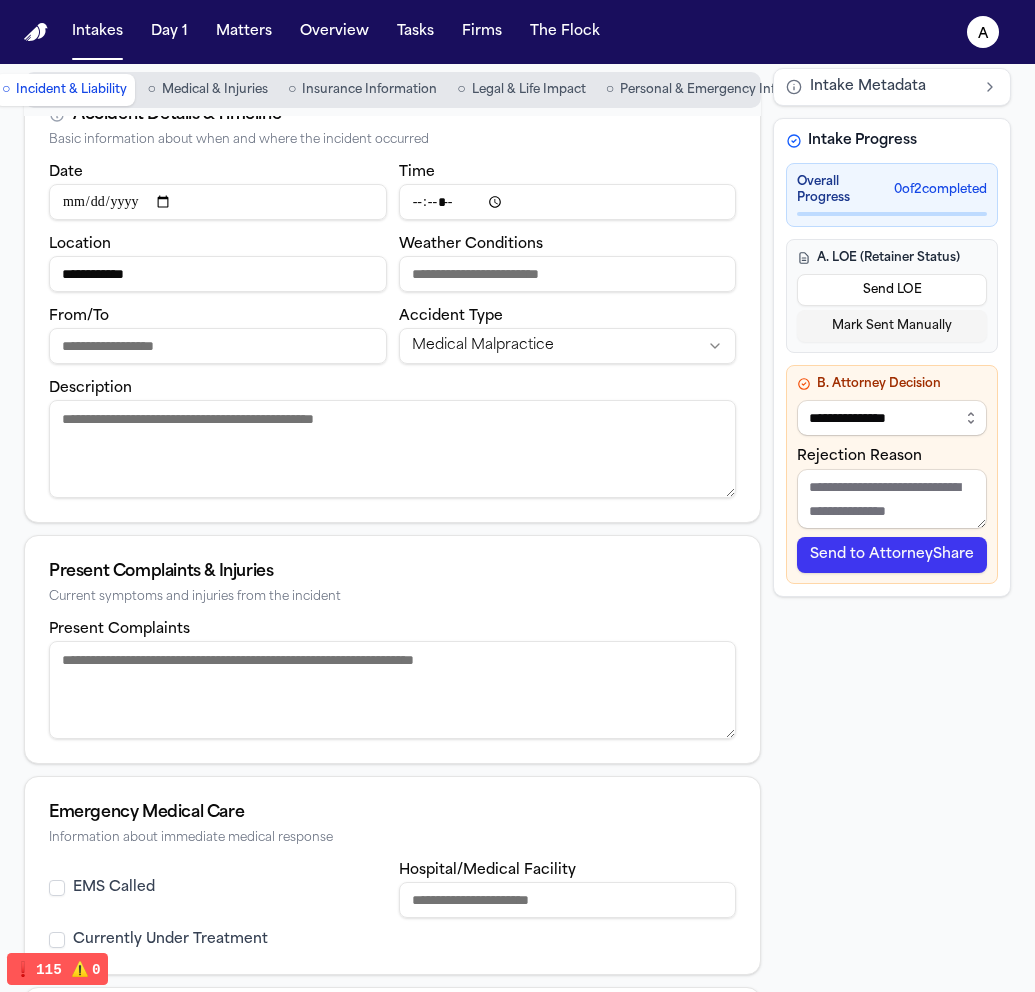 click on "**********" at bounding box center (517, 496) 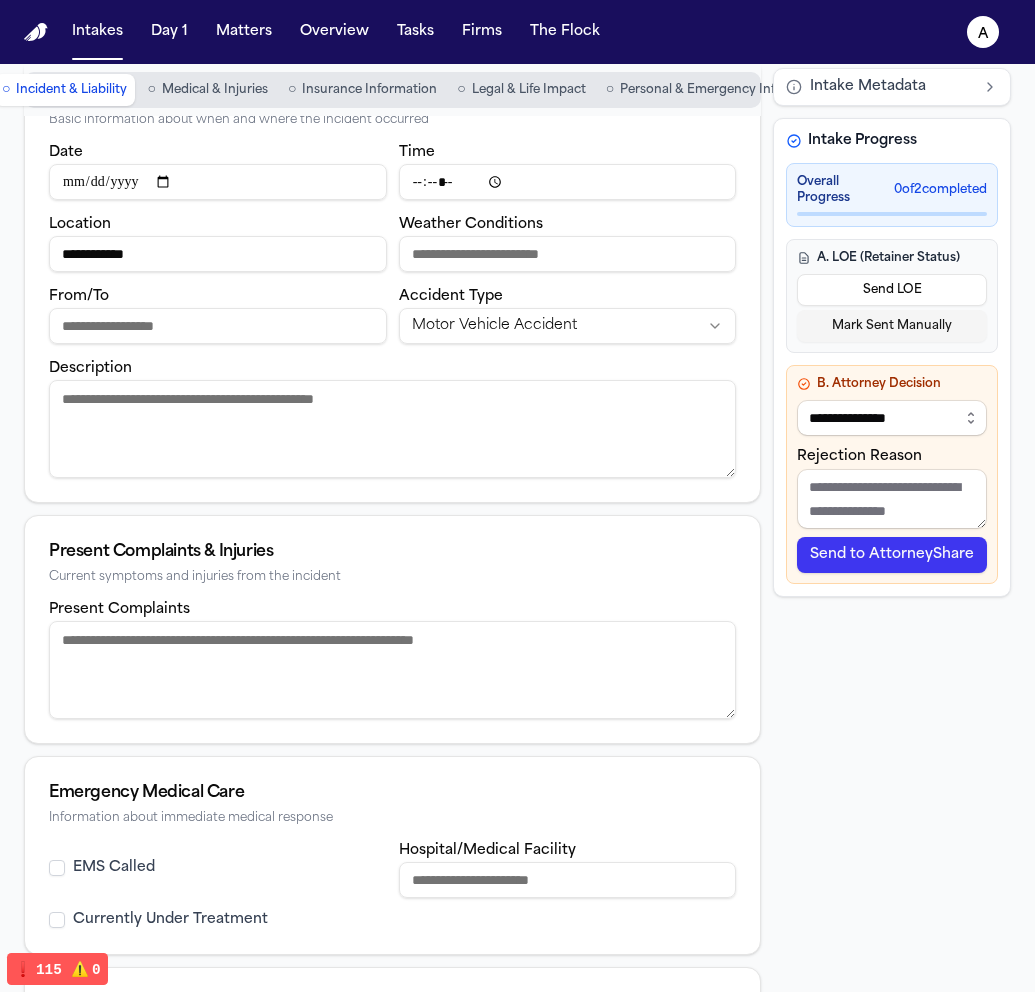 scroll, scrollTop: 189, scrollLeft: 0, axis: vertical 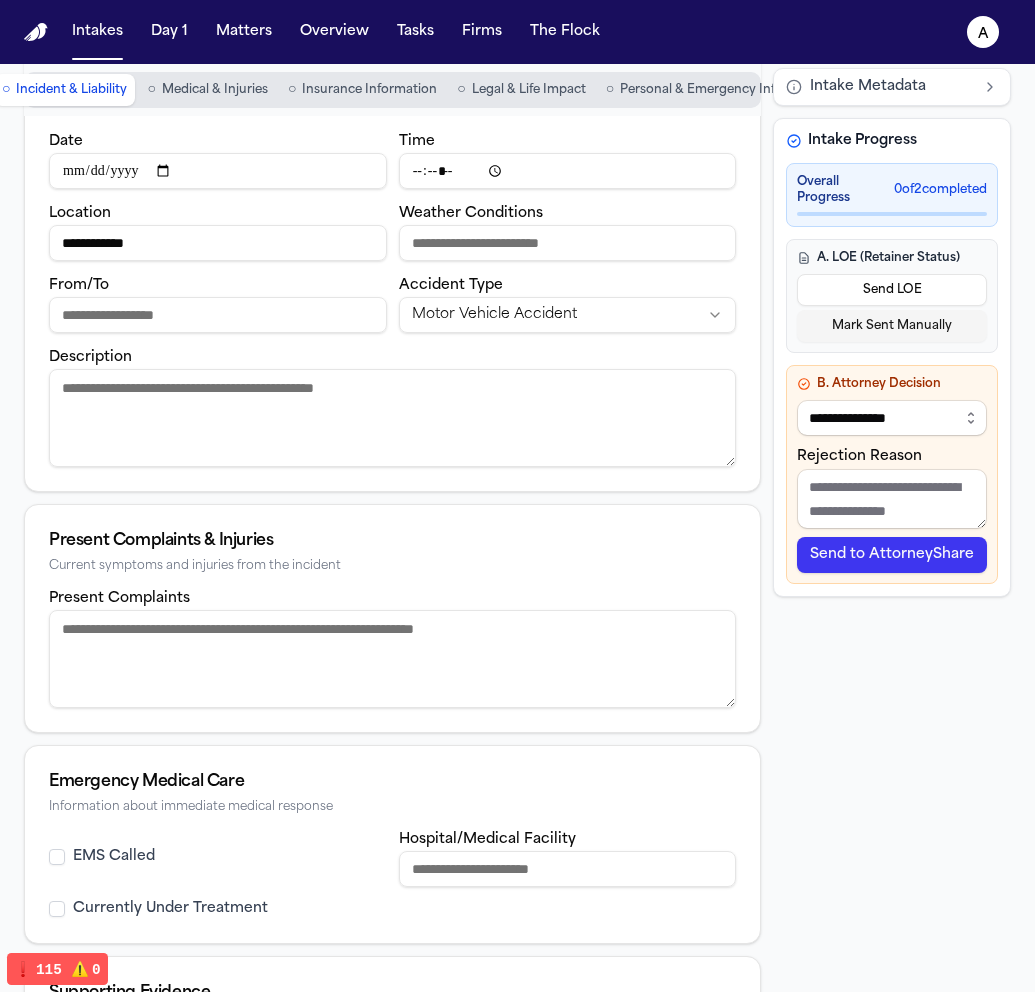 click on "Description" at bounding box center [392, 418] 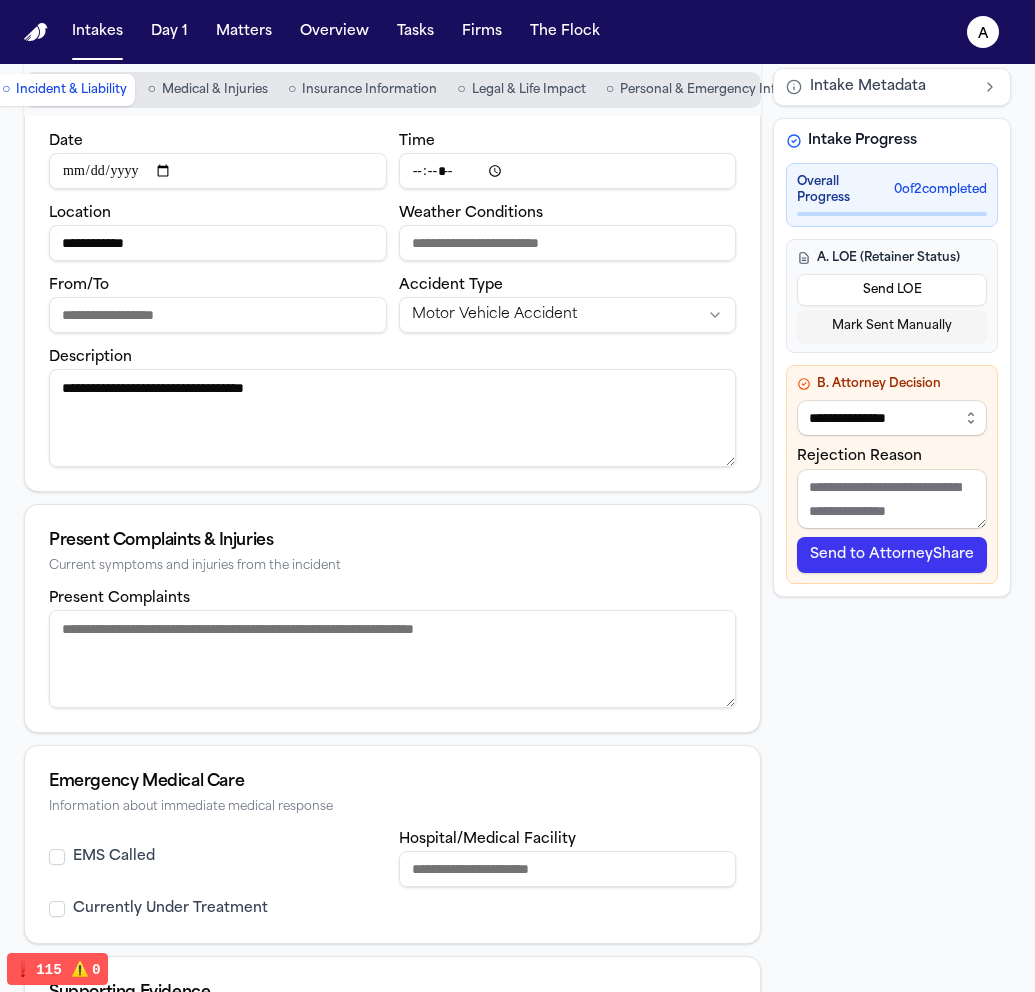 type on "**********" 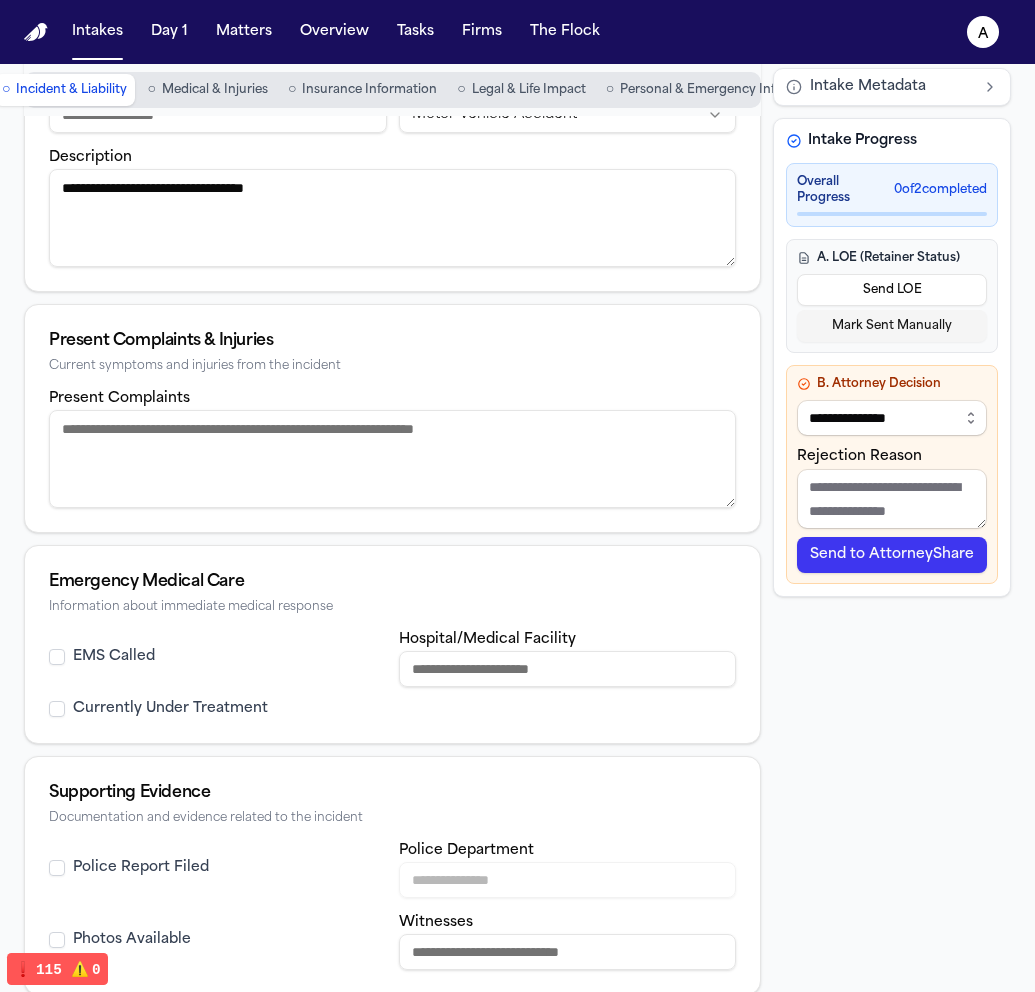 scroll, scrollTop: 400, scrollLeft: 0, axis: vertical 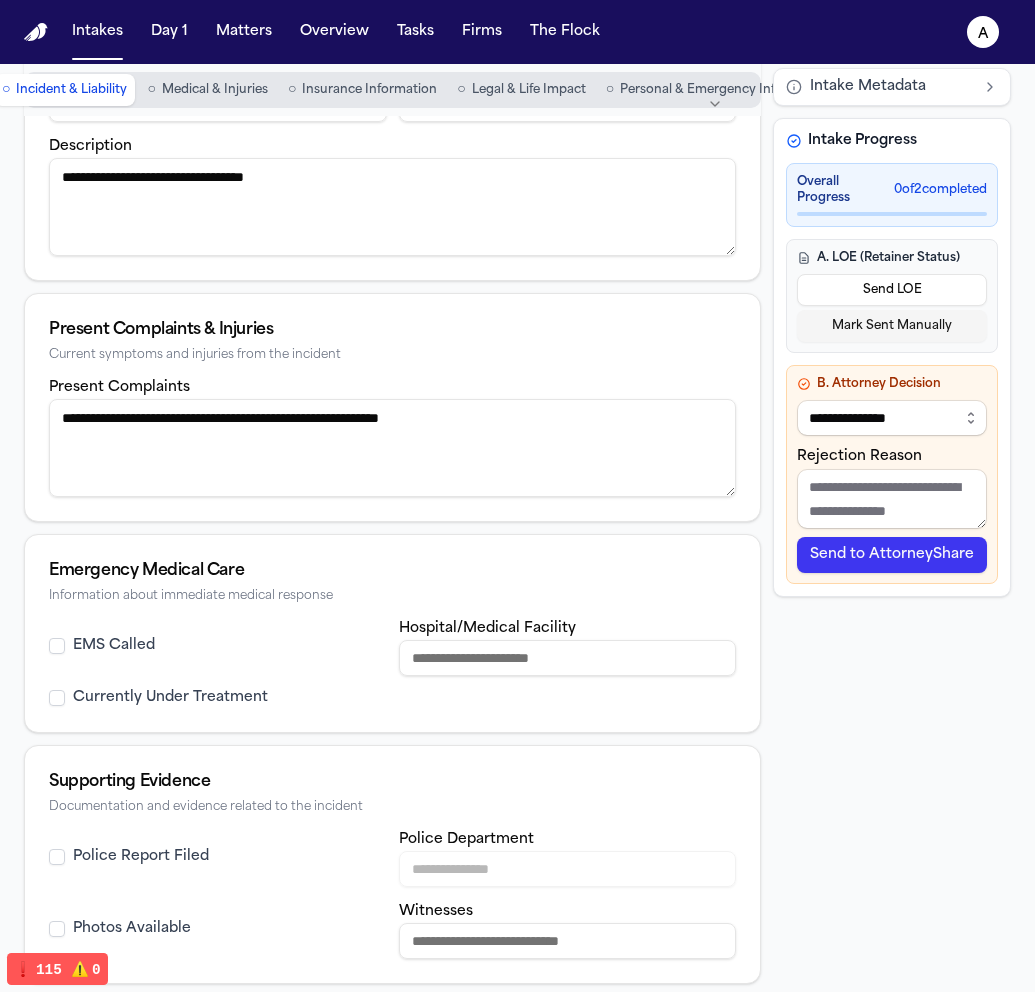 type on "**********" 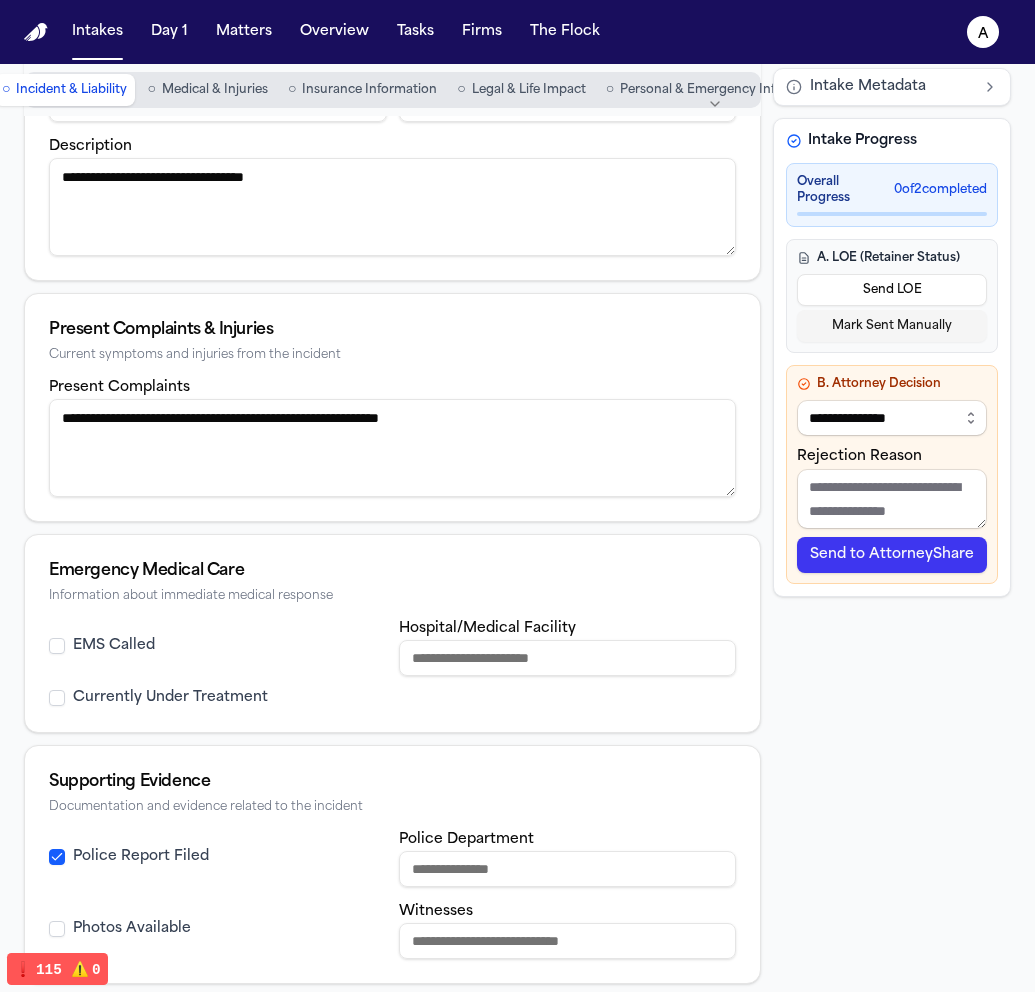 click on "Police Department" at bounding box center (568, 869) 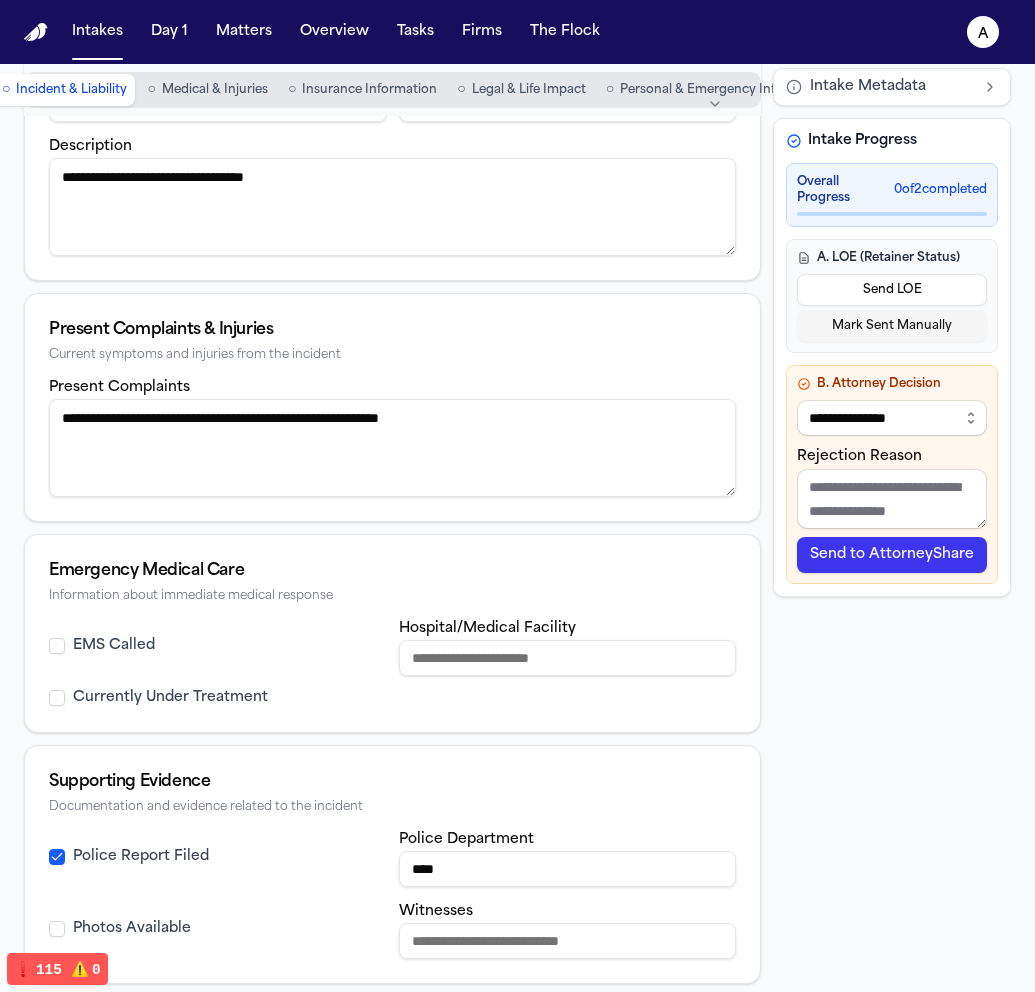 type on "****" 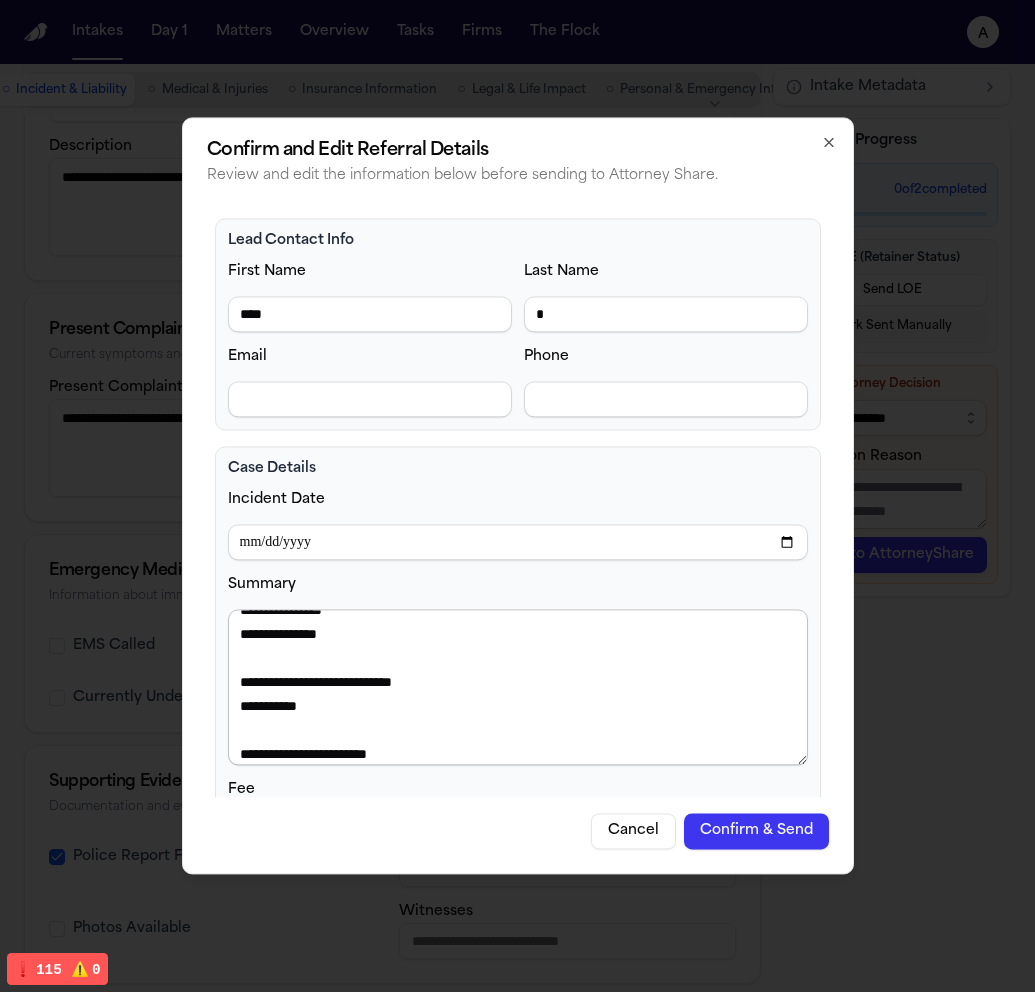 scroll, scrollTop: 480, scrollLeft: 0, axis: vertical 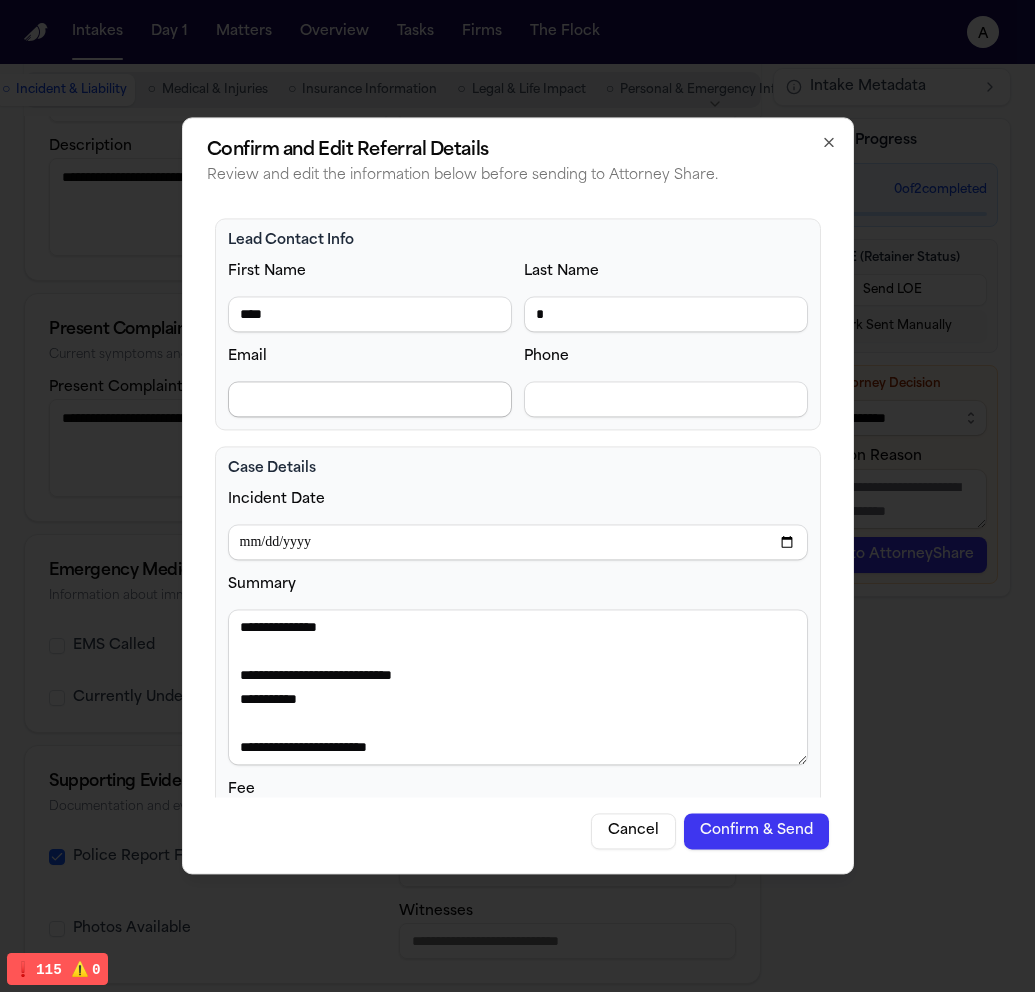 click on "Email" at bounding box center [370, 399] 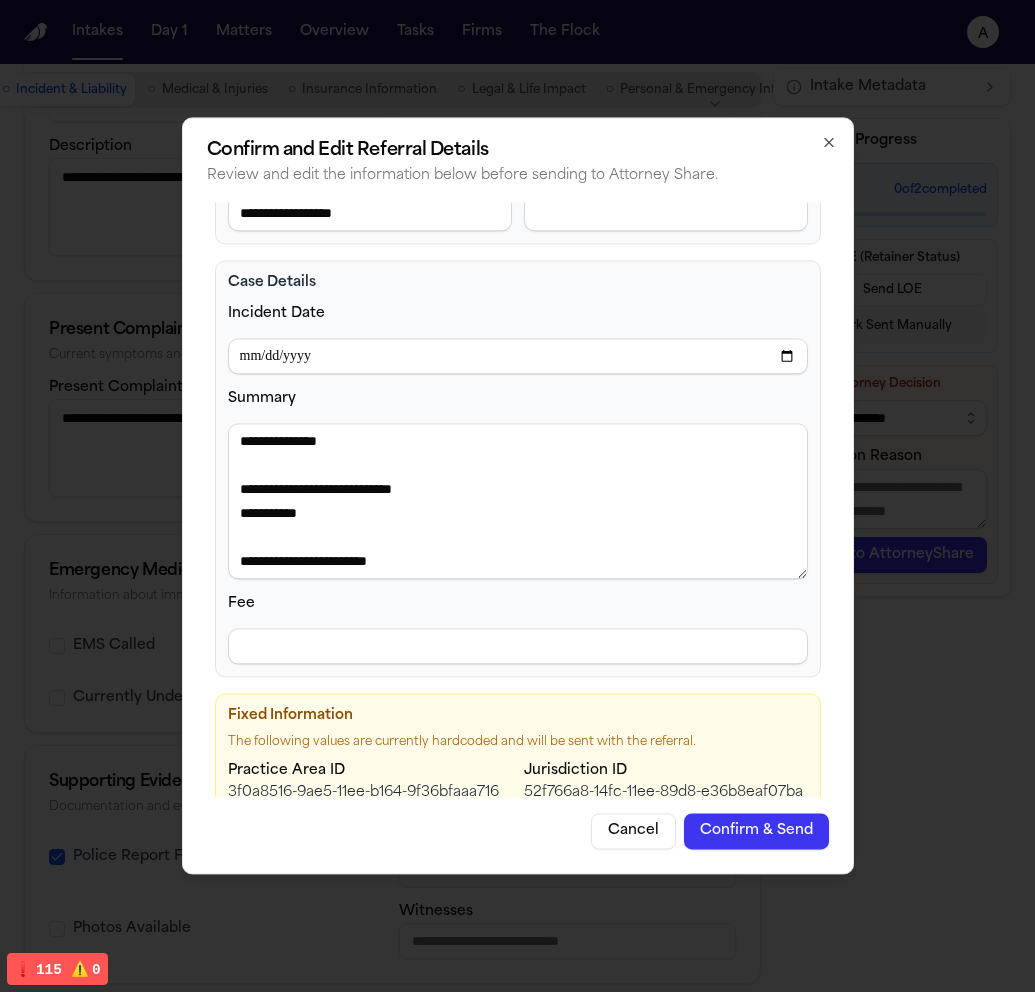 scroll, scrollTop: 0, scrollLeft: 0, axis: both 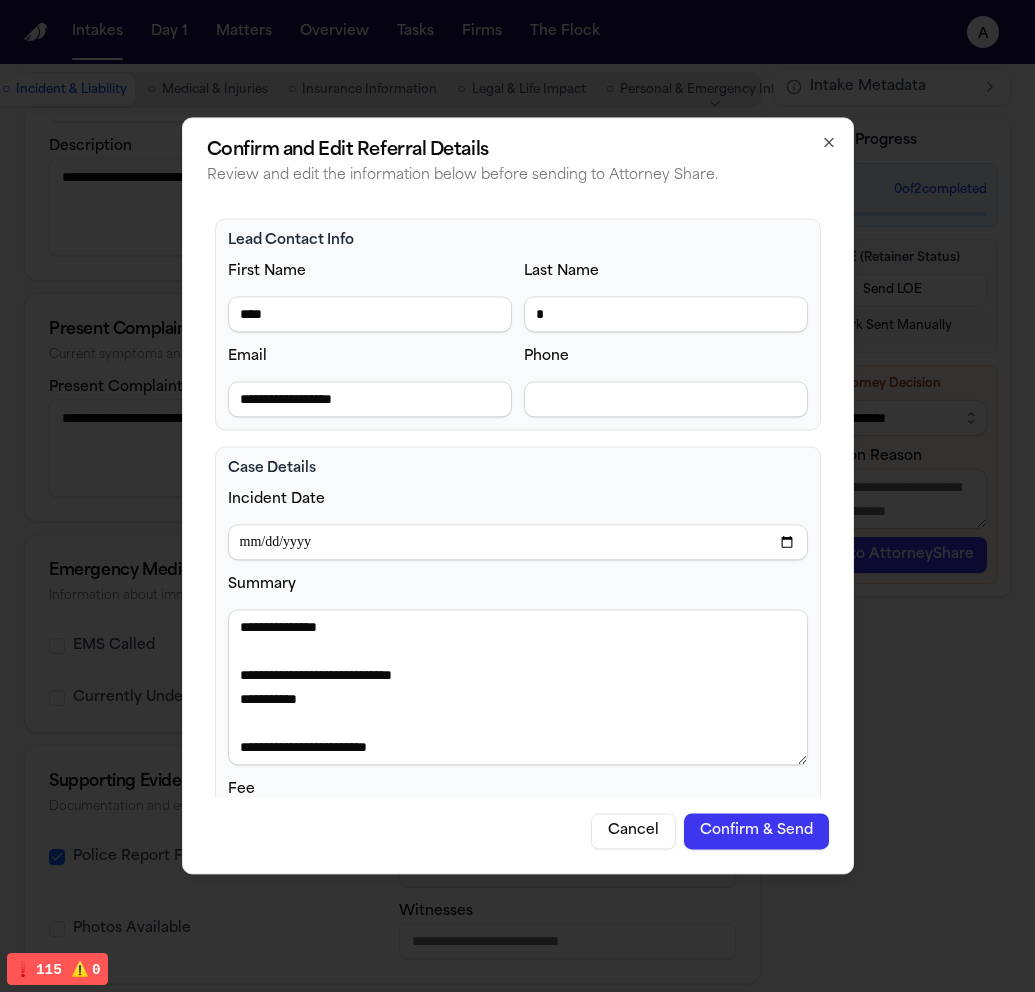 type on "**********" 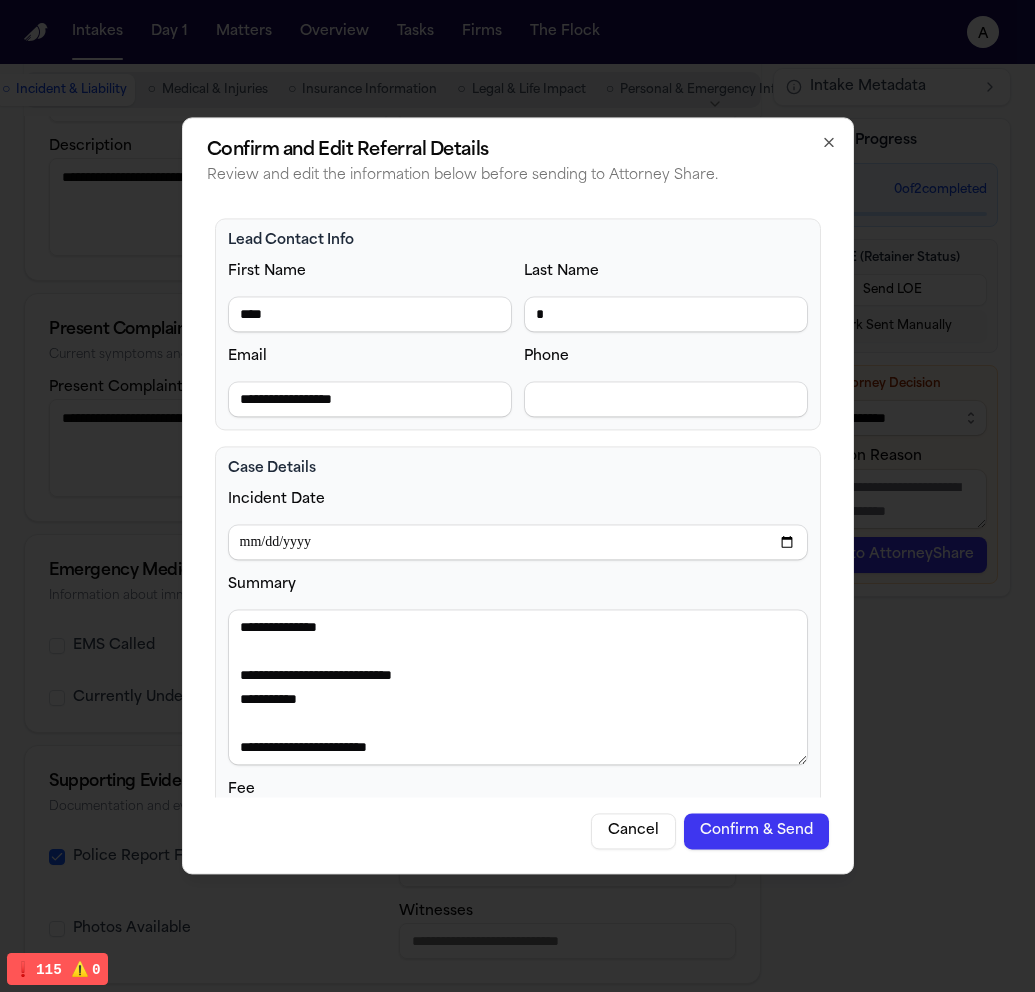 type 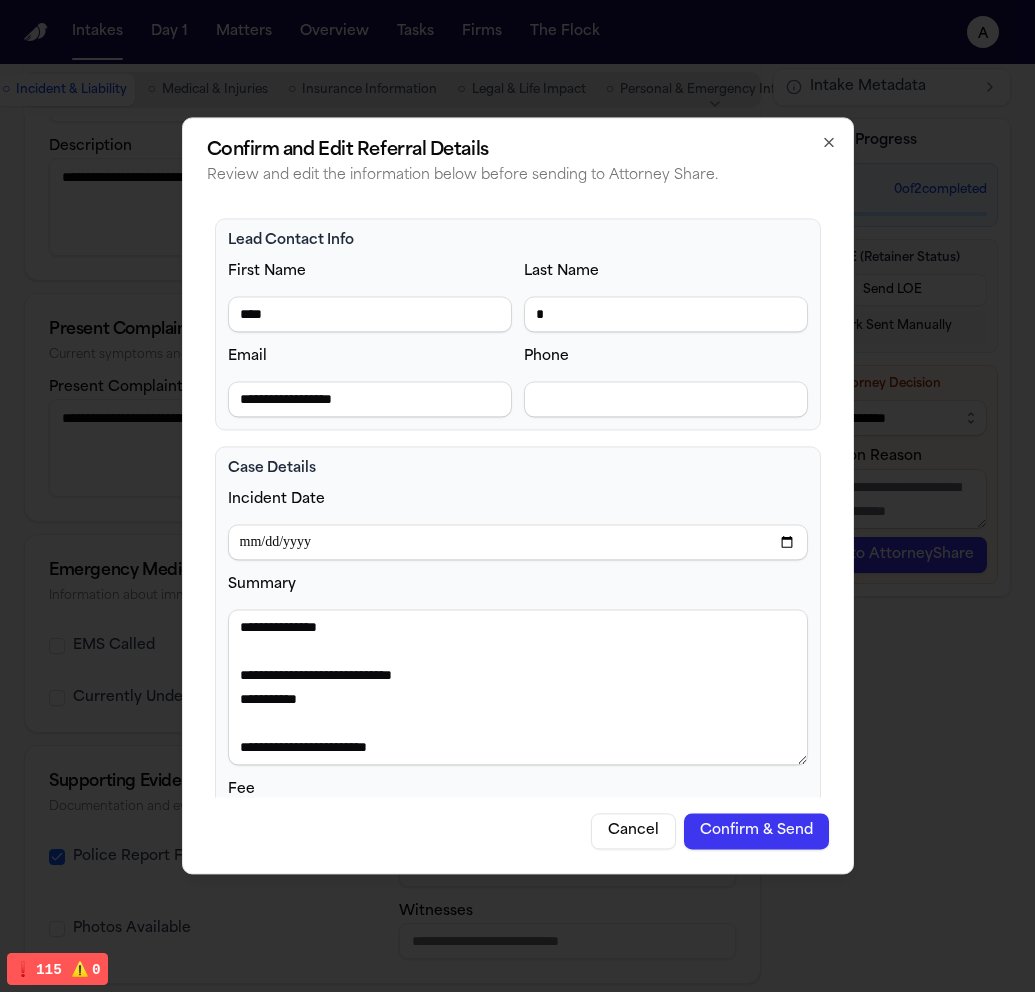 type on "**********" 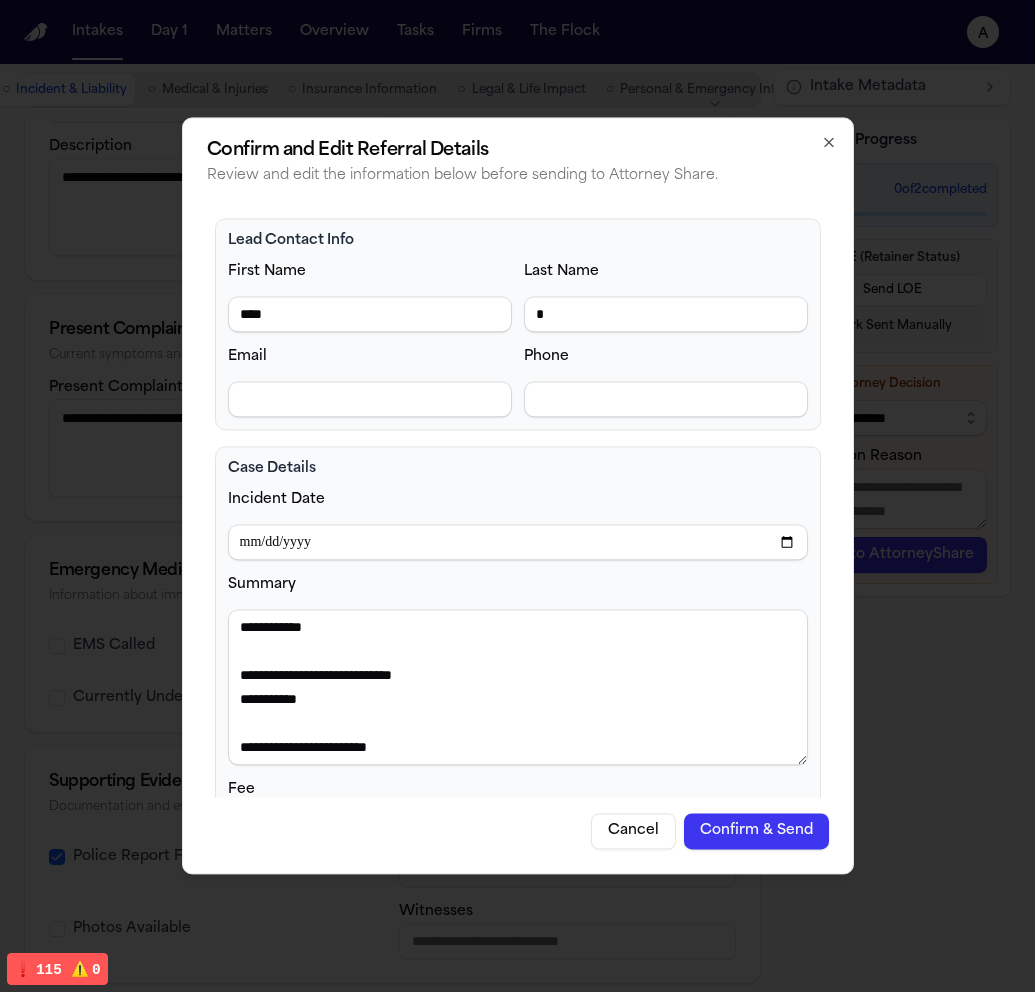 scroll, scrollTop: 288, scrollLeft: 0, axis: vertical 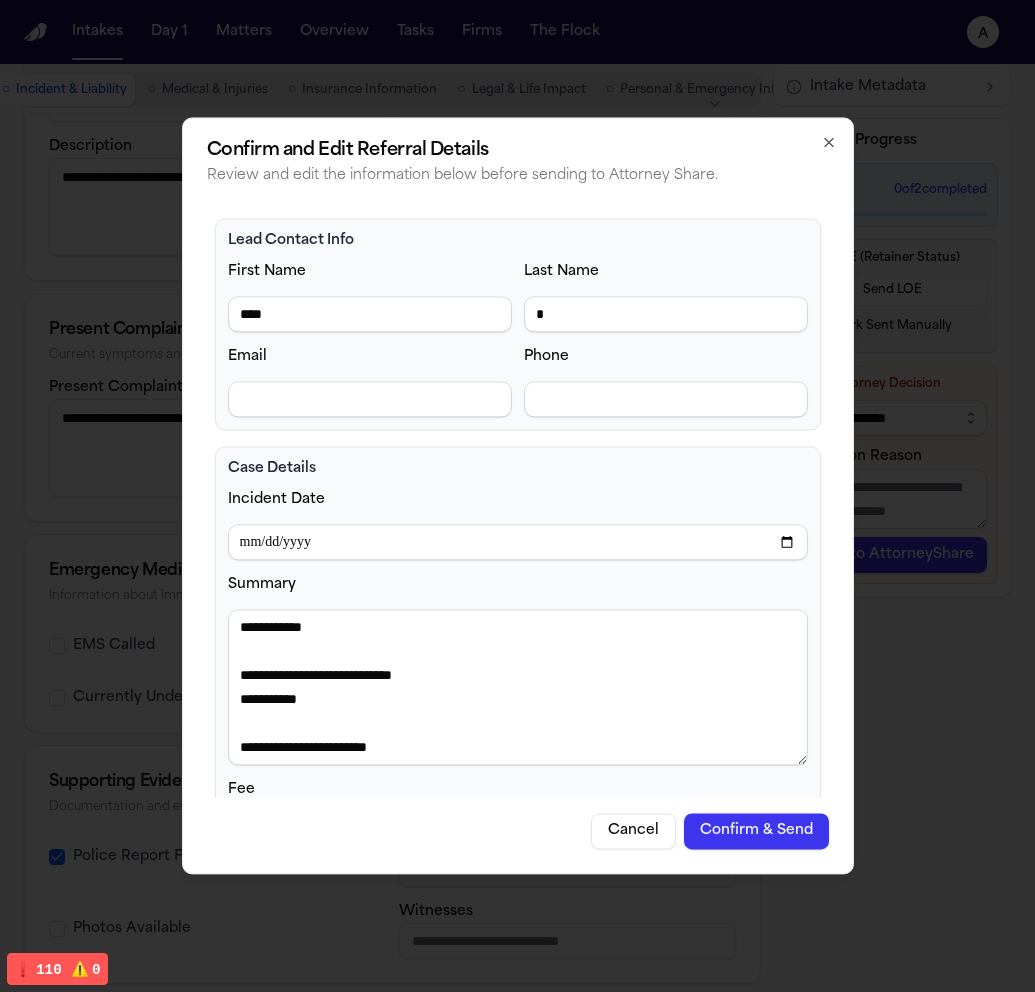 click on "Lead Contact Info" at bounding box center [518, 241] 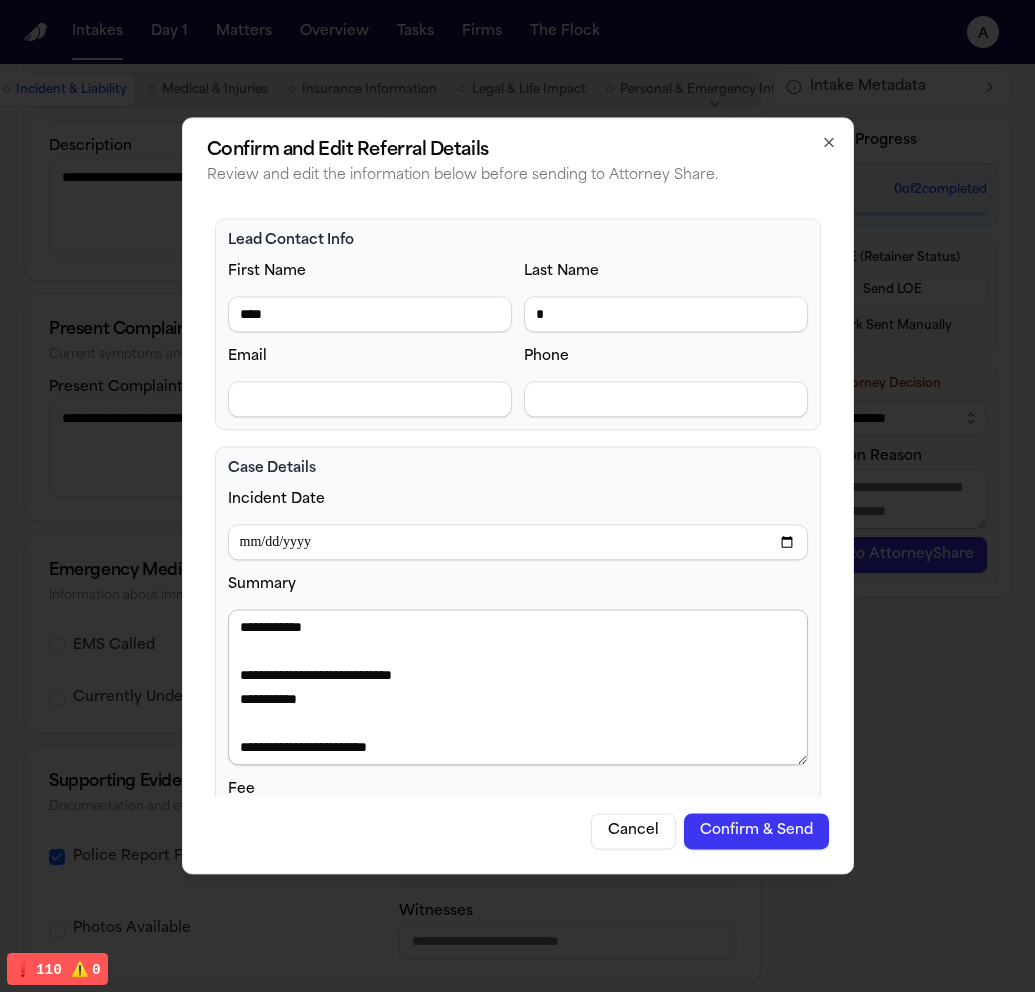 scroll, scrollTop: 0, scrollLeft: 0, axis: both 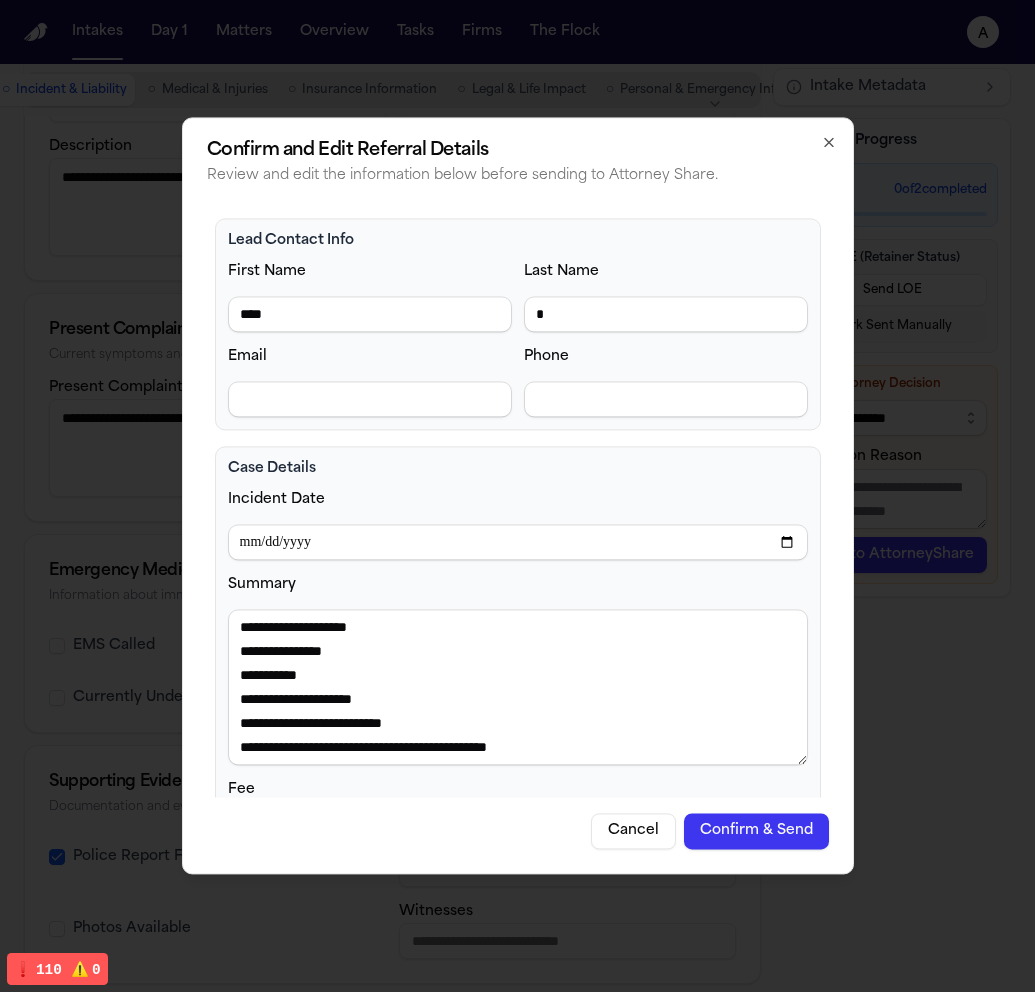 click 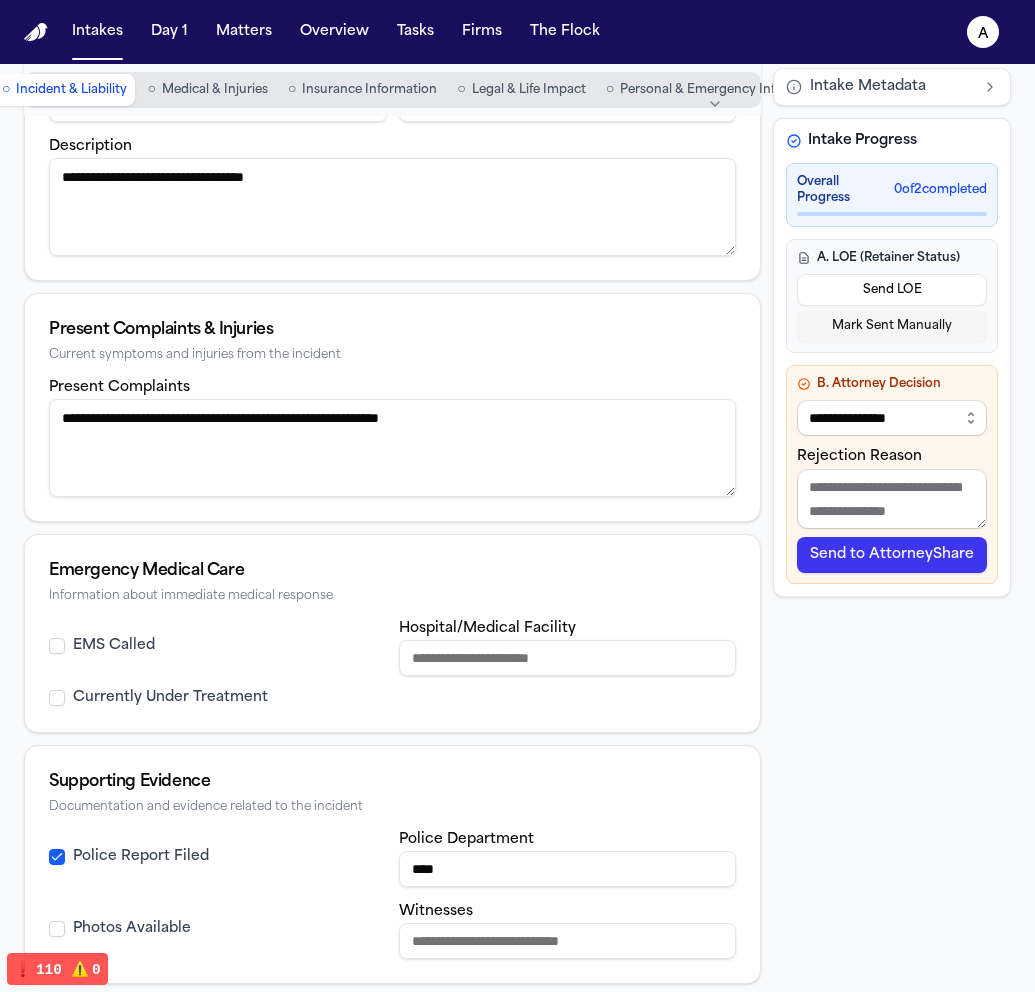 click on "Send to AttorneyShare" at bounding box center [892, 555] 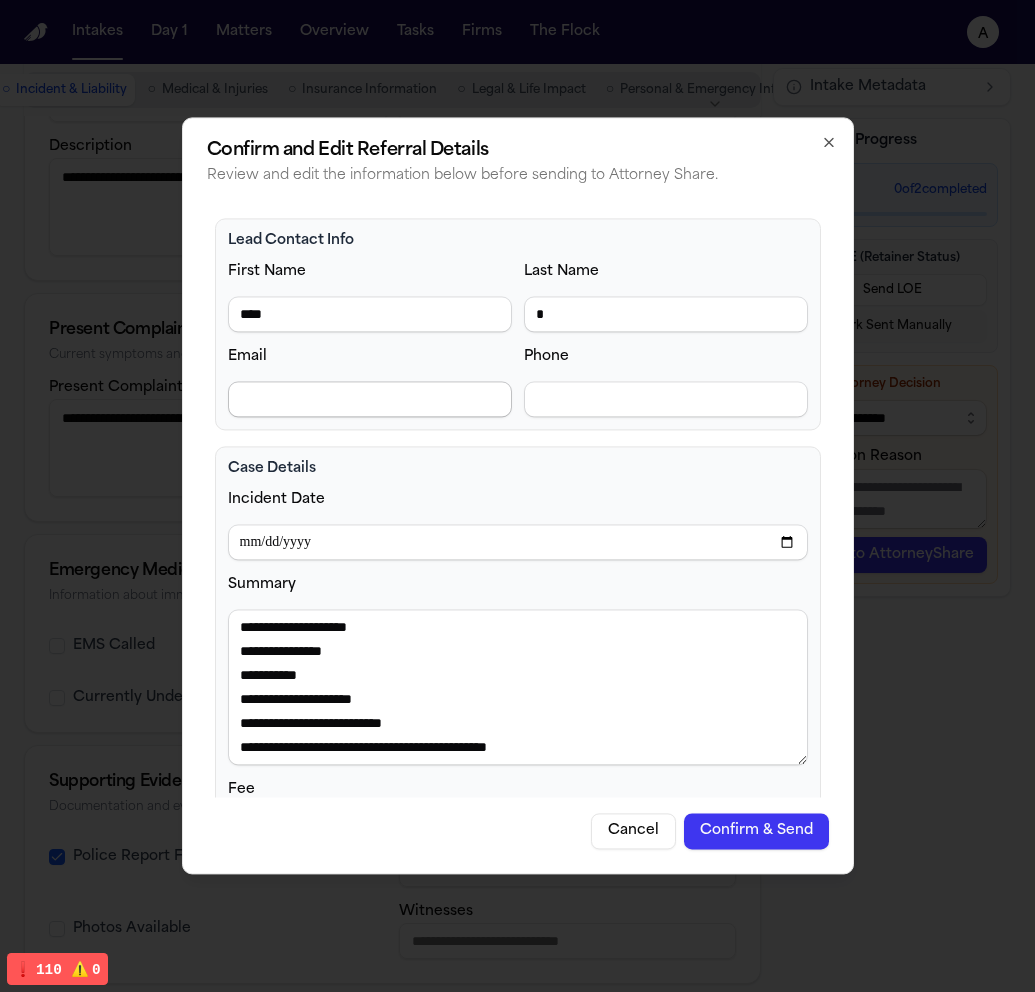click on "Email" at bounding box center (370, 399) 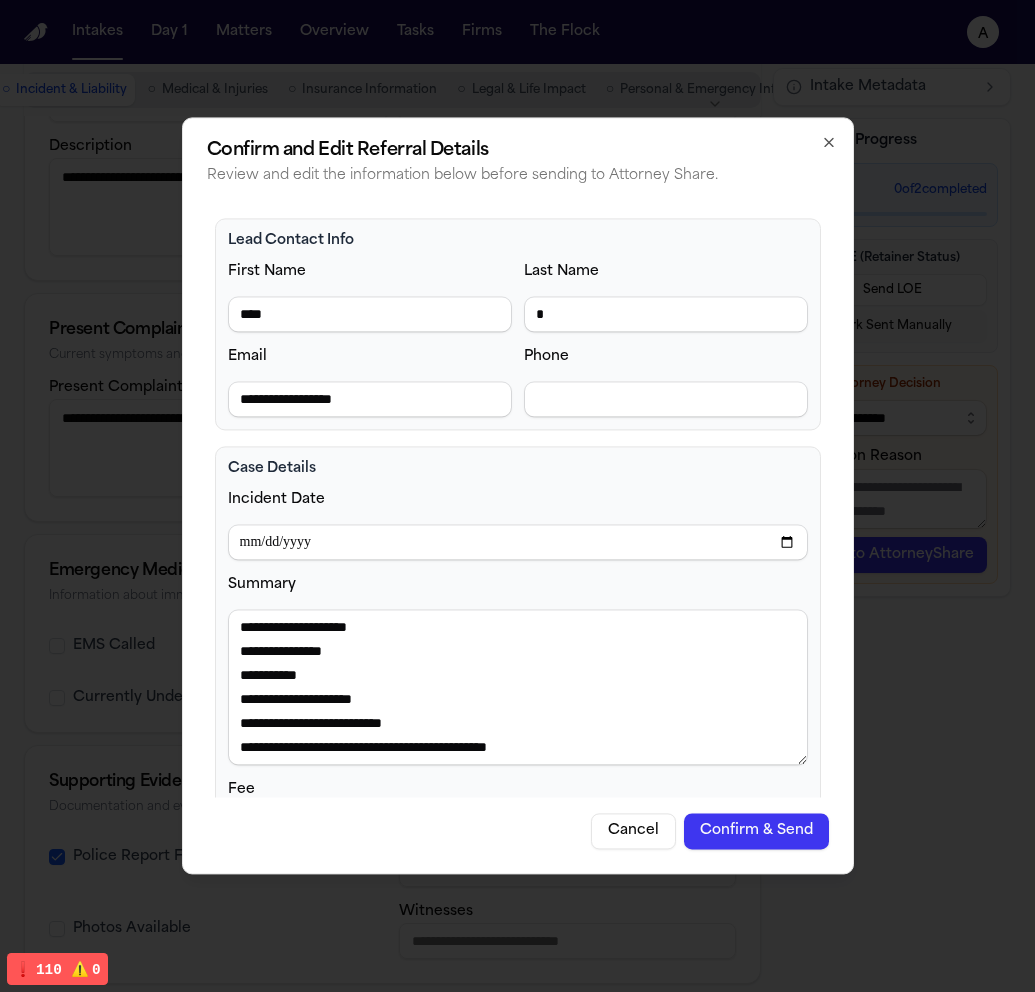 type on "**********" 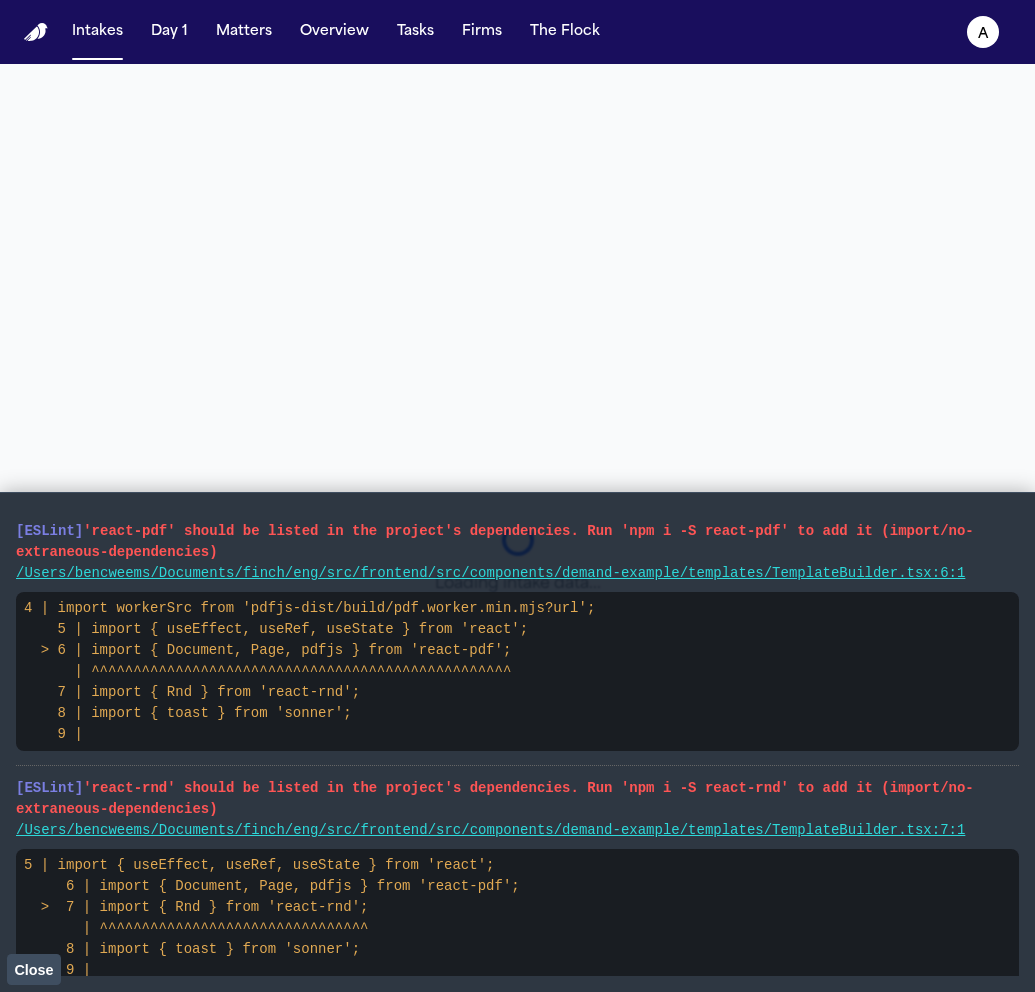 scroll, scrollTop: 0, scrollLeft: 0, axis: both 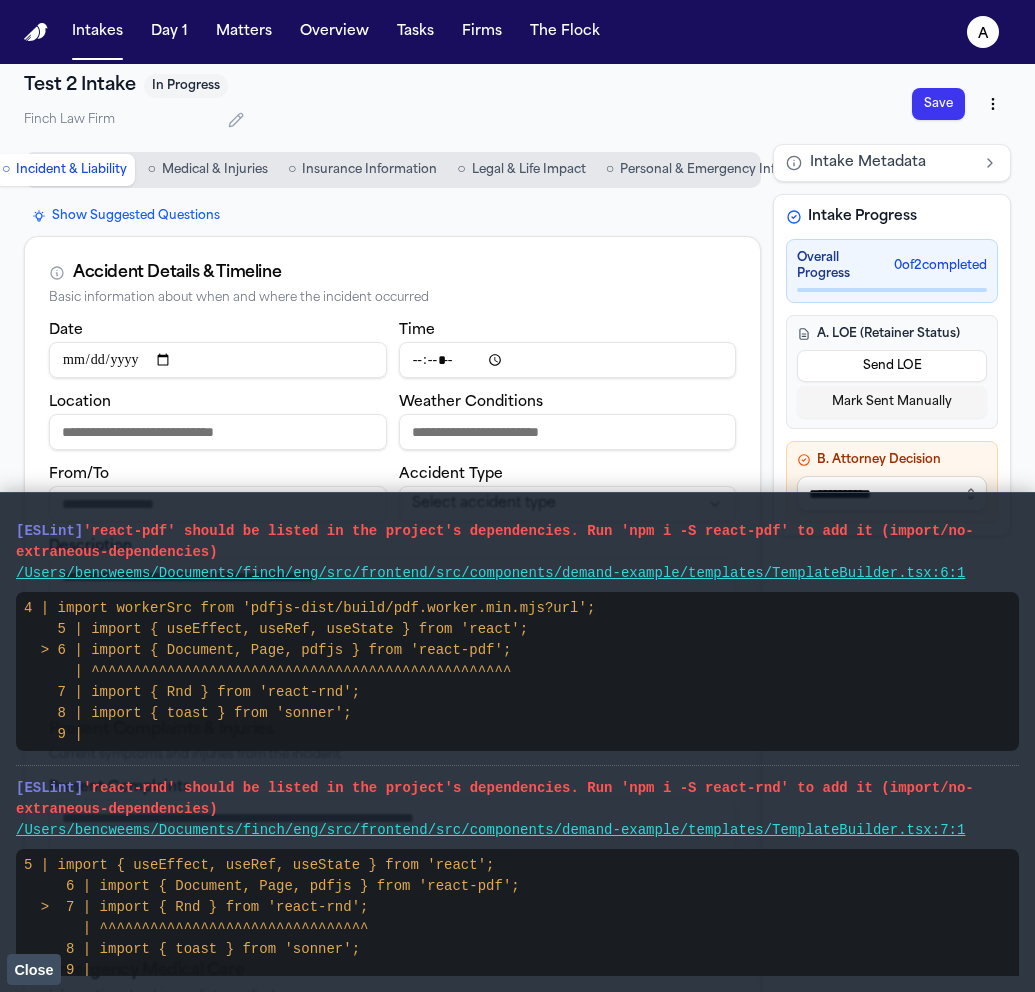 click on "Close" at bounding box center (33, 970) 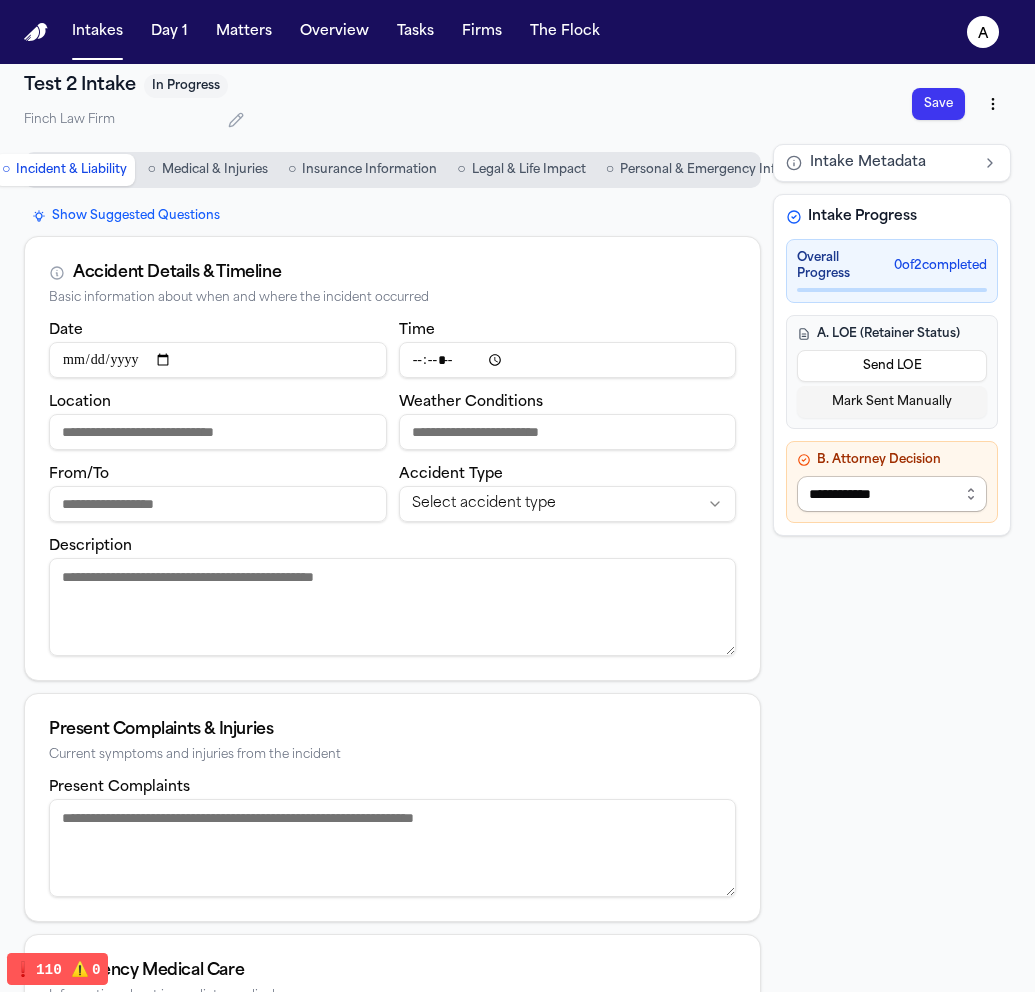 click on "**********" at bounding box center [892, 494] 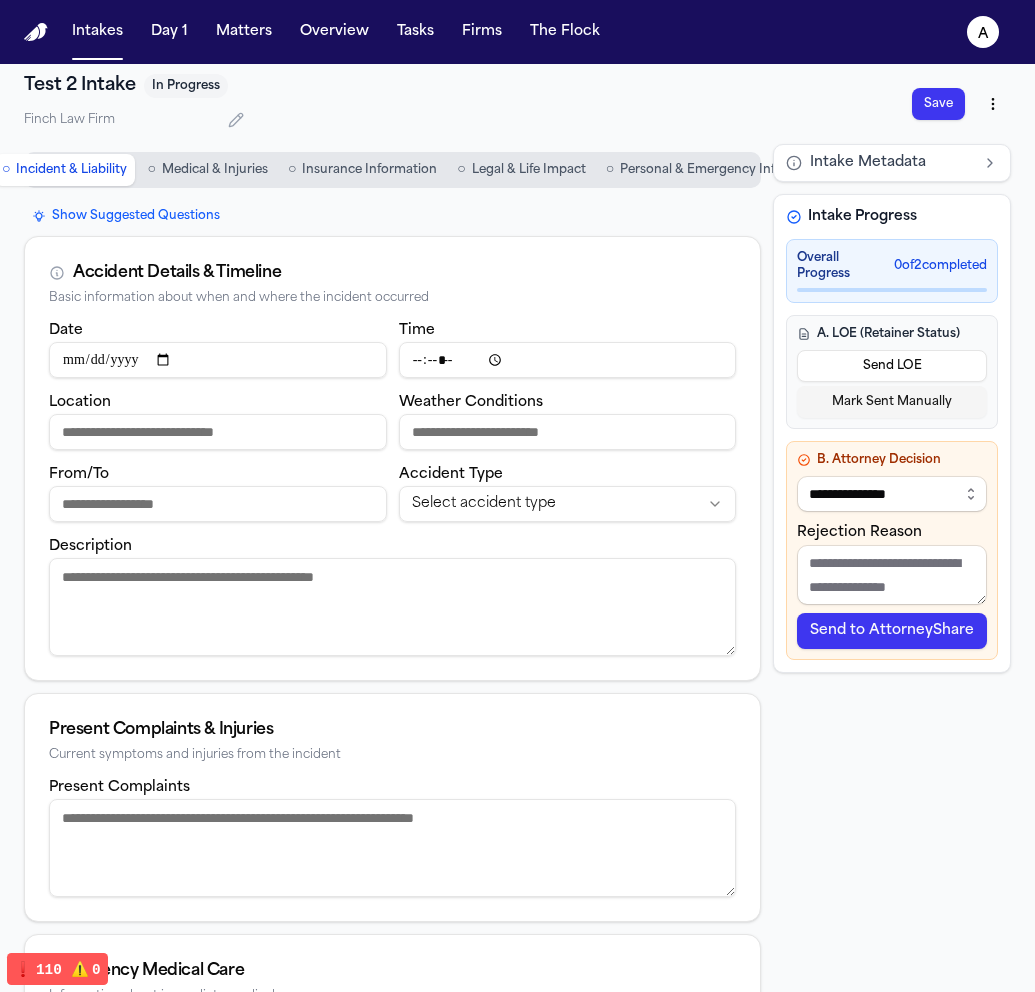 click on "Send to AttorneyShare" at bounding box center (892, 631) 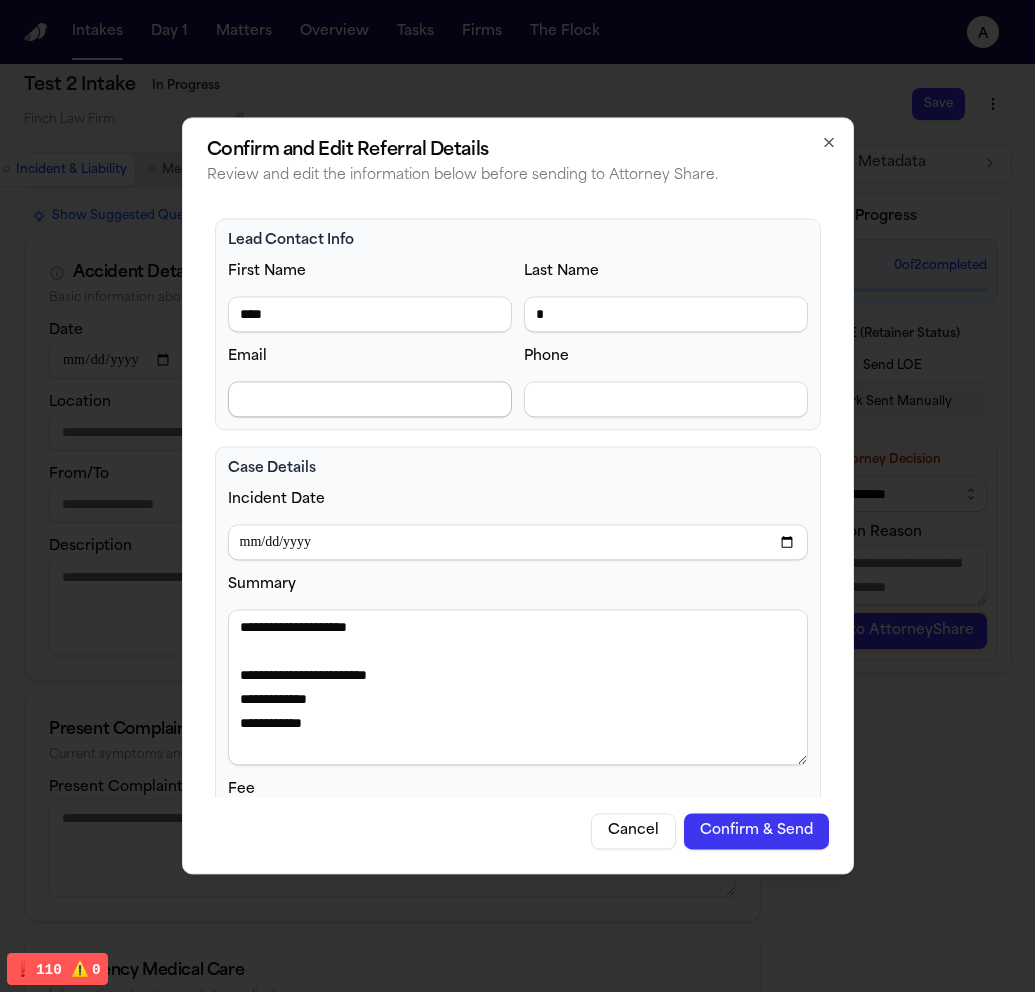 click on "Email" at bounding box center (370, 399) 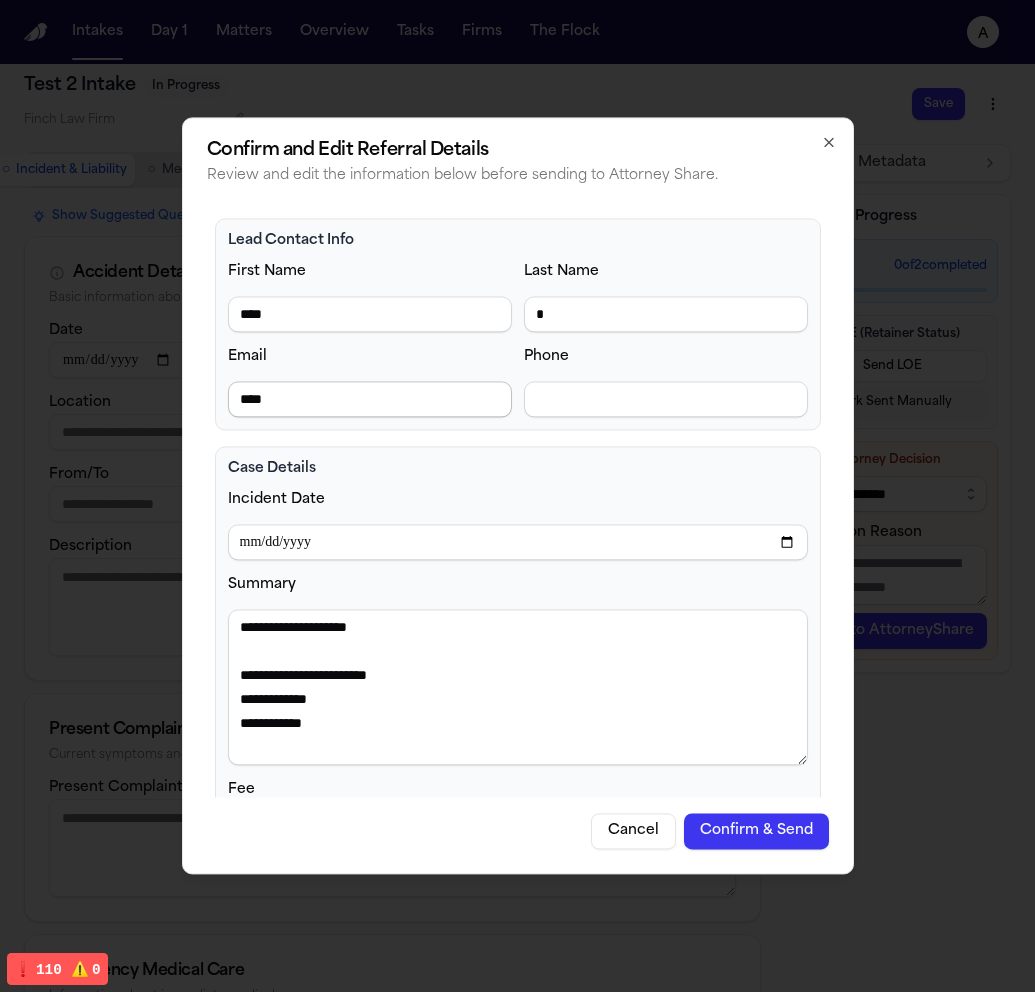 type on "*****" 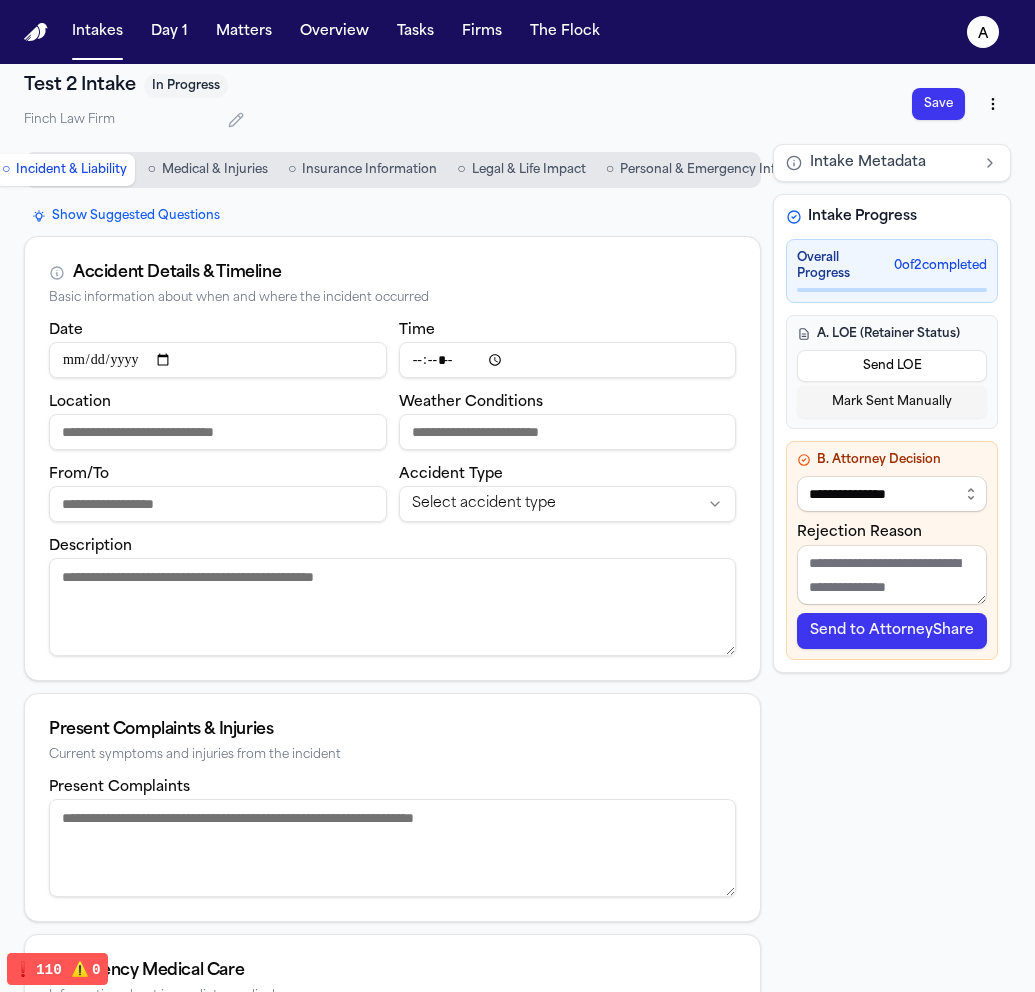 click on "Date" at bounding box center [218, 360] 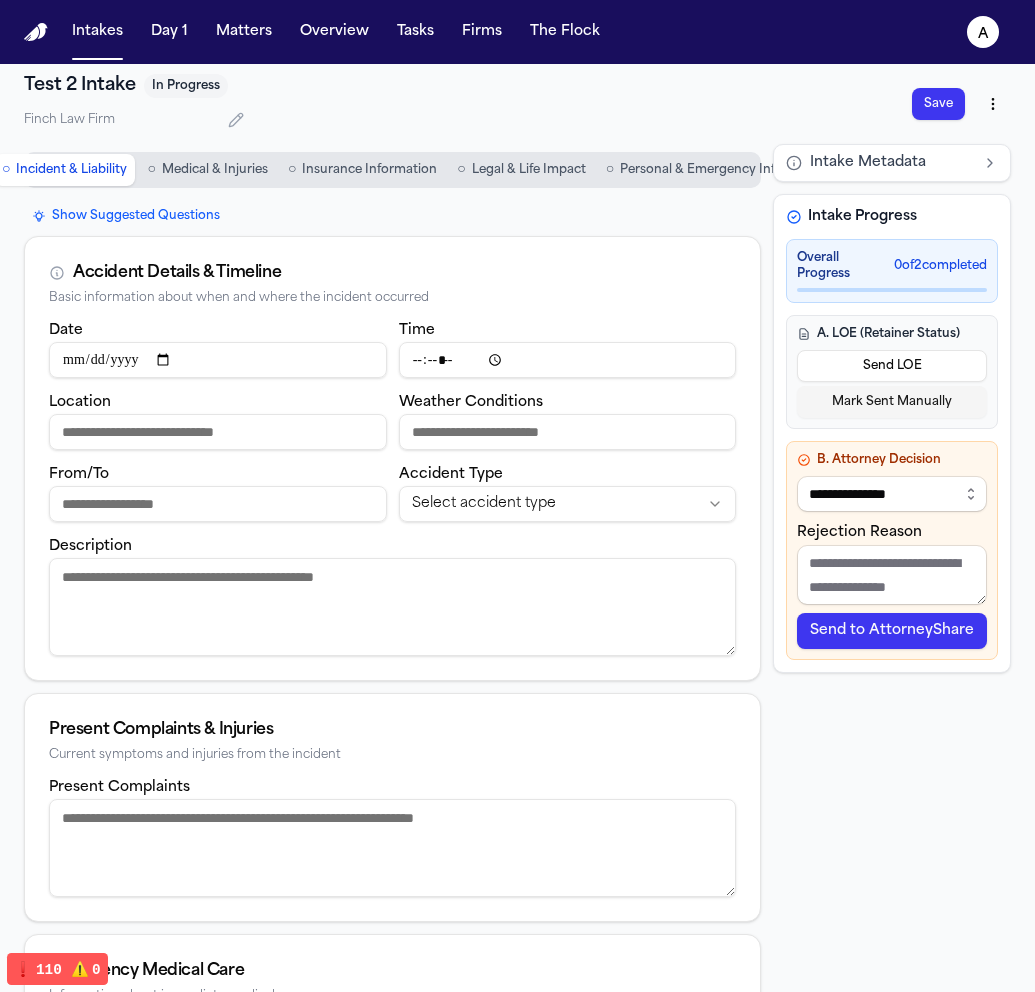 type on "**********" 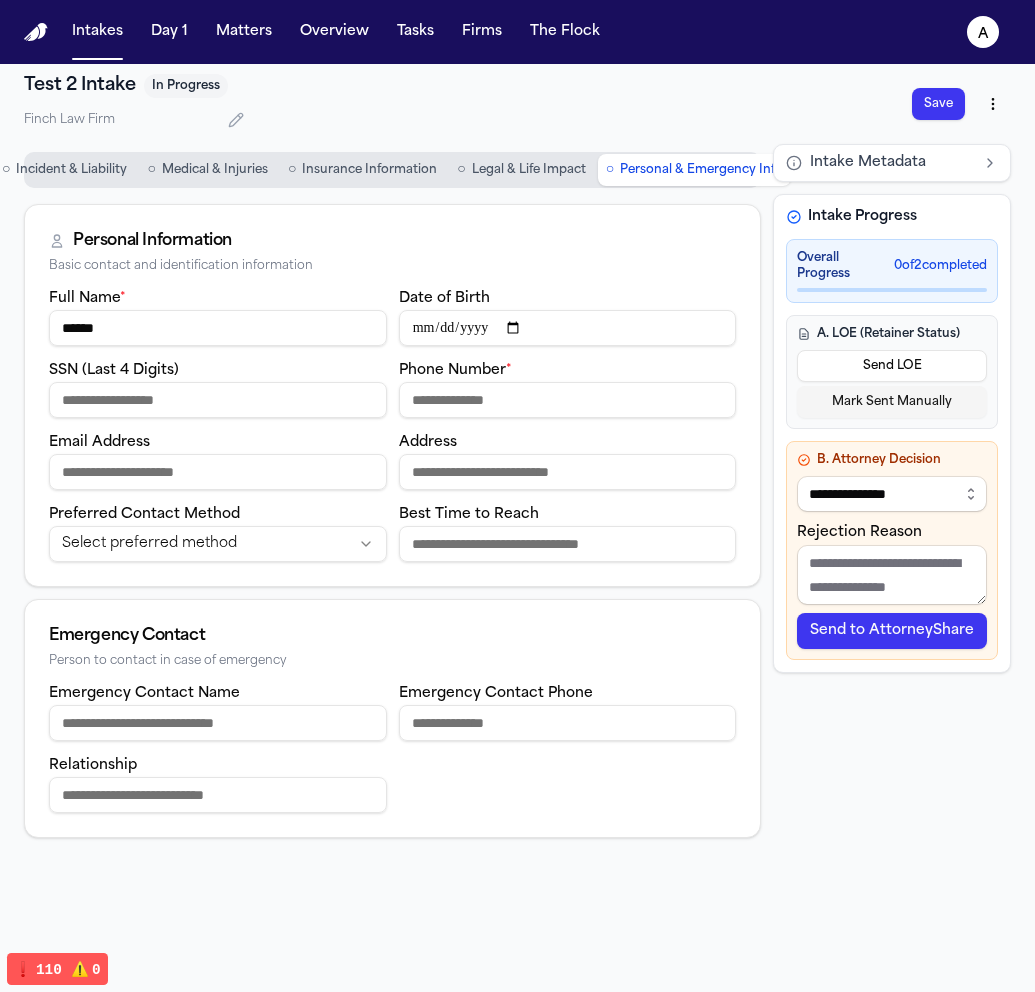 click on "Email Address" at bounding box center [218, 472] 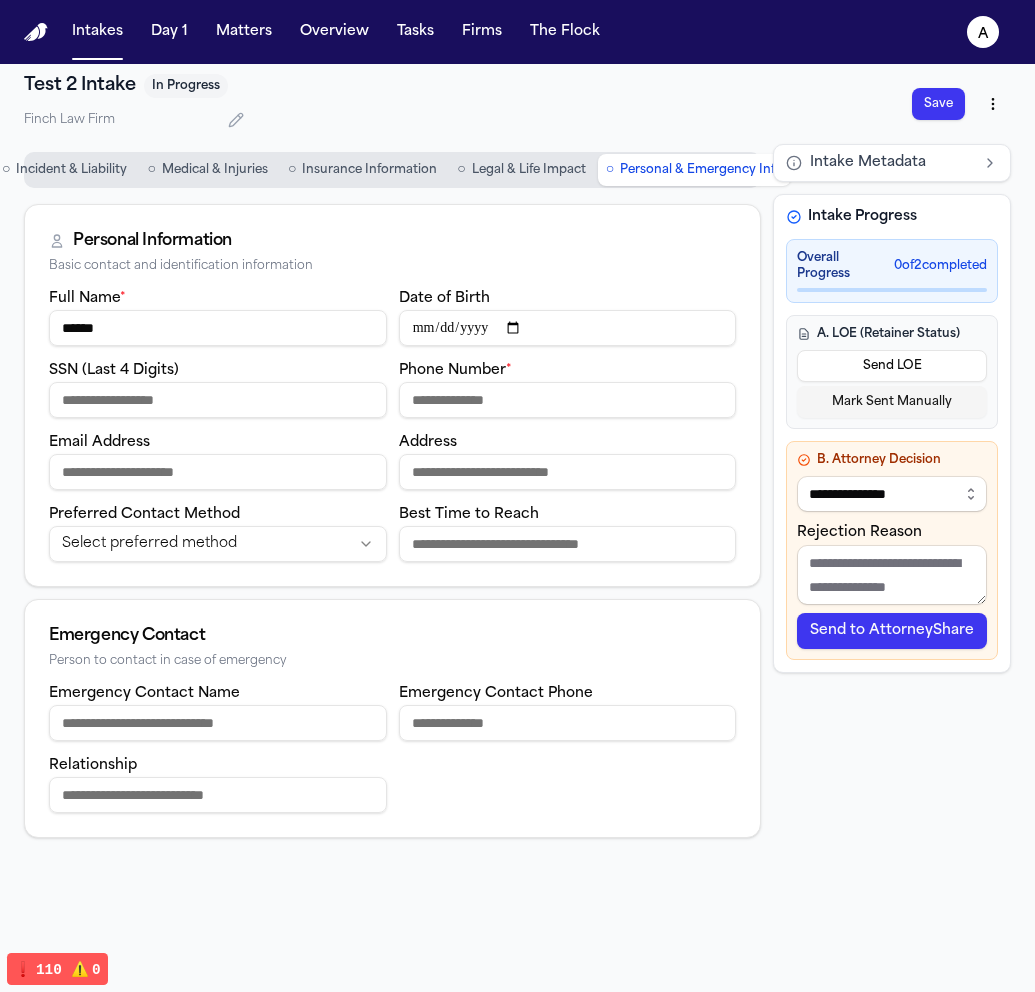click on "Phone Number  *" at bounding box center (568, 400) 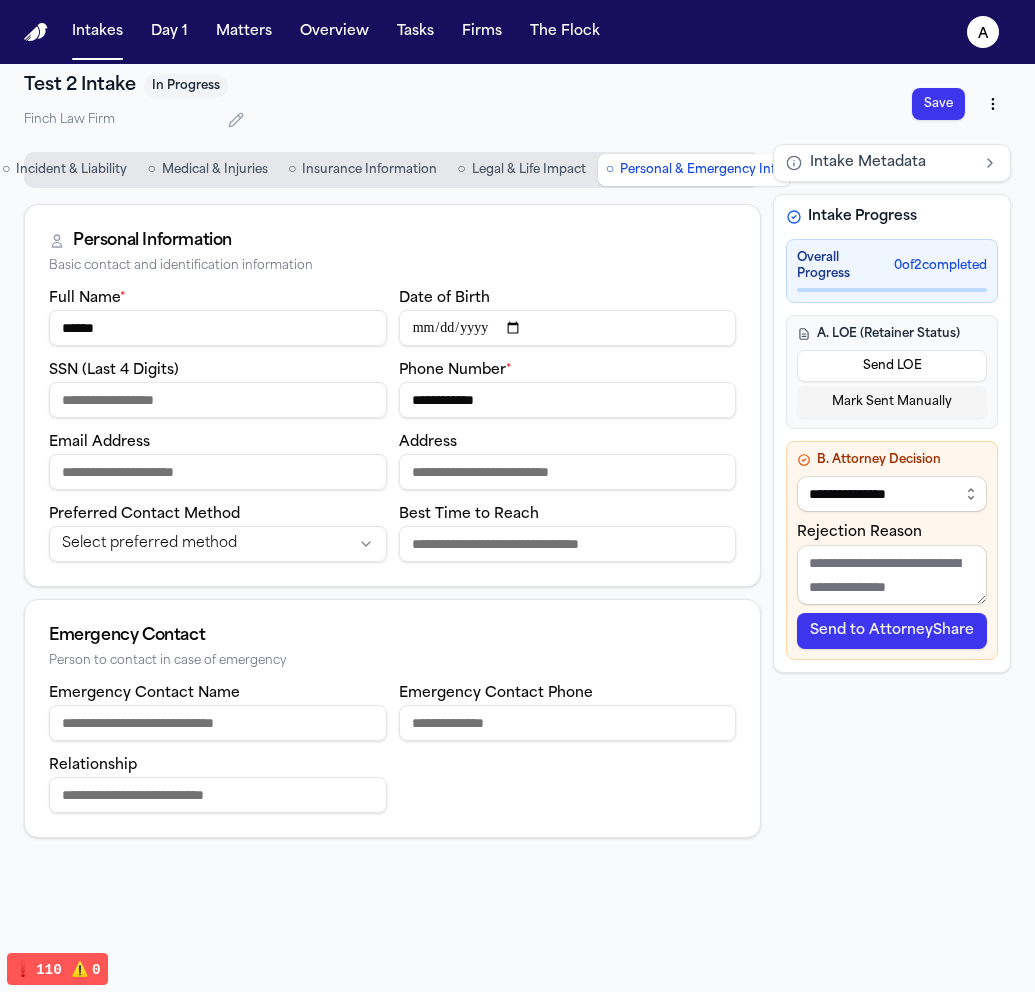 type on "**********" 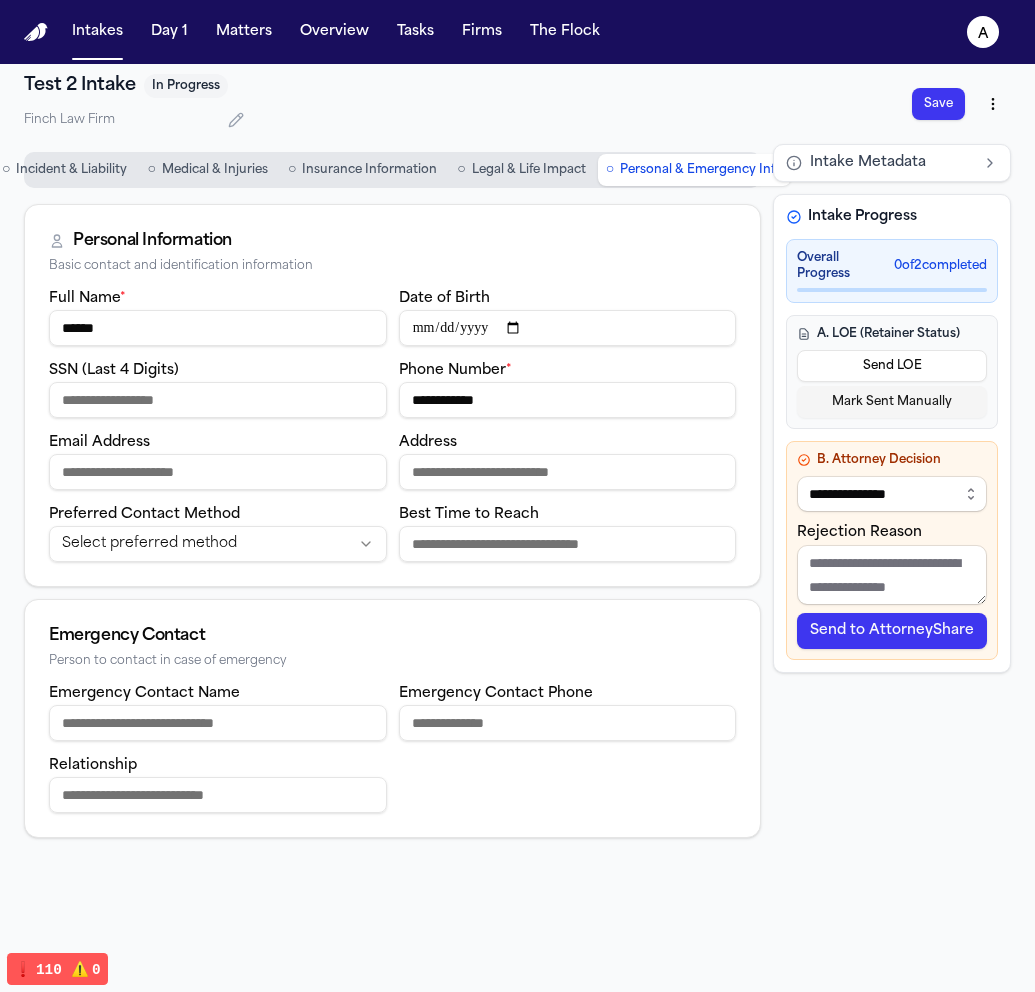 click on "Save" at bounding box center [936, 147] 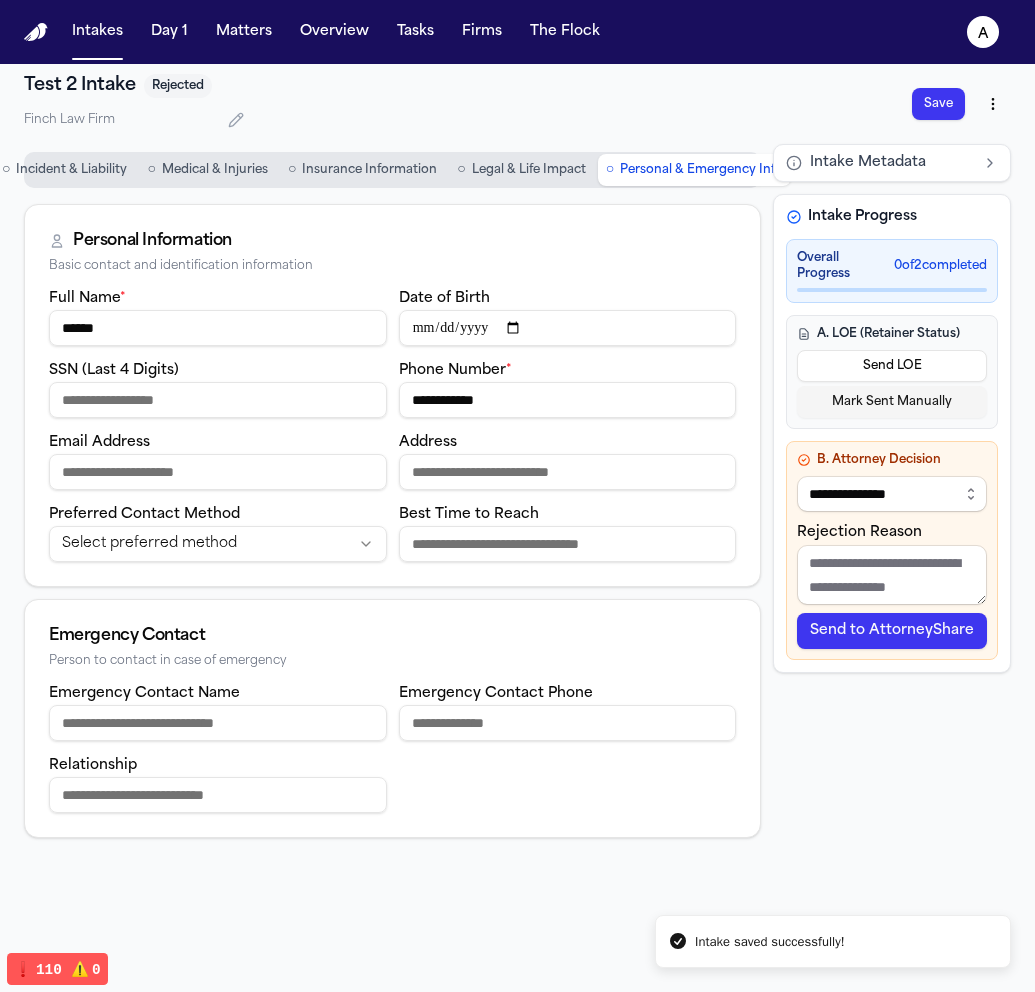 click on "Send to AttorneyShare" at bounding box center [892, 631] 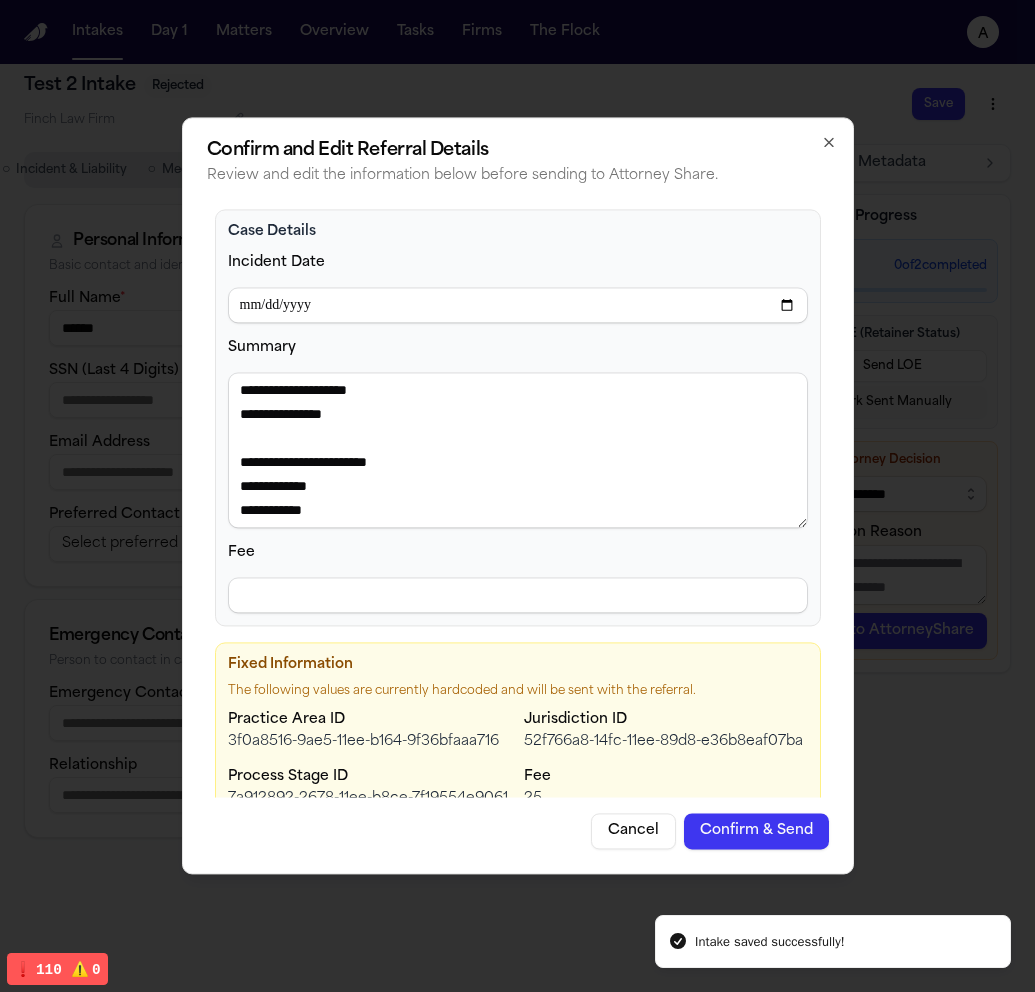 scroll, scrollTop: 278, scrollLeft: 0, axis: vertical 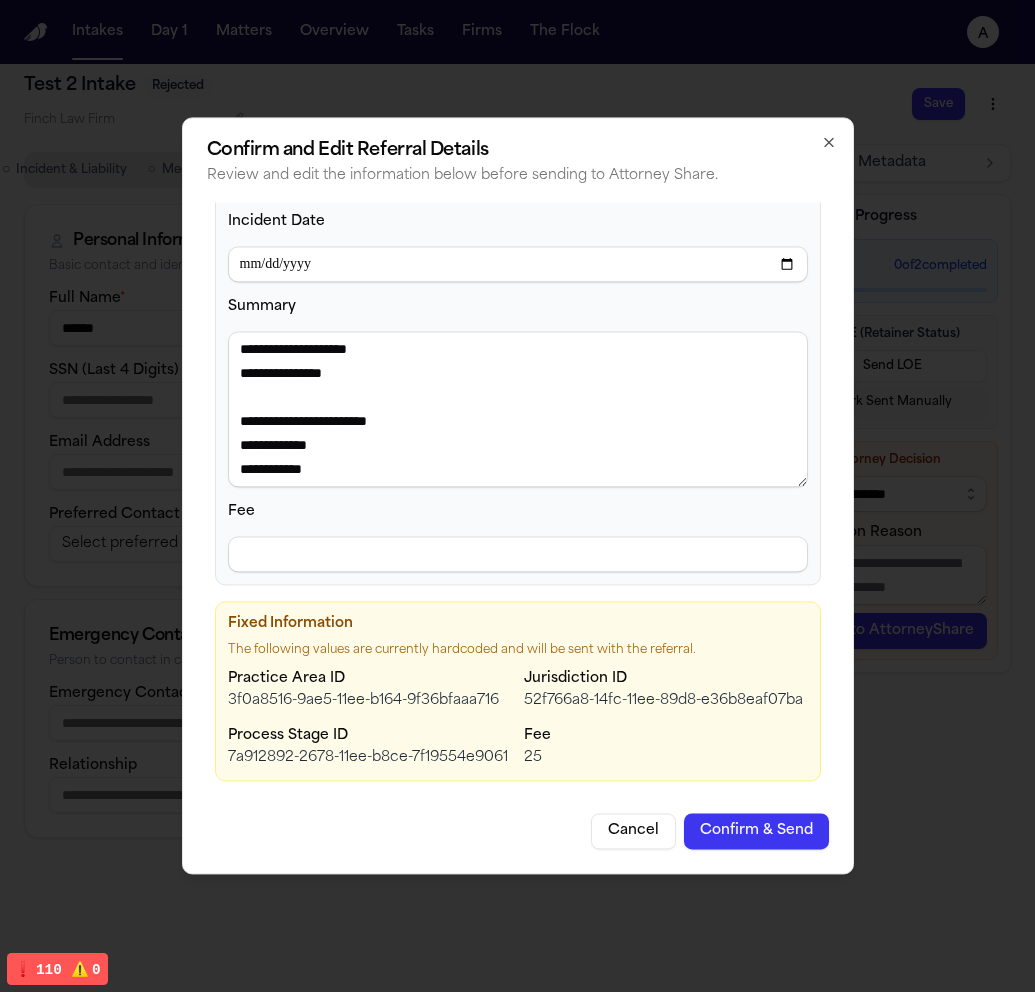 click on "Confirm & Send" at bounding box center [756, 832] 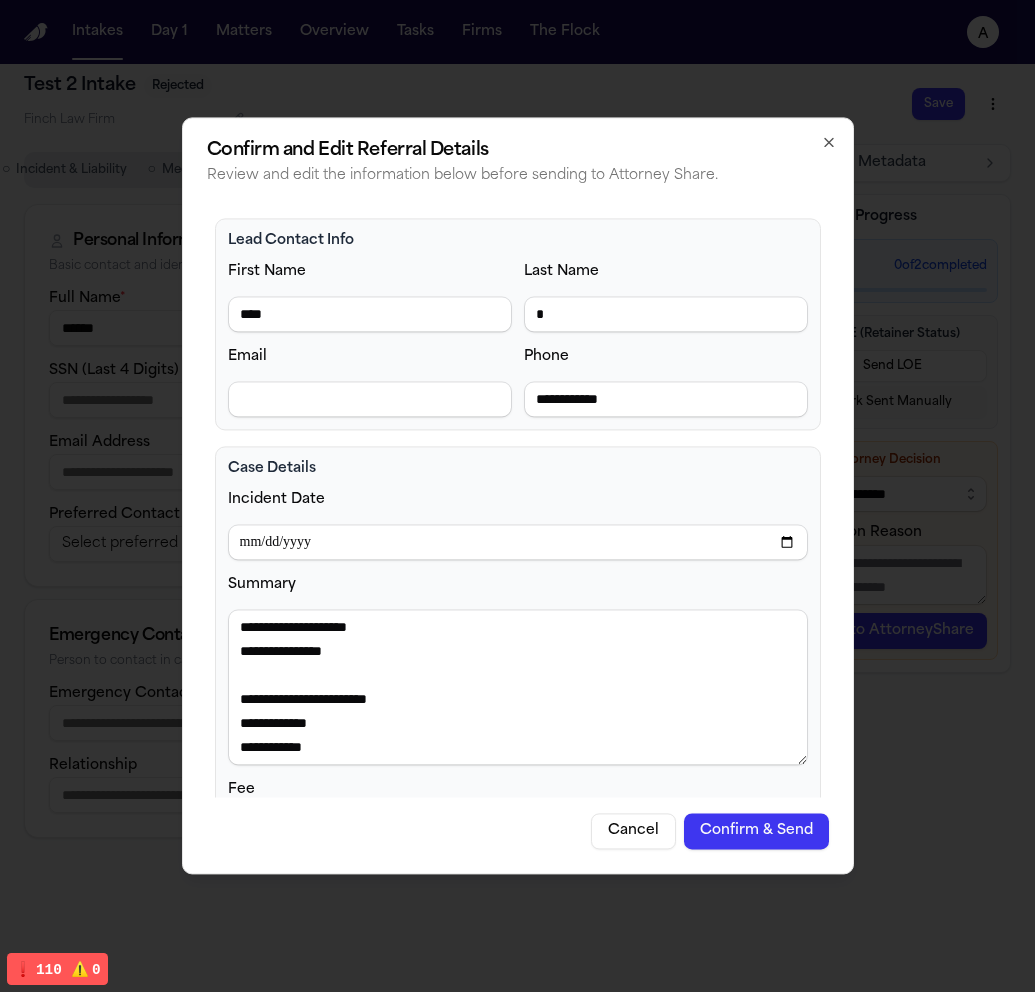 scroll, scrollTop: 278, scrollLeft: 0, axis: vertical 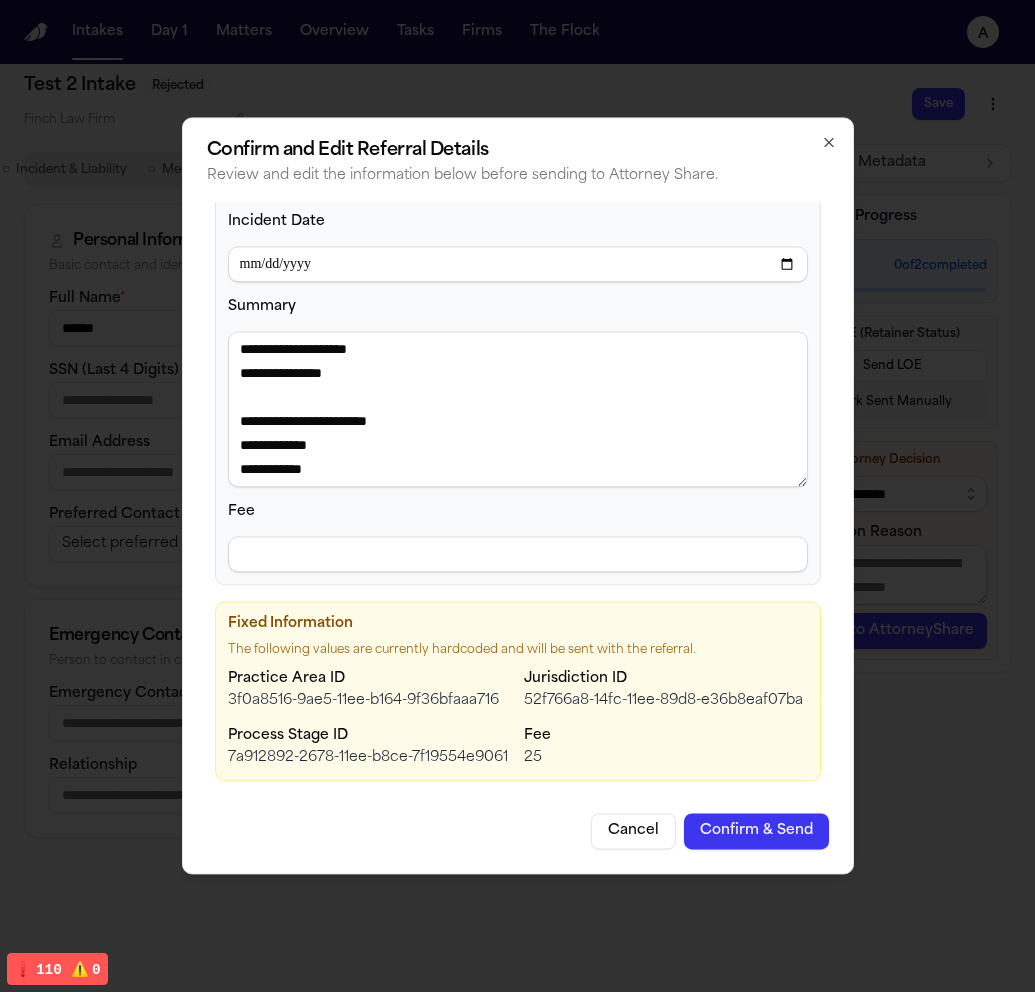 click on "Confirm & Send" at bounding box center (756, 832) 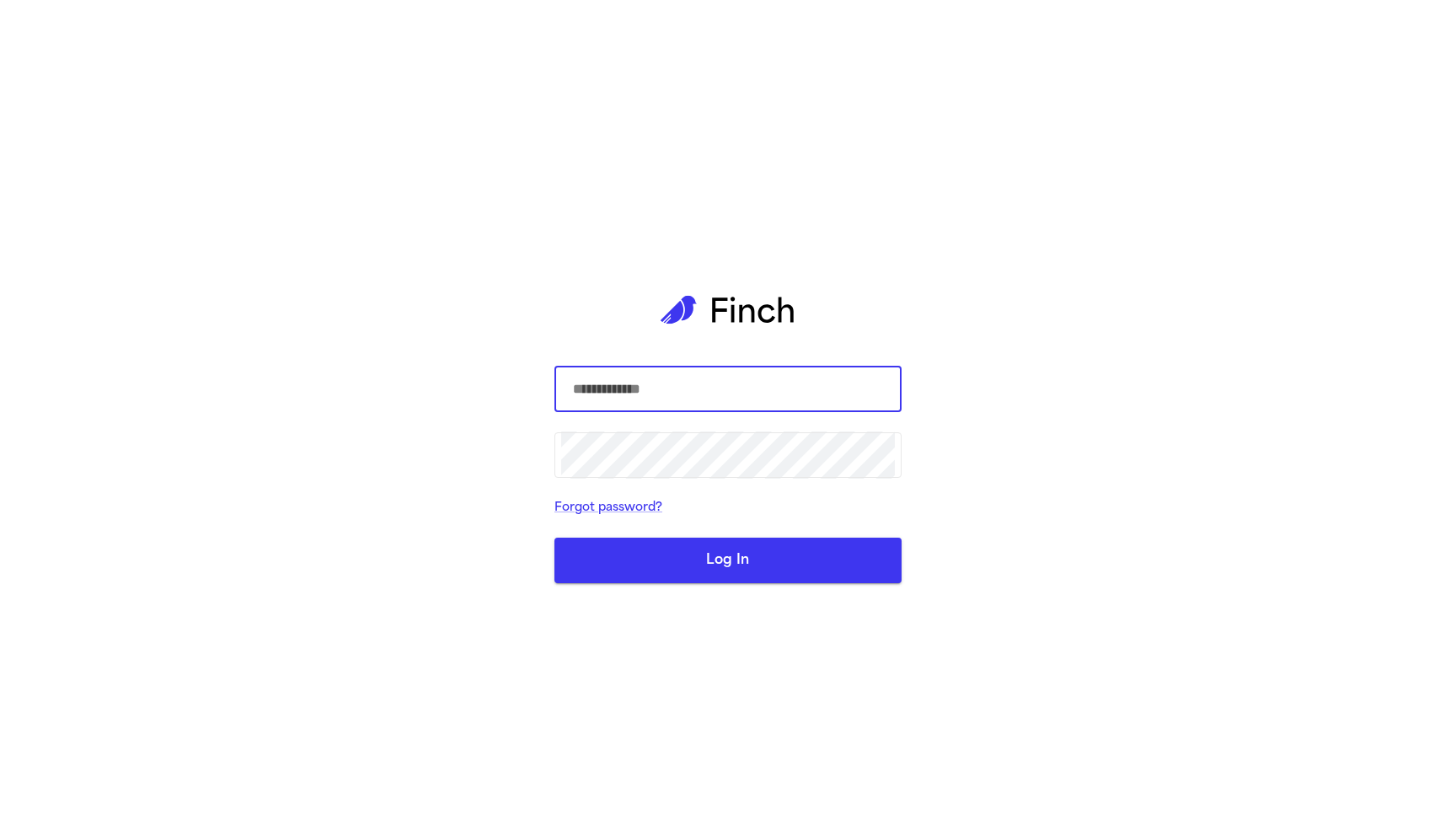 scroll, scrollTop: 0, scrollLeft: 0, axis: both 